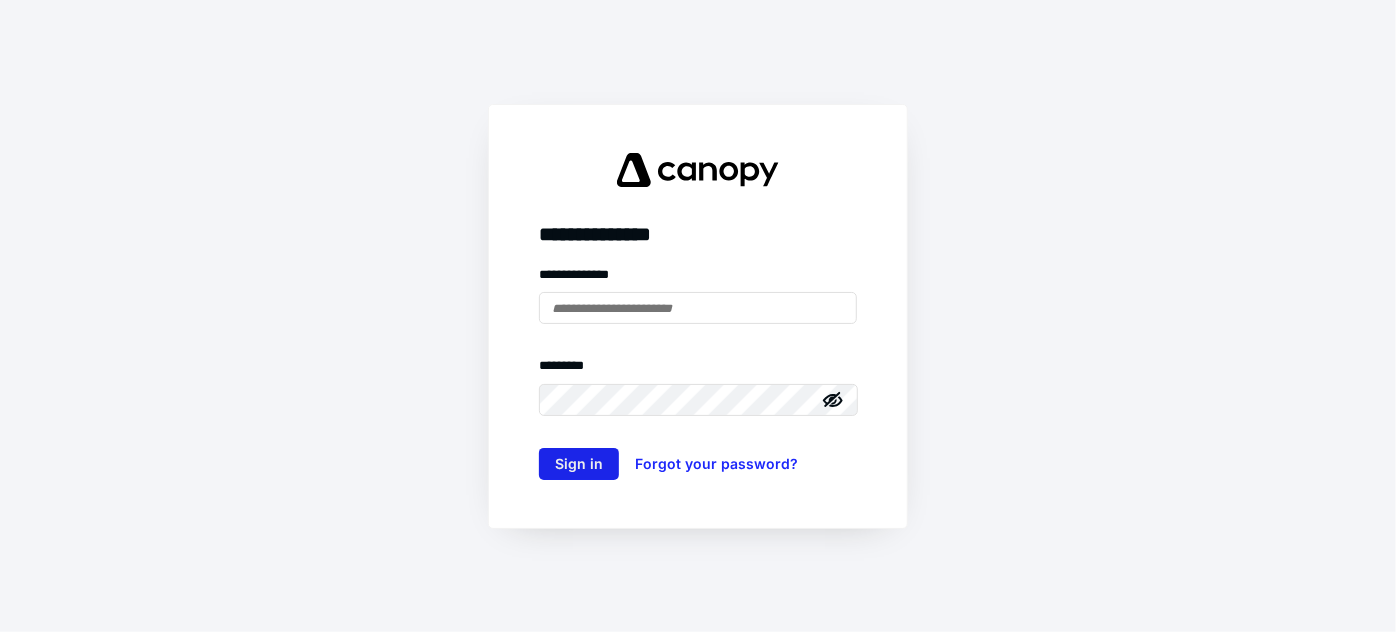scroll, scrollTop: 0, scrollLeft: 0, axis: both 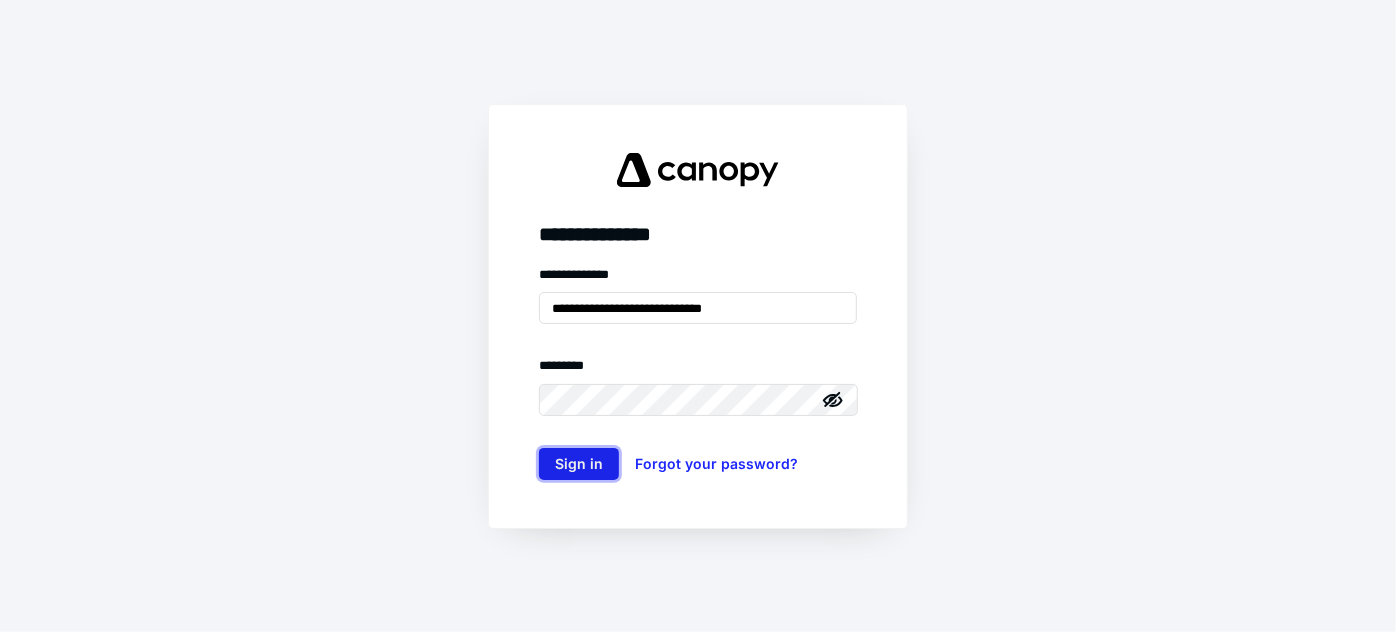 click on "Sign in" at bounding box center [579, 464] 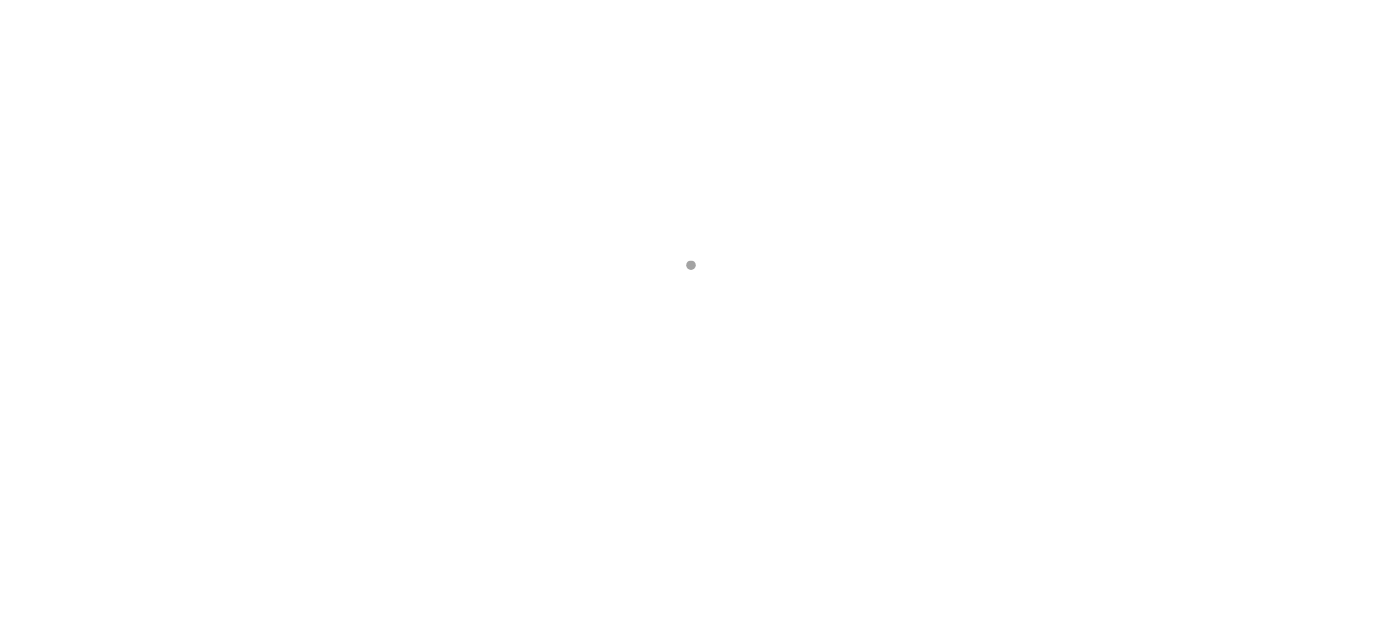 scroll, scrollTop: 0, scrollLeft: 0, axis: both 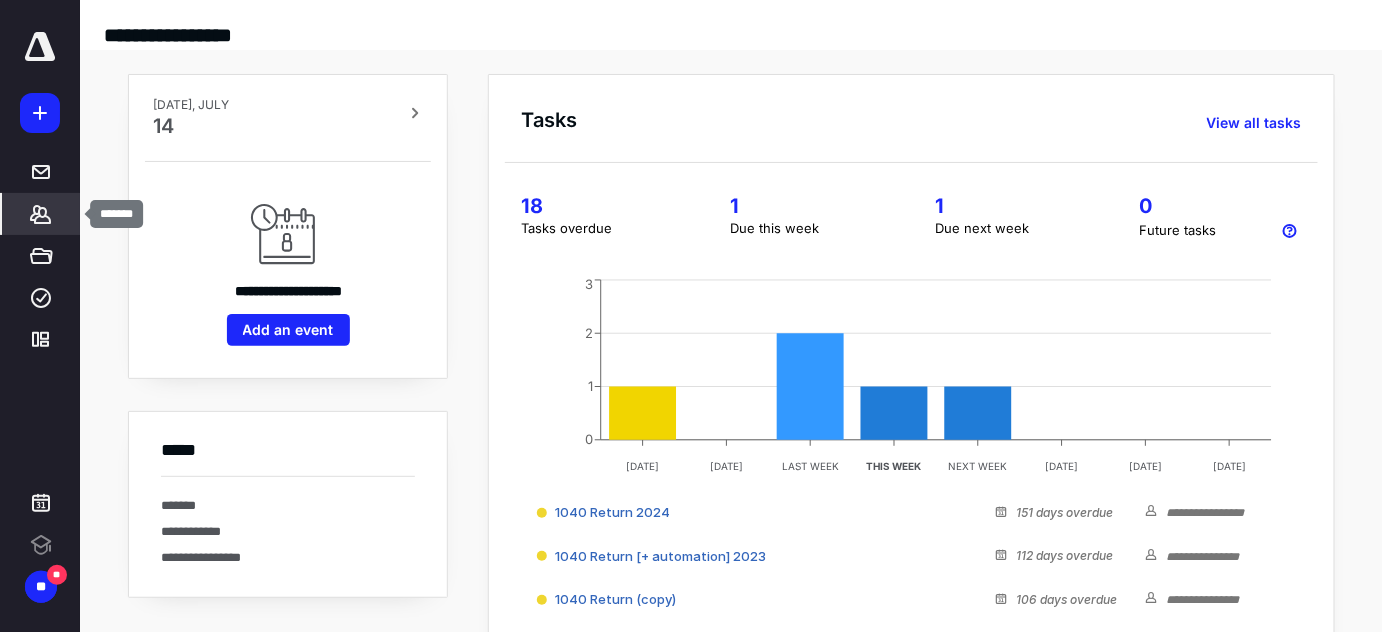 click on "*******" at bounding box center [41, 214] 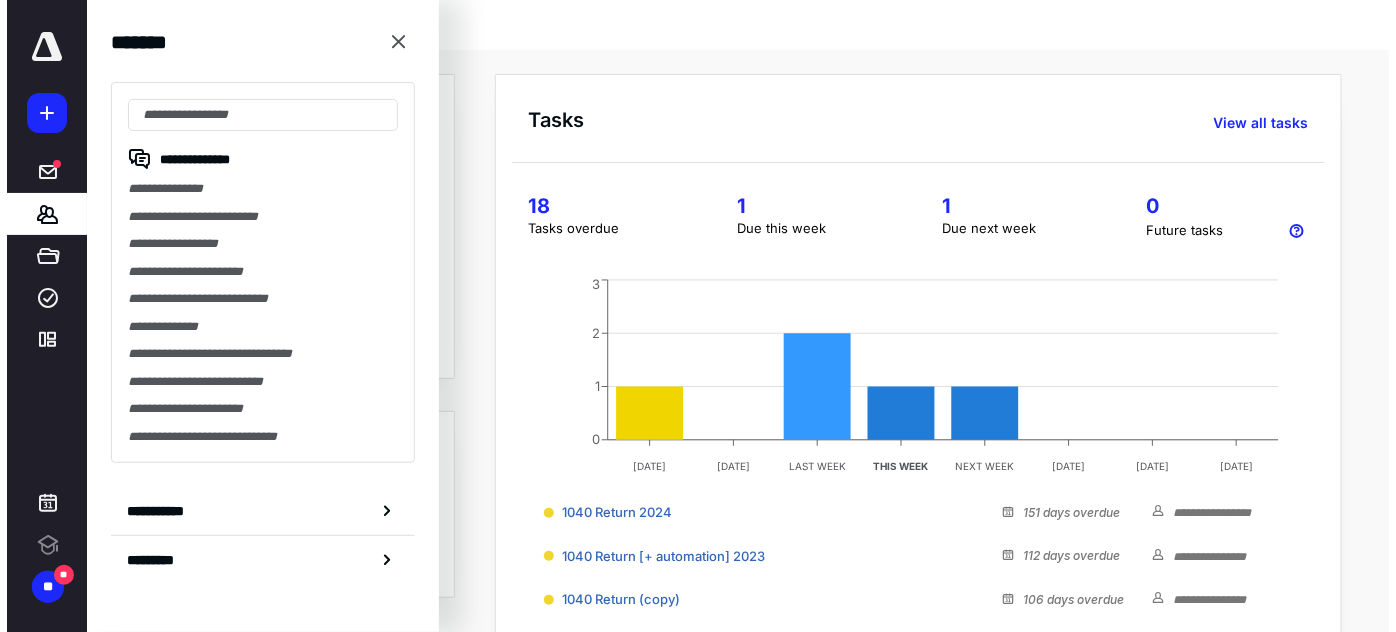 scroll, scrollTop: 0, scrollLeft: 0, axis: both 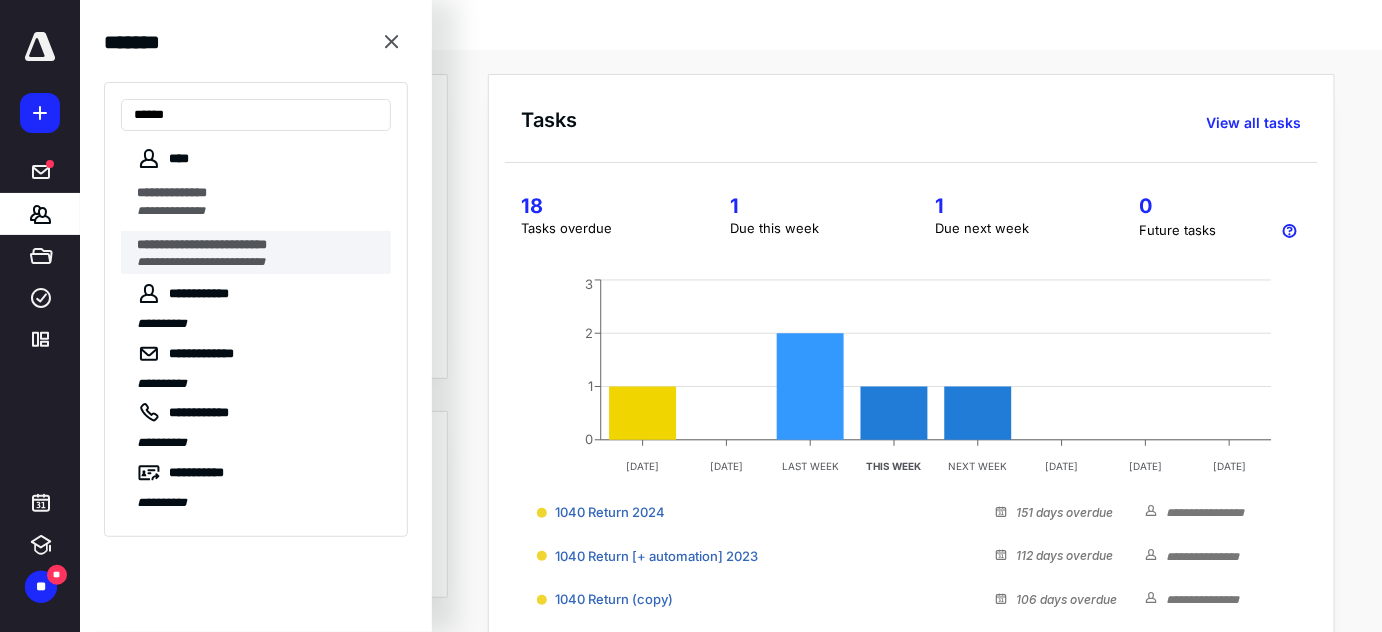 type on "******" 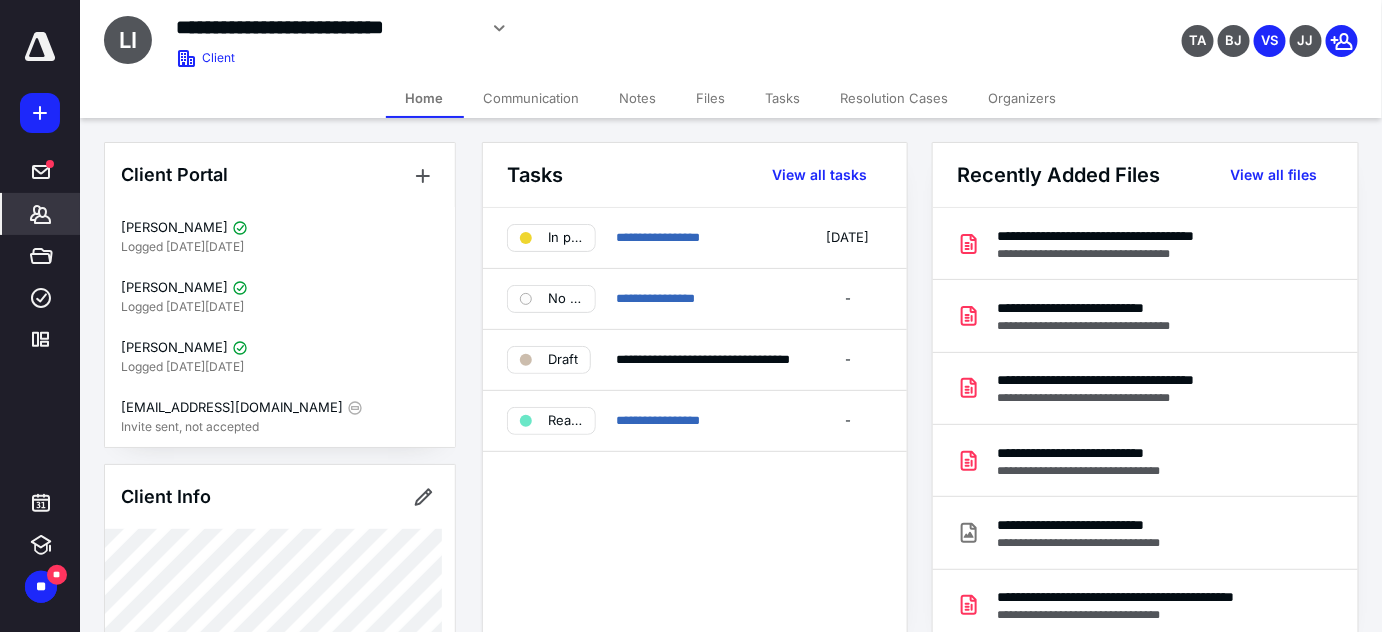 click on "Files" at bounding box center (711, 98) 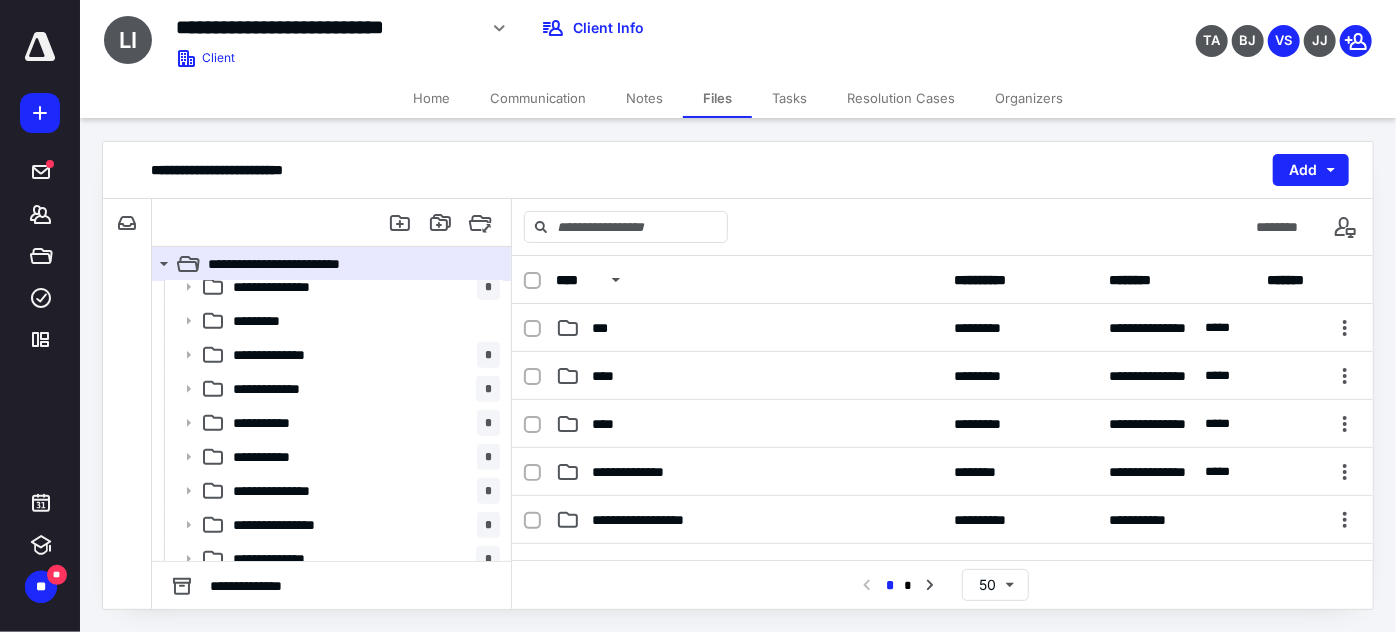 scroll, scrollTop: 739, scrollLeft: 0, axis: vertical 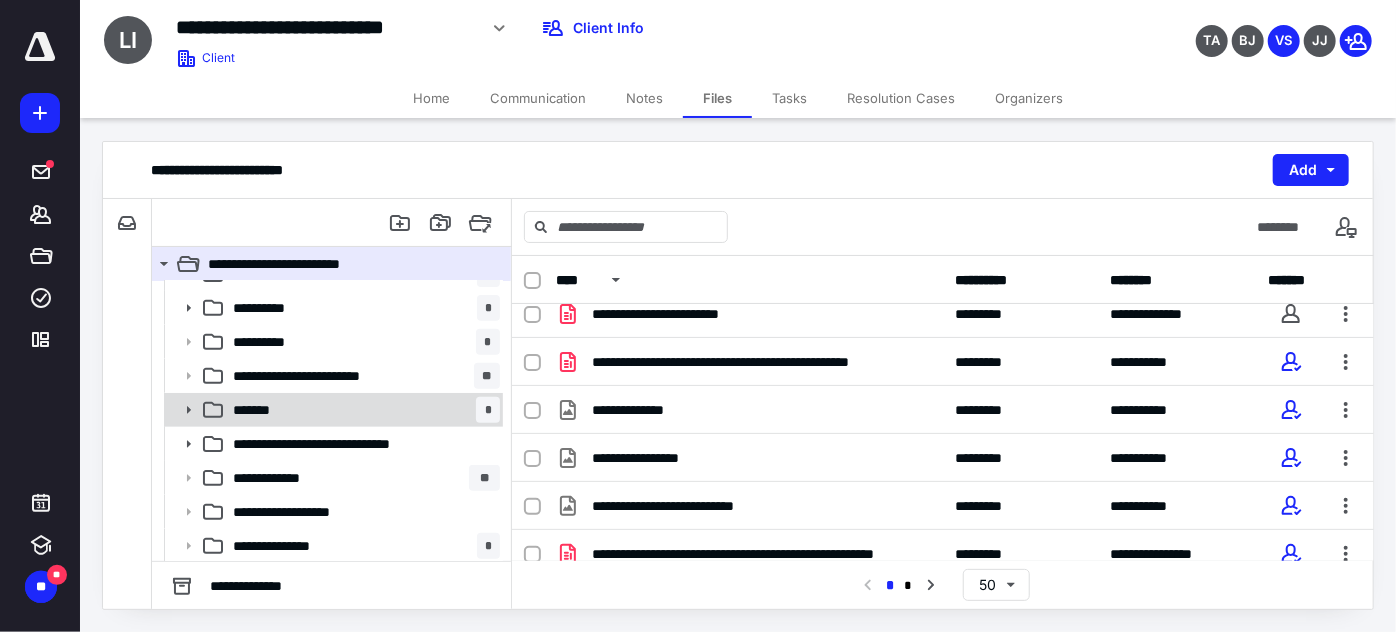 click on "******* *" at bounding box center [362, 410] 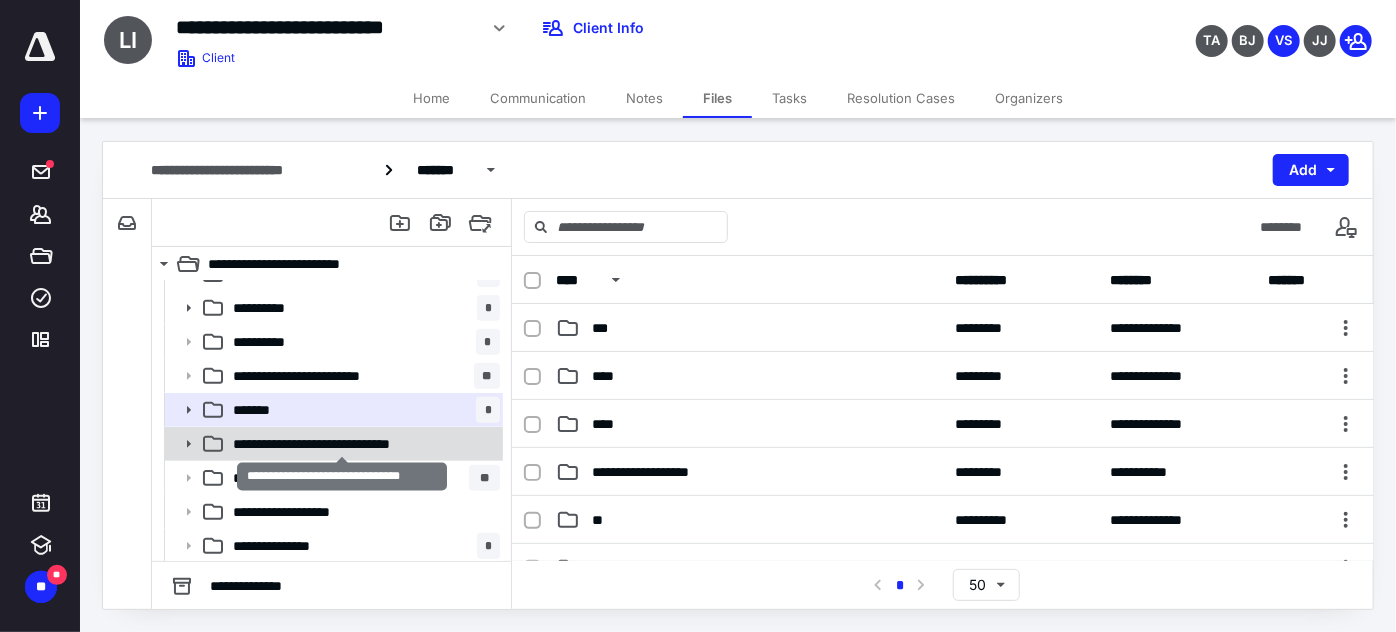 click on "**********" at bounding box center [343, 444] 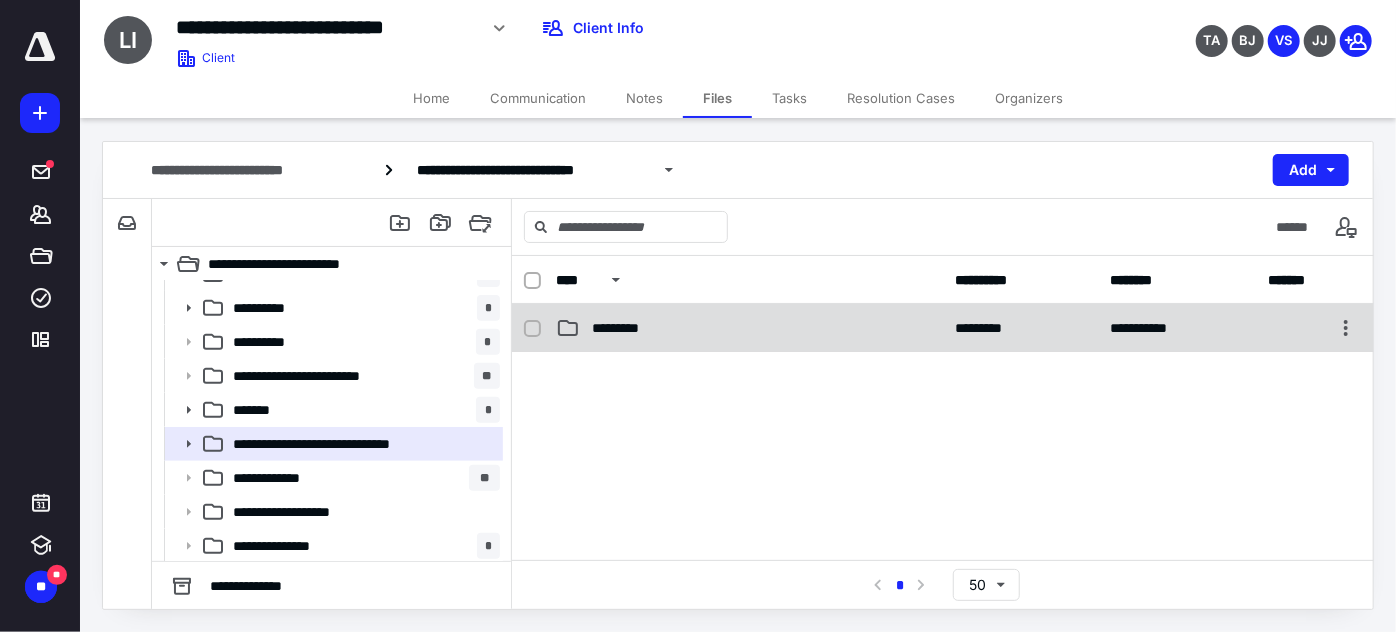 click on "*********" at bounding box center [749, 328] 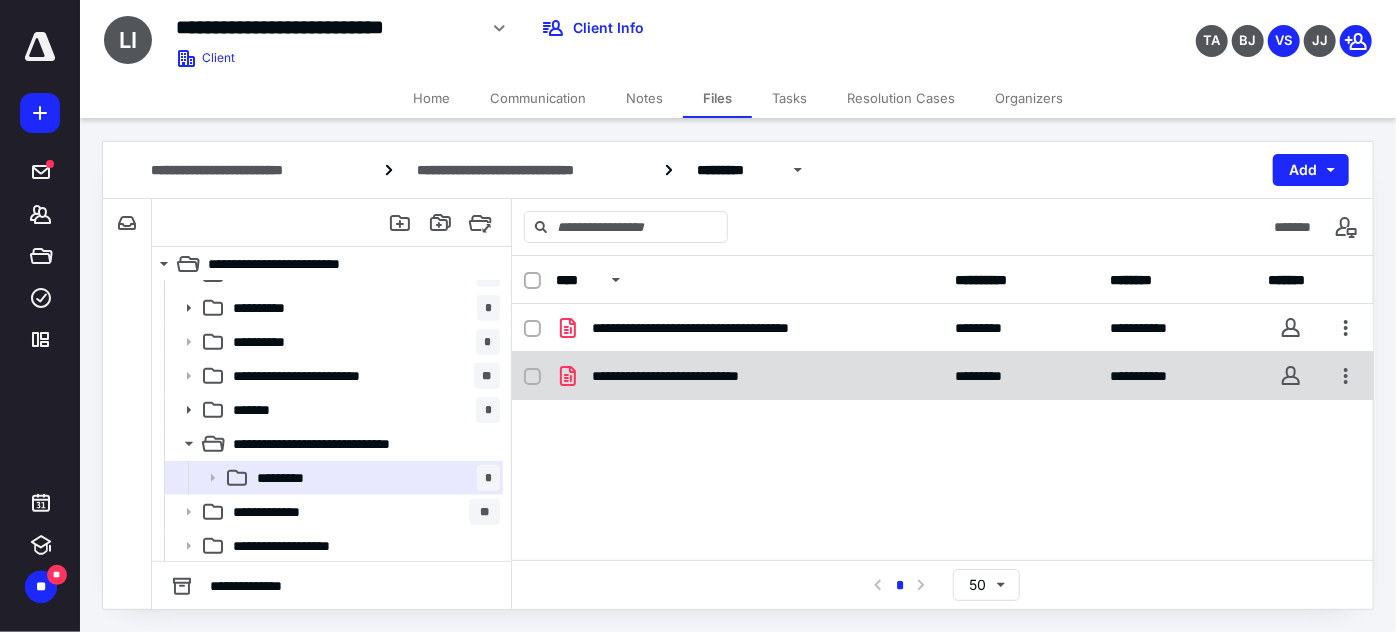 click on "**********" at bounding box center (687, 376) 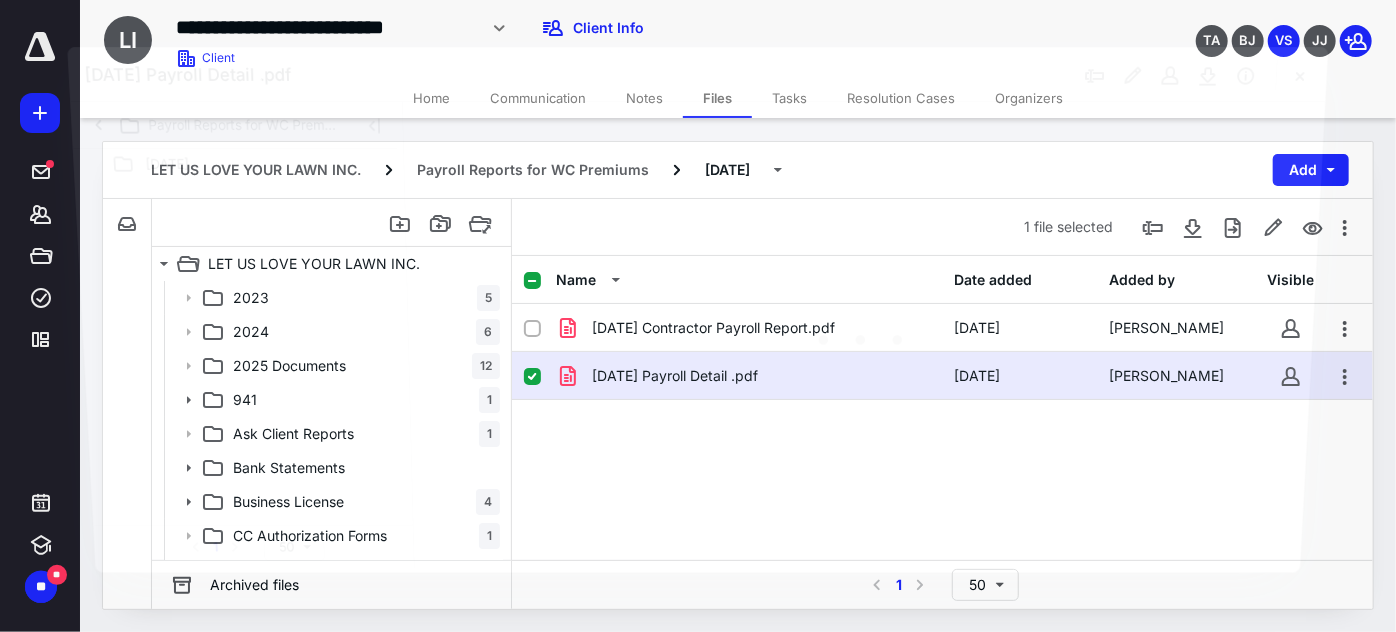 scroll, scrollTop: 466, scrollLeft: 0, axis: vertical 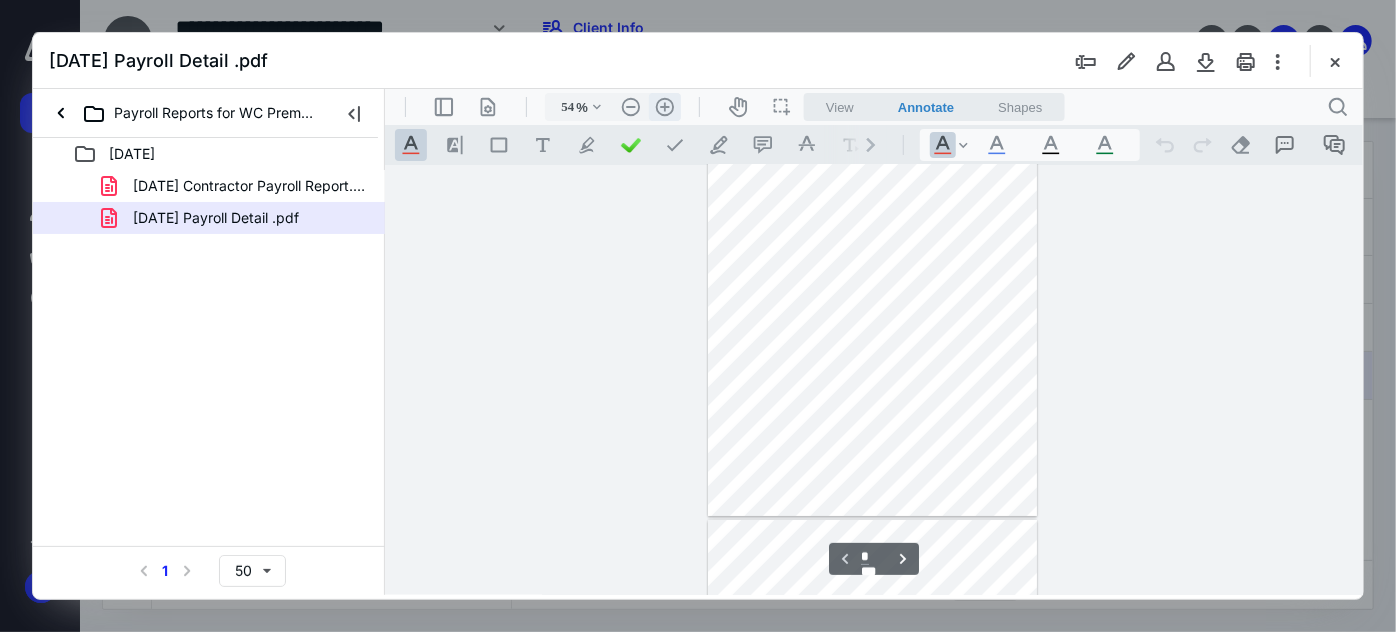 click on ".cls-1{fill:#abb0c4;} icon - header - zoom - in - line" at bounding box center (664, 106) 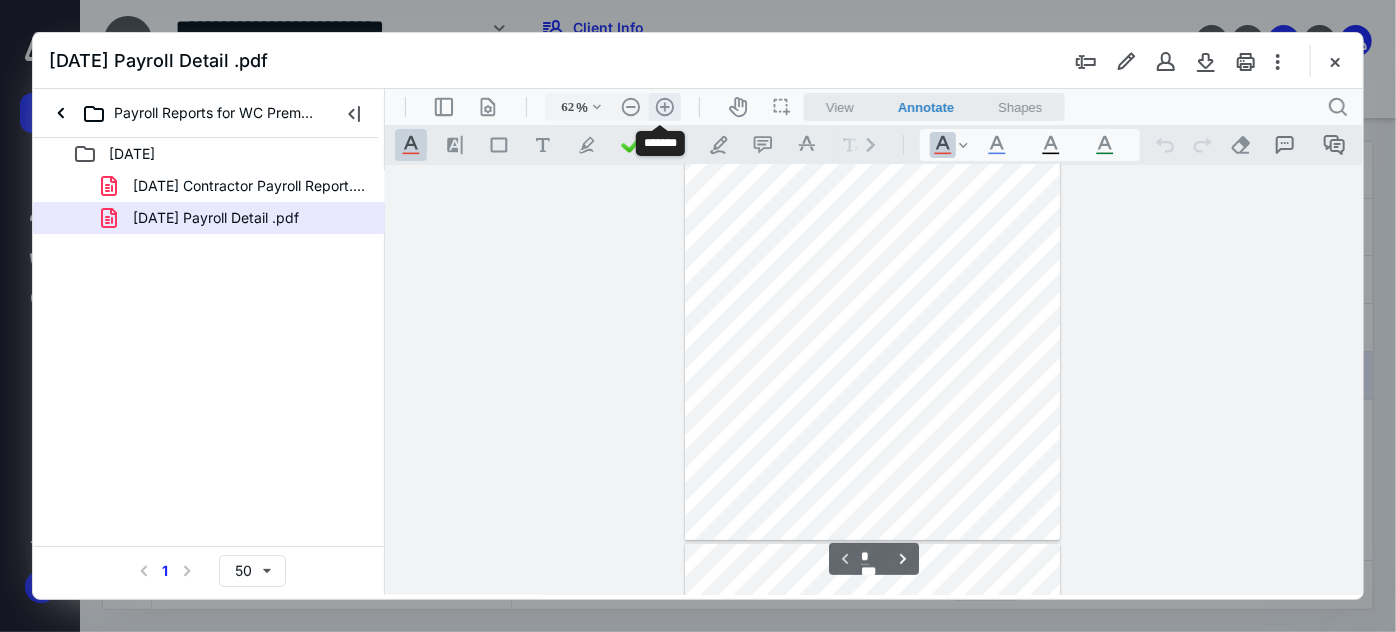 click on ".cls-1{fill:#abb0c4;} icon - header - zoom - in - line" at bounding box center [664, 106] 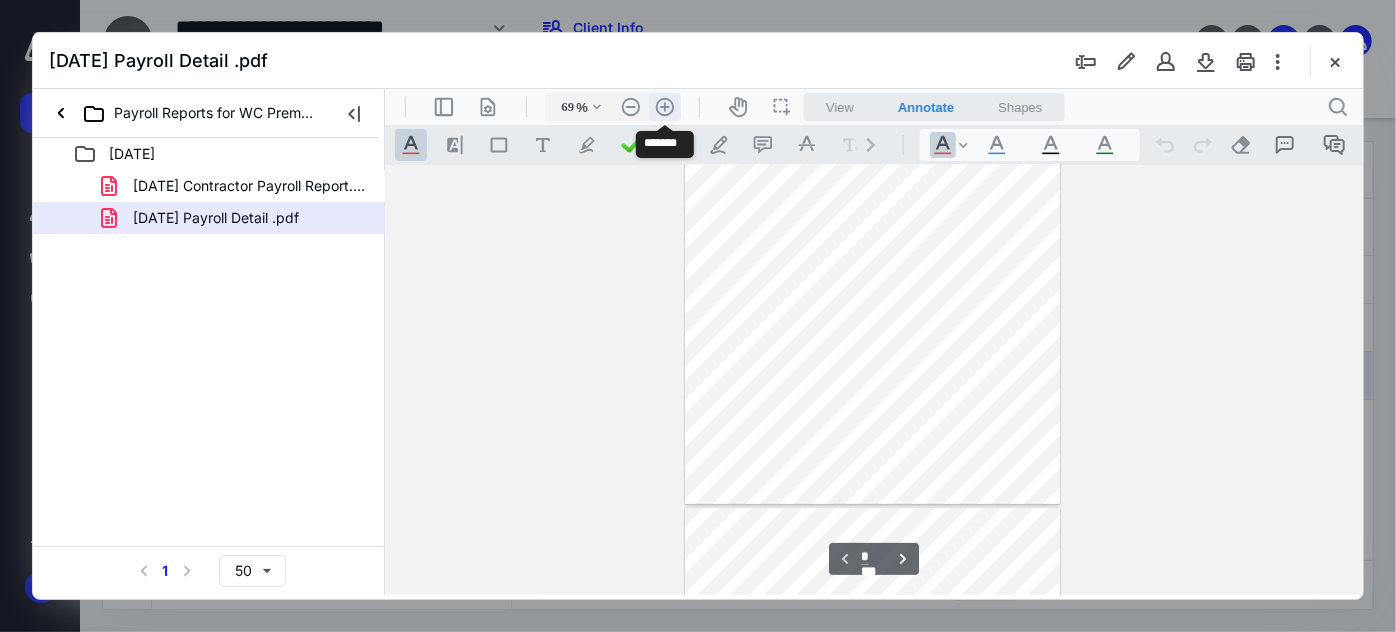click on ".cls-1{fill:#abb0c4;} icon - header - zoom - in - line" at bounding box center [664, 106] 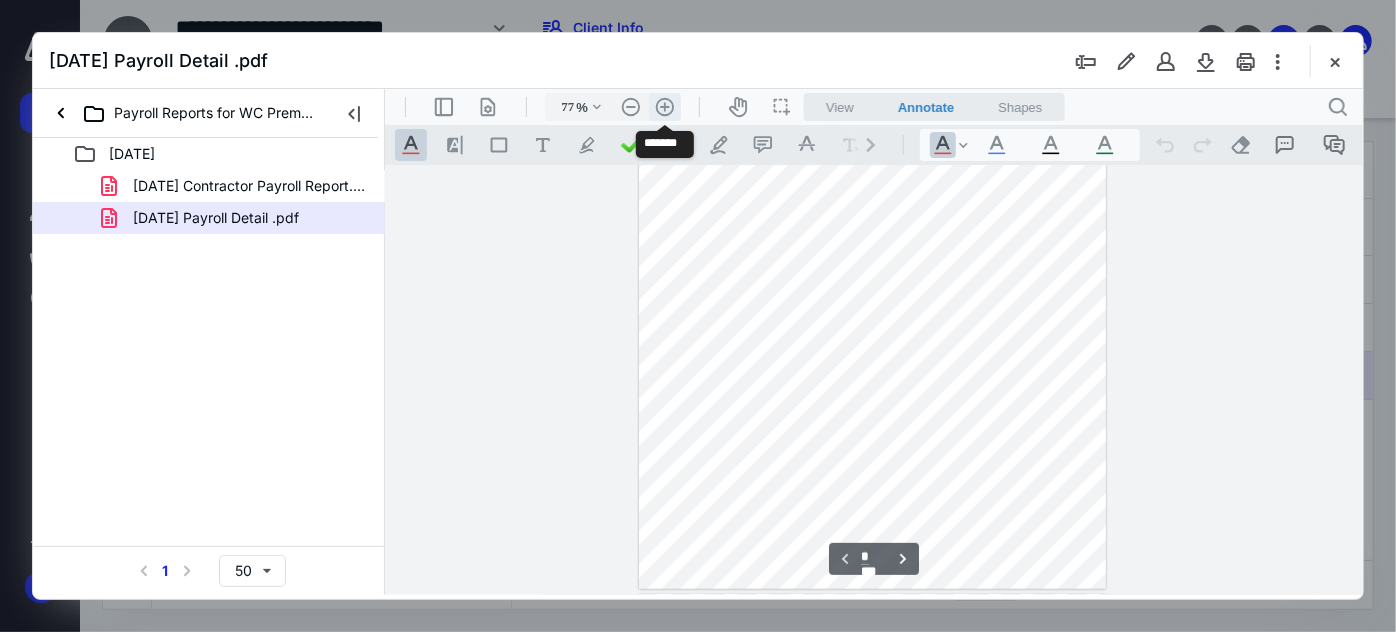 click on ".cls-1{fill:#abb0c4;} icon - header - zoom - in - line" at bounding box center (664, 106) 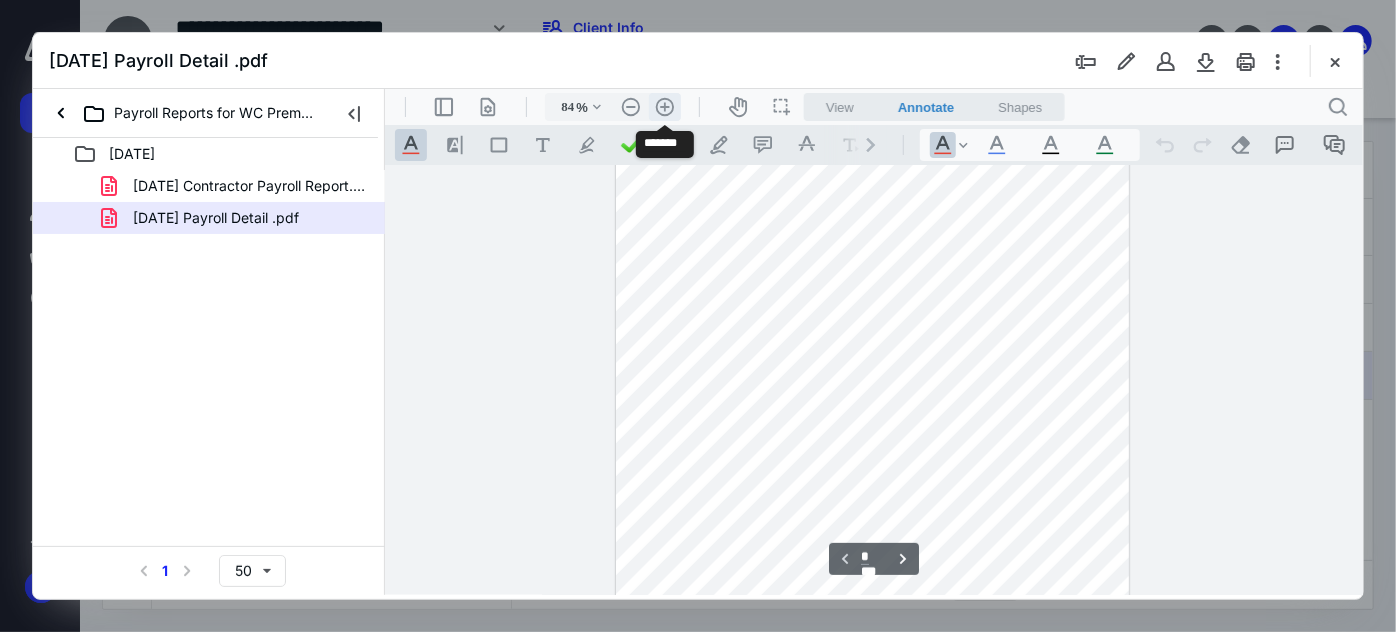 click on ".cls-1{fill:#abb0c4;} icon - header - zoom - in - line" at bounding box center (664, 106) 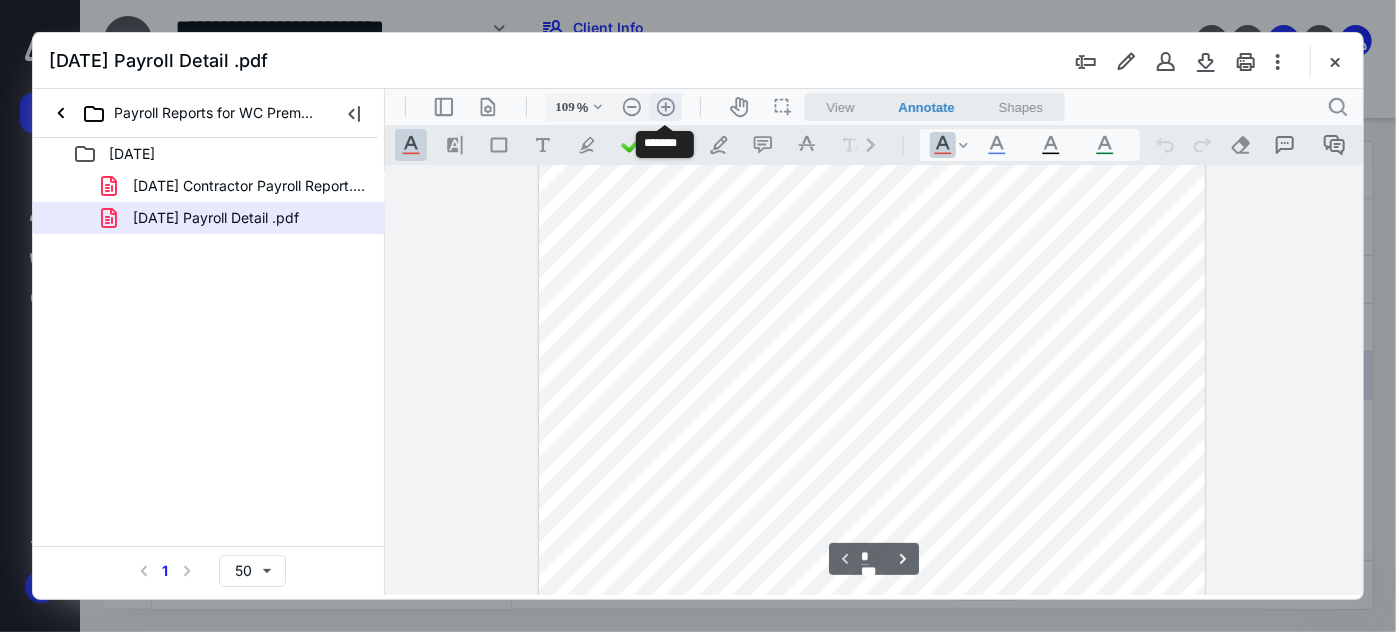 click on ".cls-1{fill:#abb0c4;} icon - header - zoom - in - line" at bounding box center (665, 106) 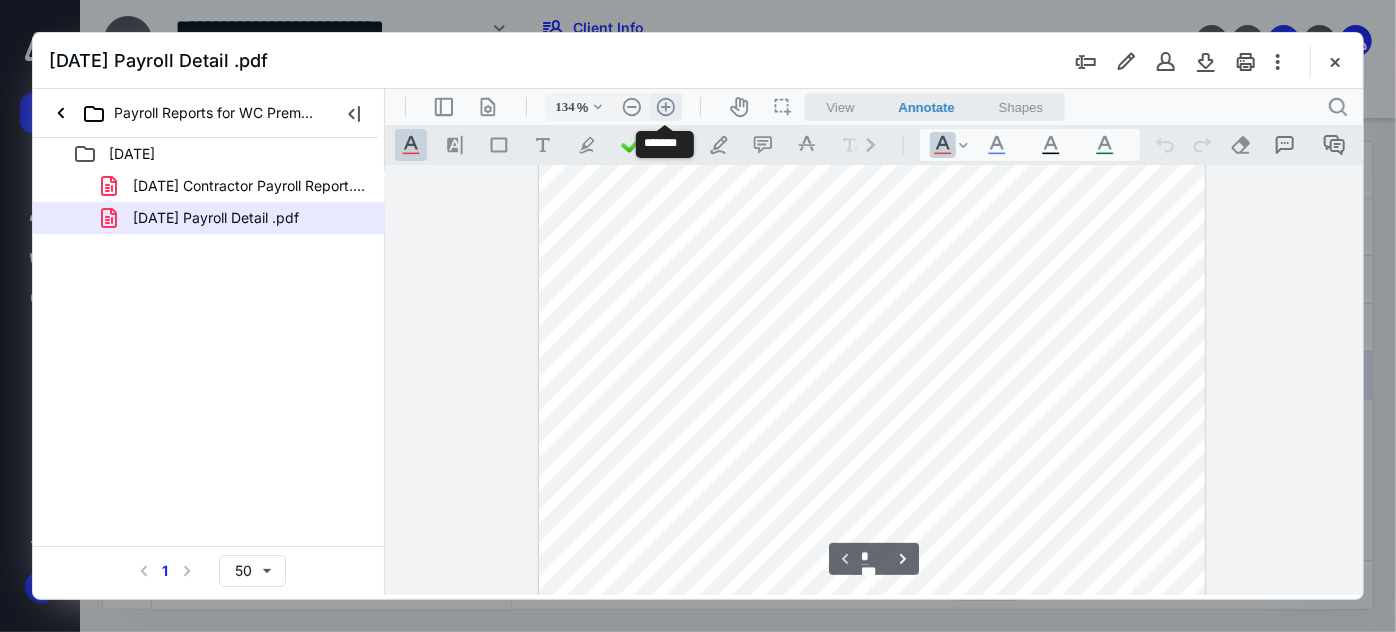 scroll, scrollTop: 457, scrollLeft: 0, axis: vertical 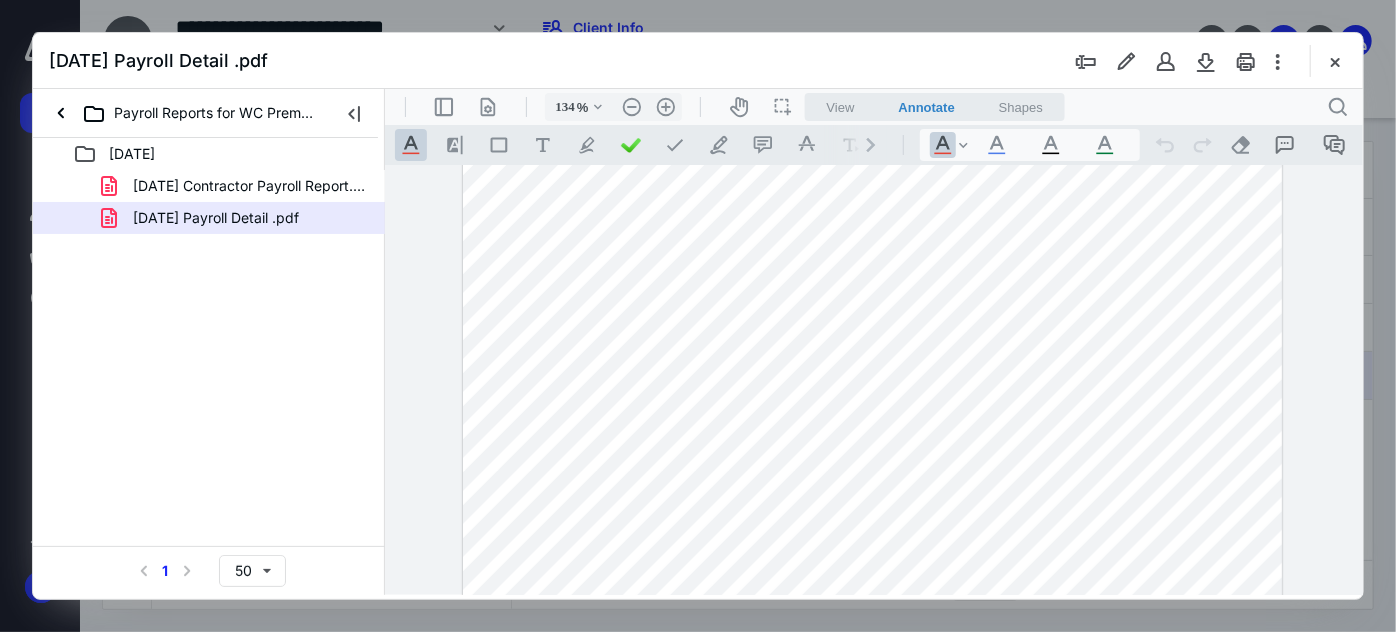click on ".cls-1{fill:#abb0c4;} icon - chevron - right" at bounding box center [870, 144] 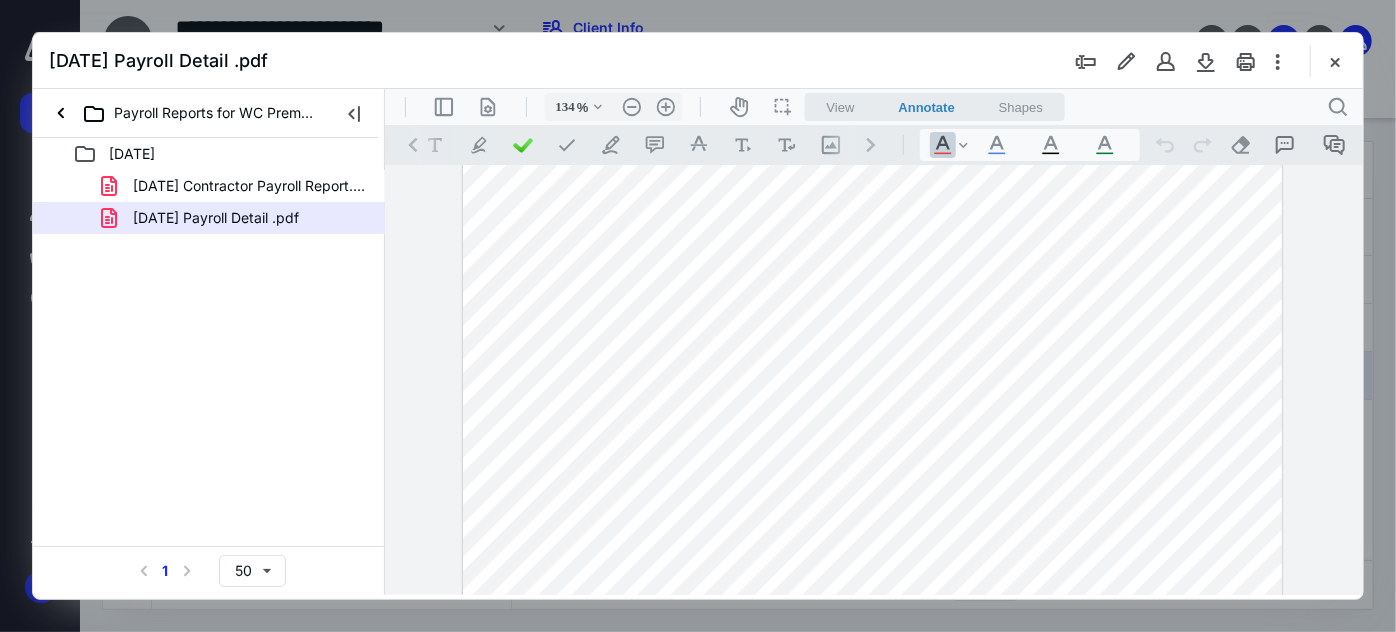 click on ".cls-1{fill:#abb0c4;} icon - chevron - right" at bounding box center (870, 144) 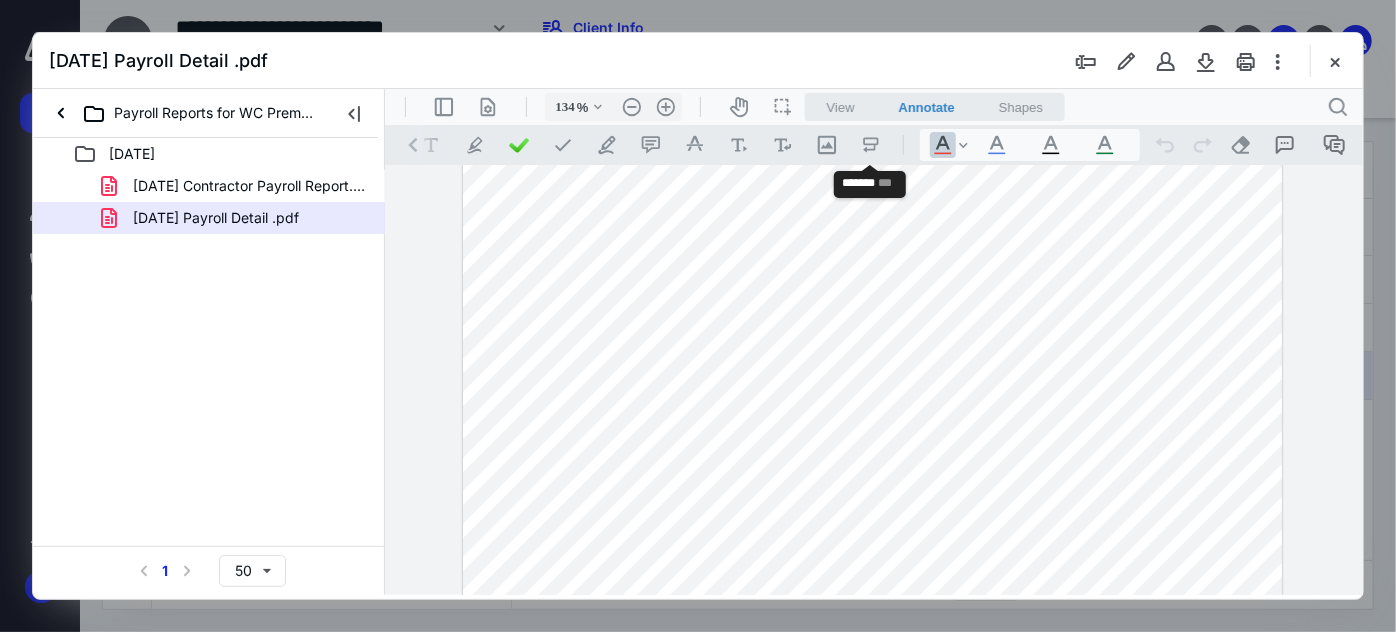 click on ".st0{fill:#868E96;}" at bounding box center [870, 144] 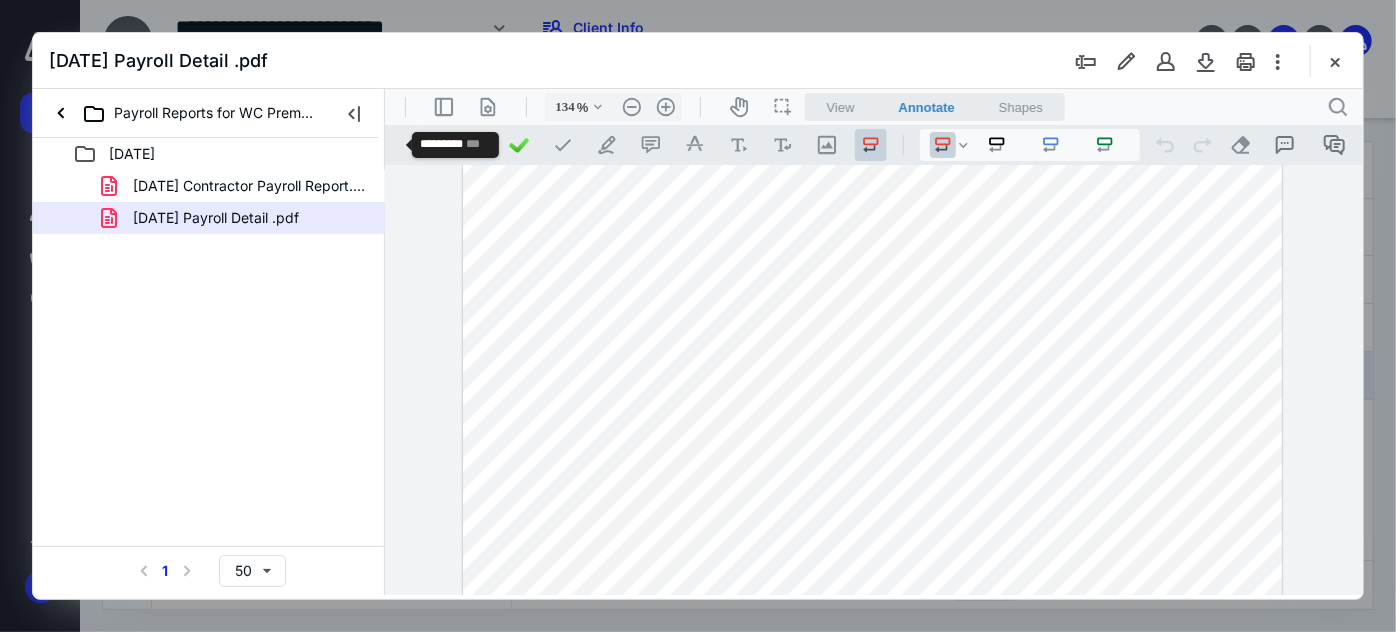 click on ".st0{fill:#868E96;}" at bounding box center [386, 144] 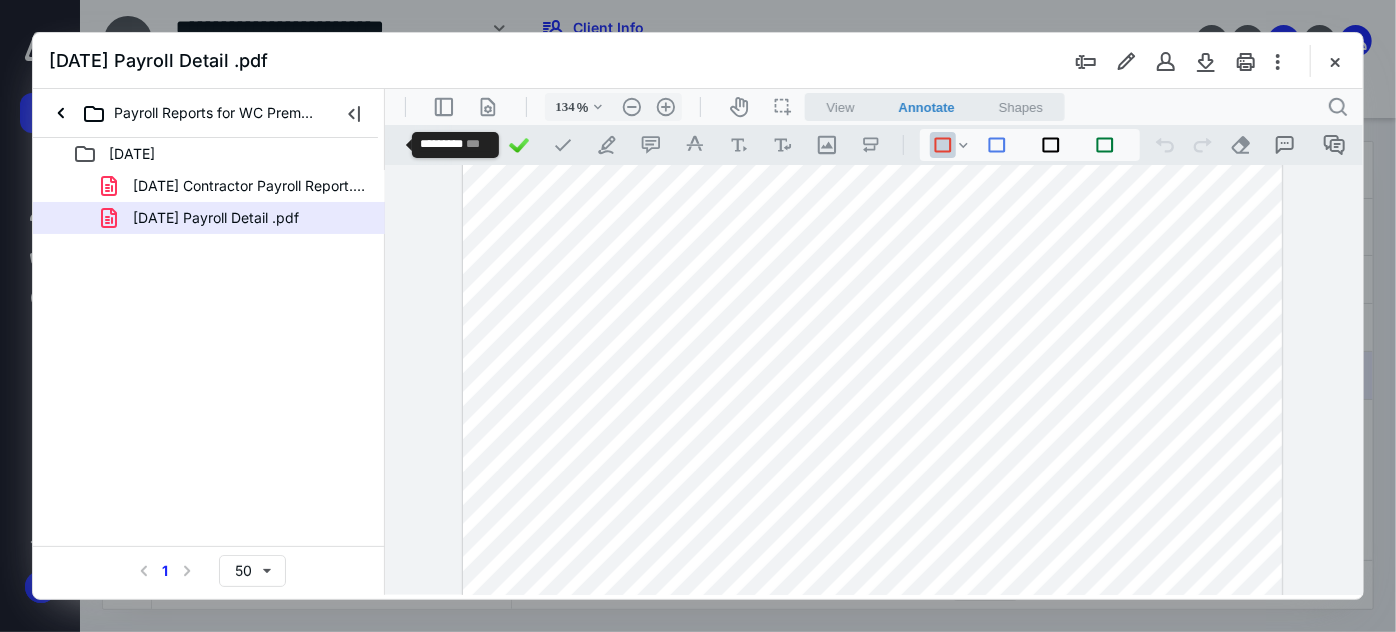 click on ".st0{fill:#868E96;}" at bounding box center [386, 144] 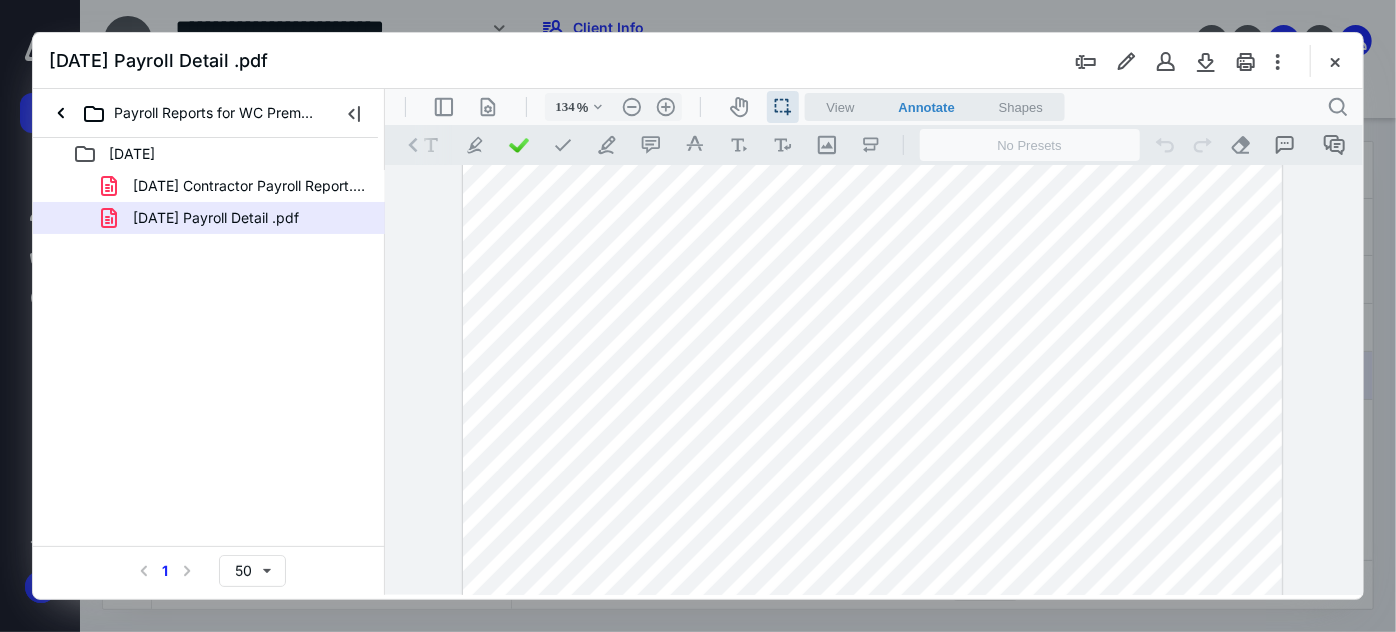 click on ".cls-1{fill:#abb0c4;} icon - chevron - left" at bounding box center (412, 144) 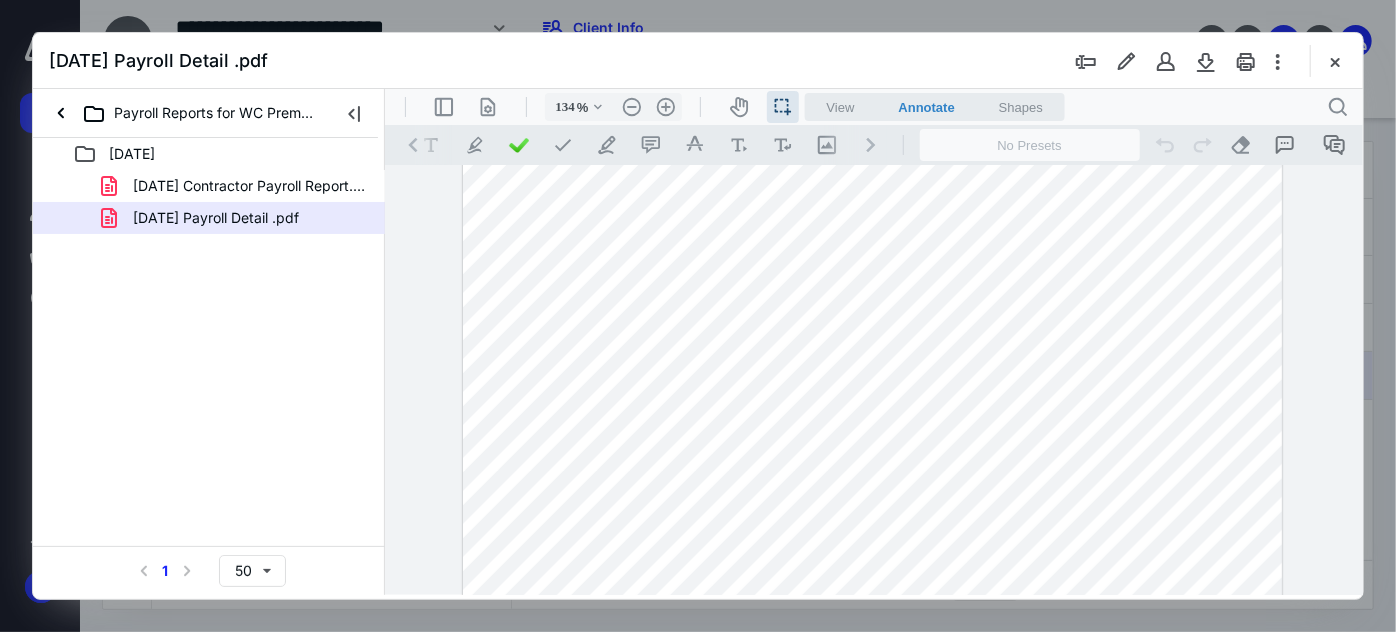 scroll, scrollTop: 0, scrollLeft: 4, axis: horizontal 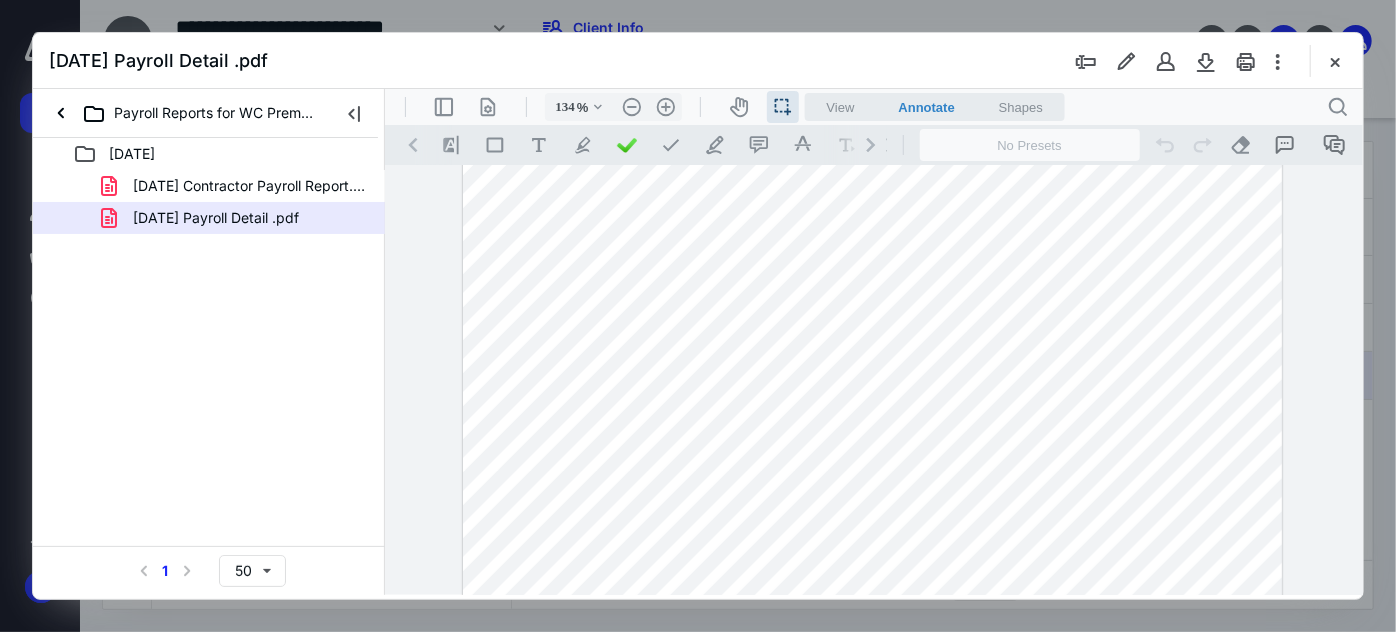click on ".cls-1{fill:#abb0c4;} icon - chevron - left" at bounding box center [412, 144] 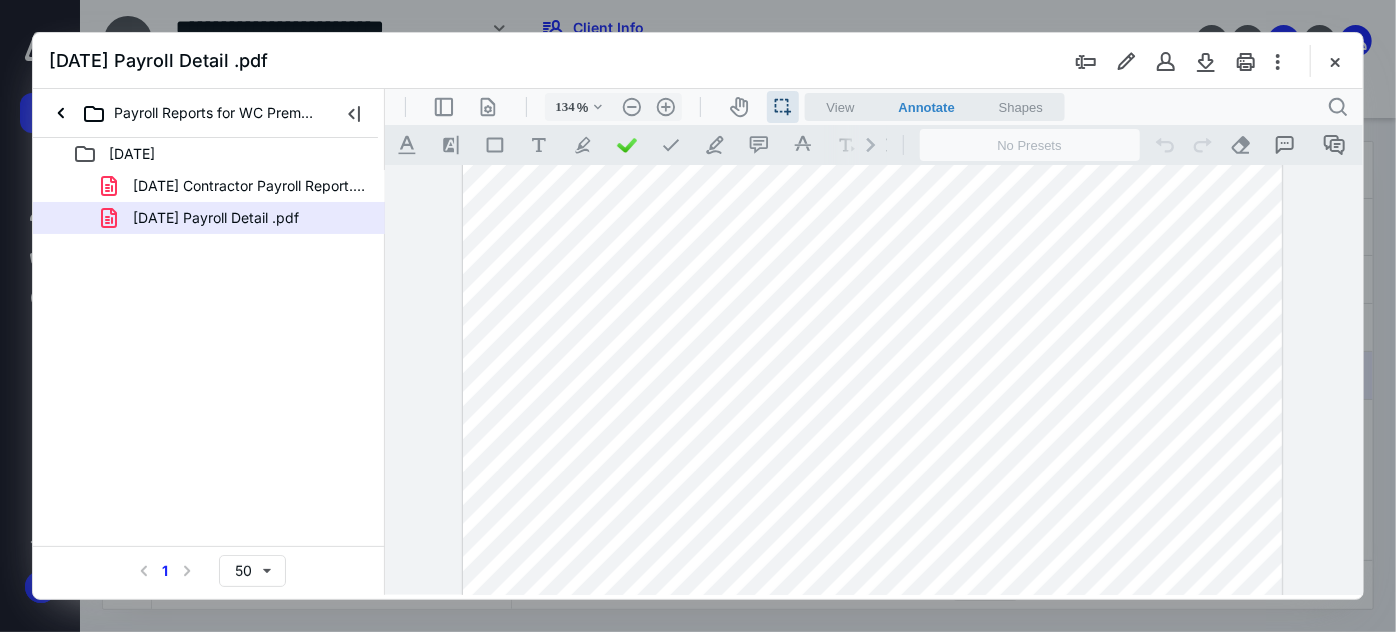 scroll, scrollTop: 0, scrollLeft: 0, axis: both 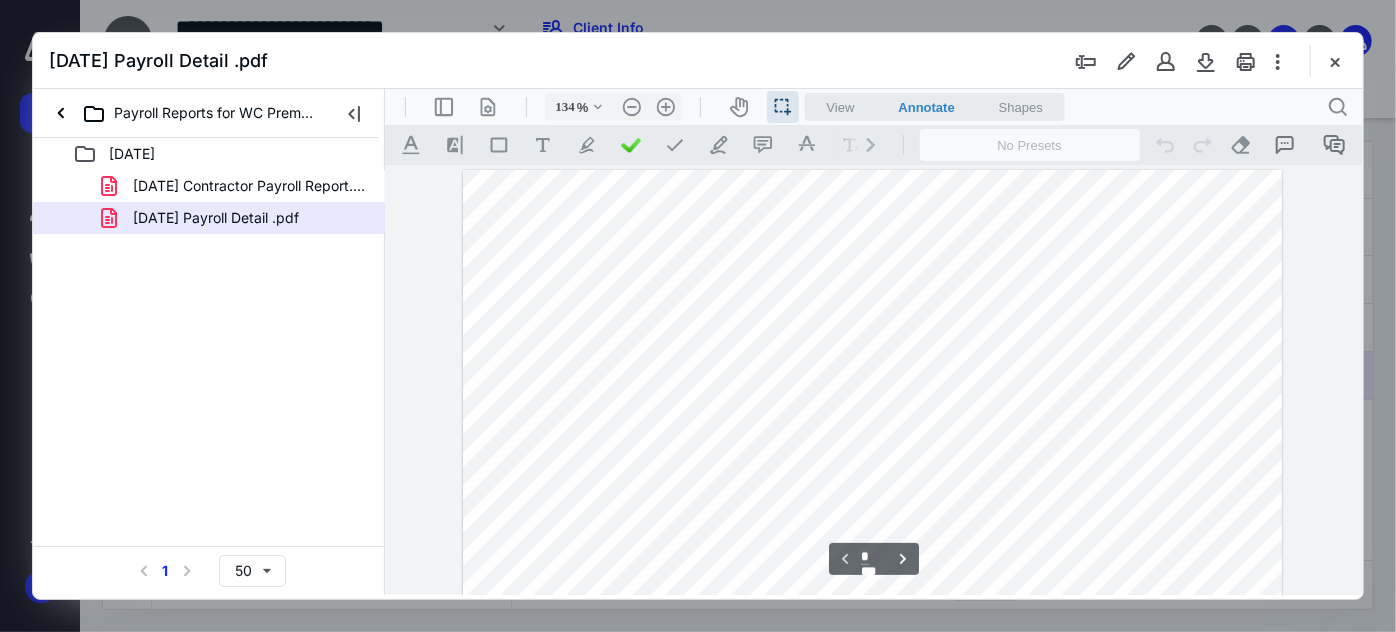 click on "View" at bounding box center [840, 106] 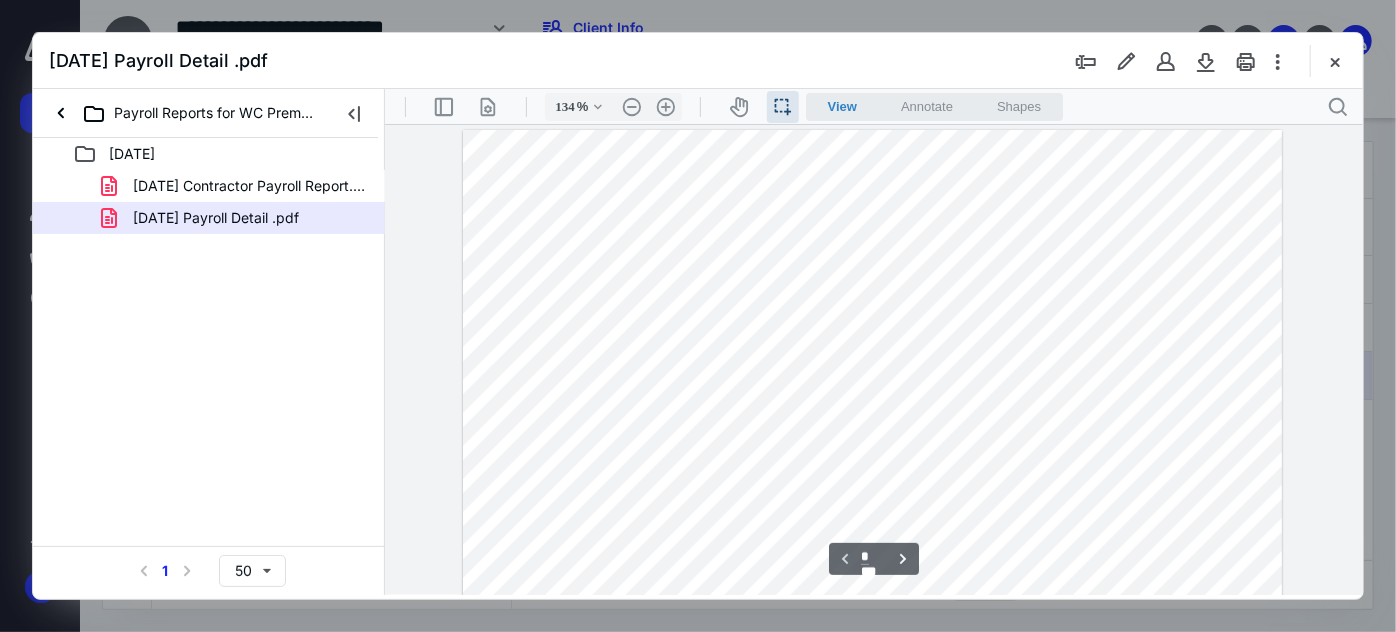 click on "Shapes" at bounding box center [1018, 105] 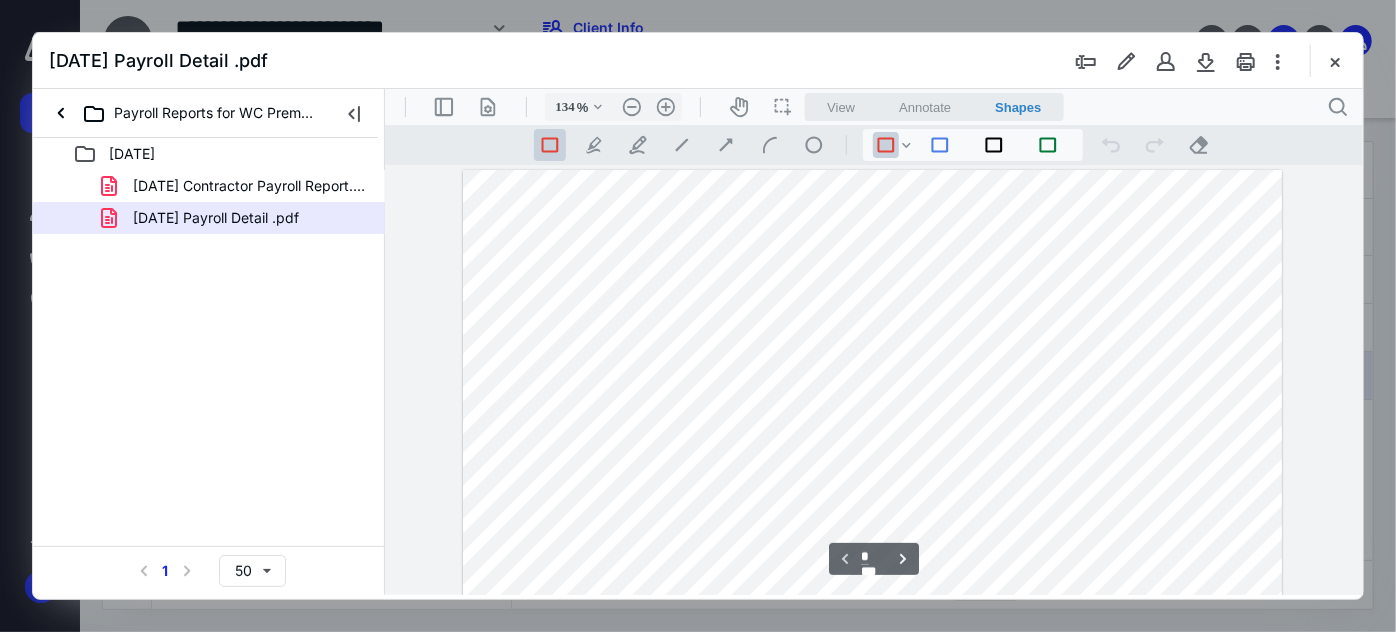 drag, startPoint x: 954, startPoint y: 111, endPoint x: 943, endPoint y: 111, distance: 11 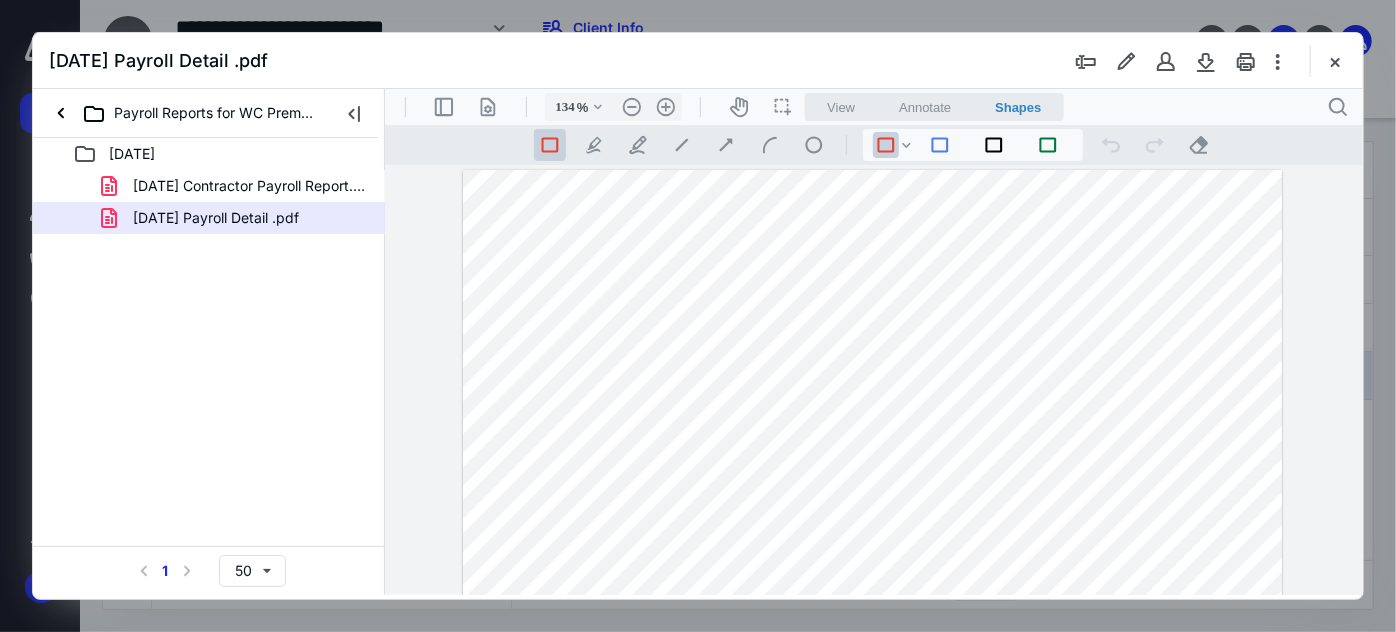 click on "Annotate" at bounding box center [924, 106] 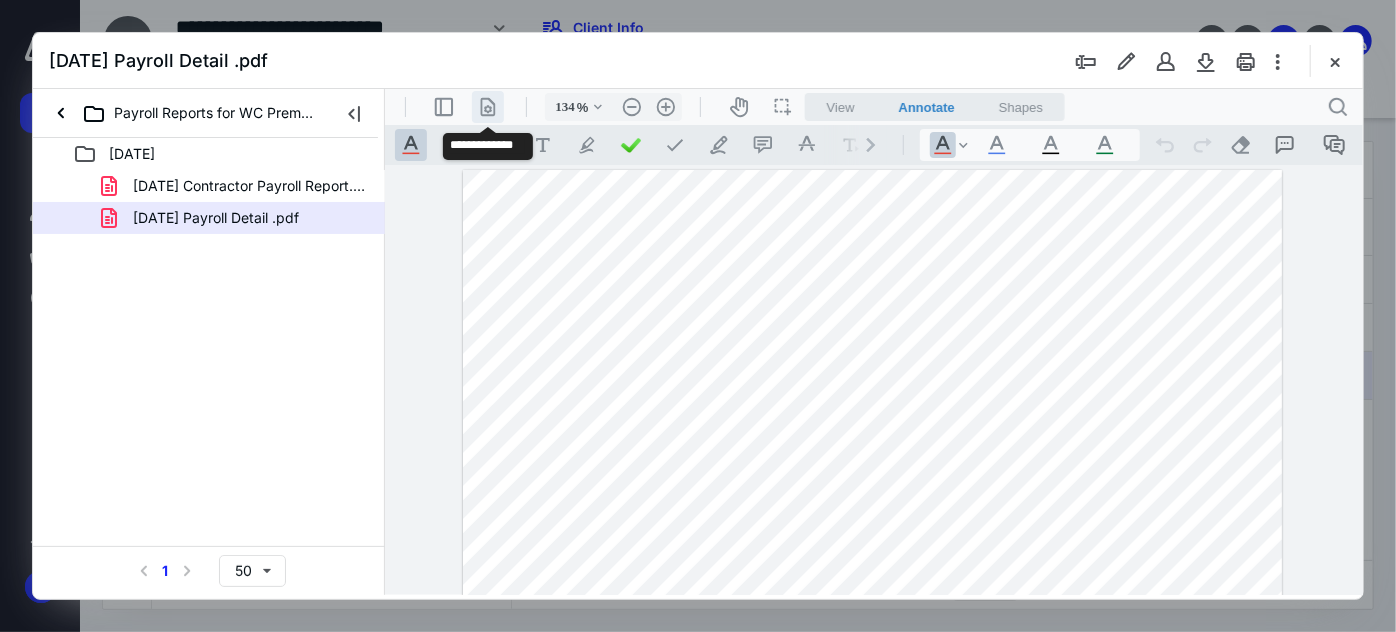 click on ".cls-1{fill:#abb0c4;} icon - header - page manipulation - line" at bounding box center (487, 106) 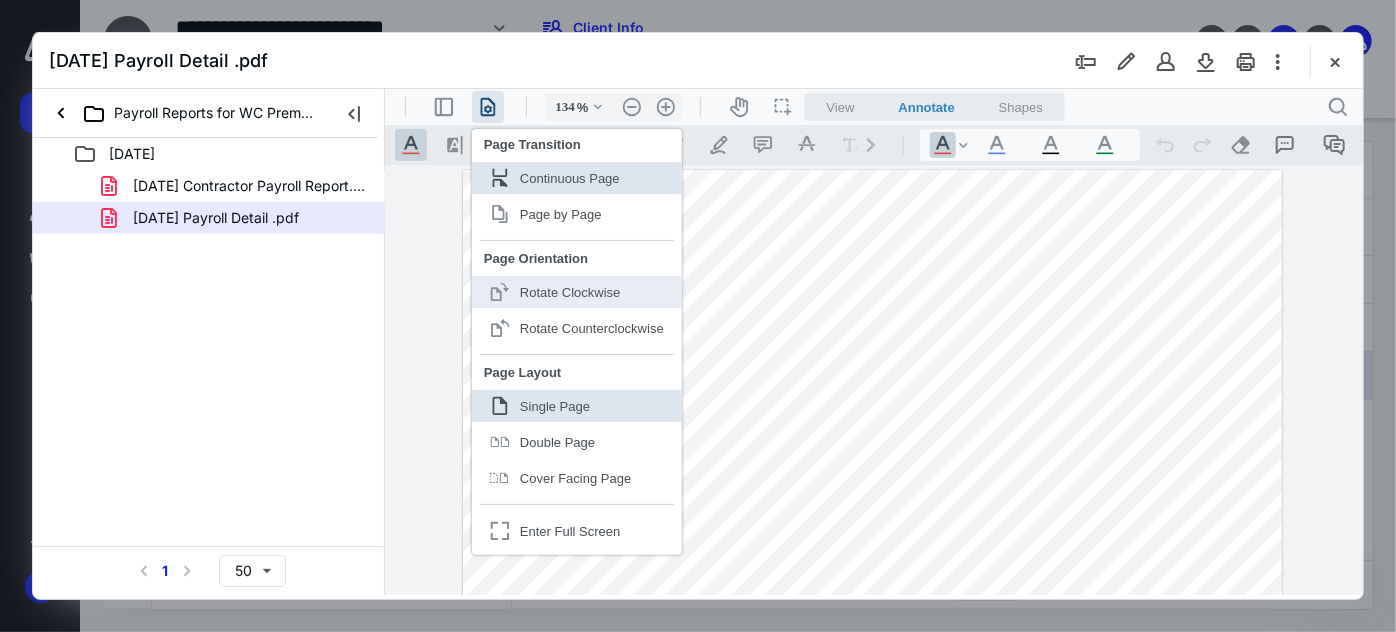 click on "Rotate Clockwise" at bounding box center [569, 291] 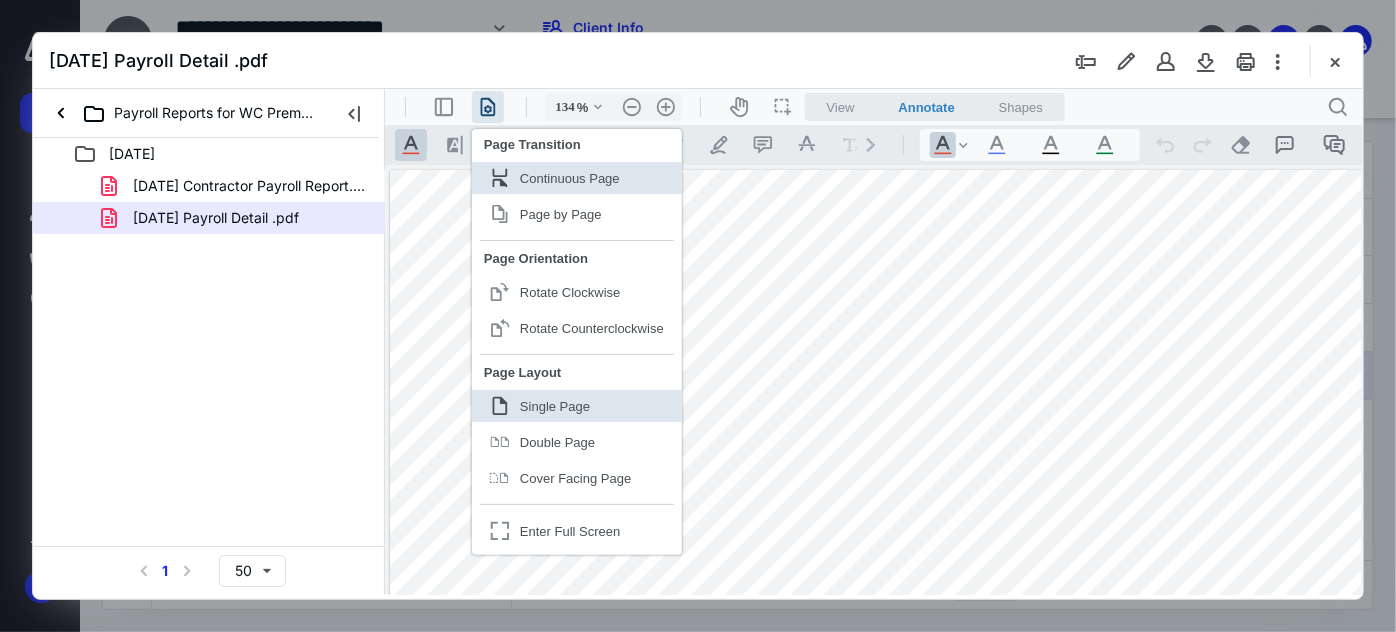 click at bounding box center (919, 578) 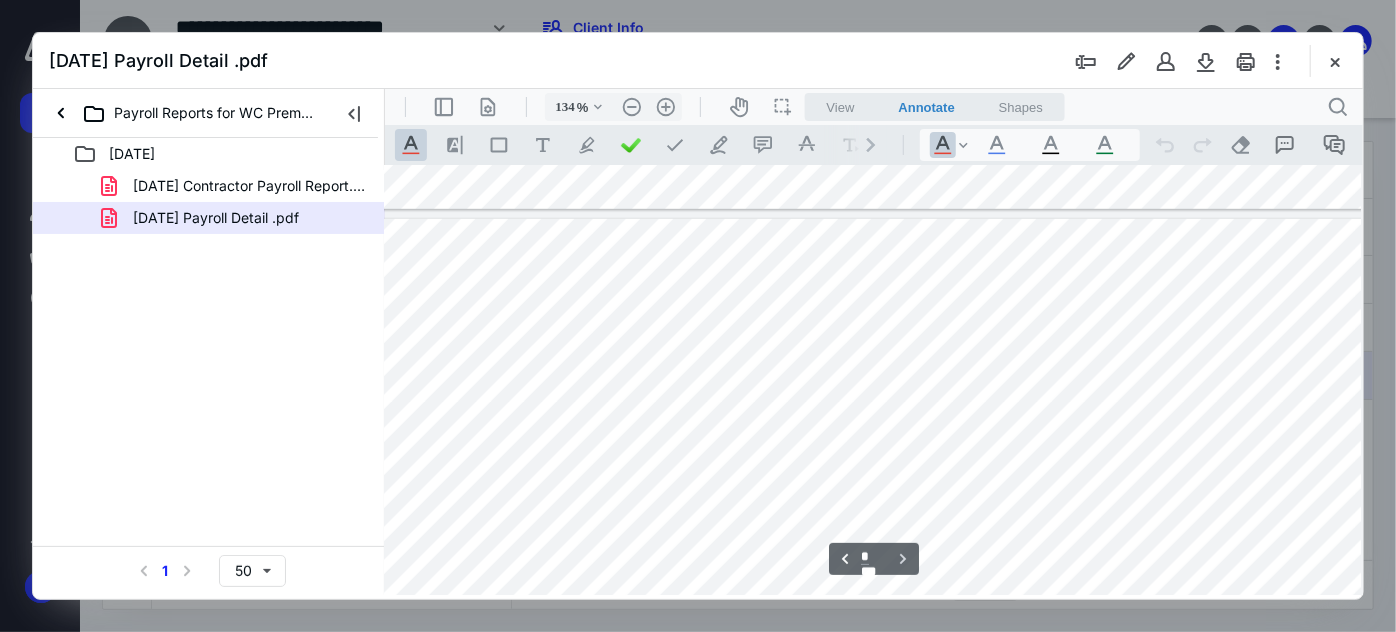 scroll, scrollTop: 688, scrollLeft: 47, axis: both 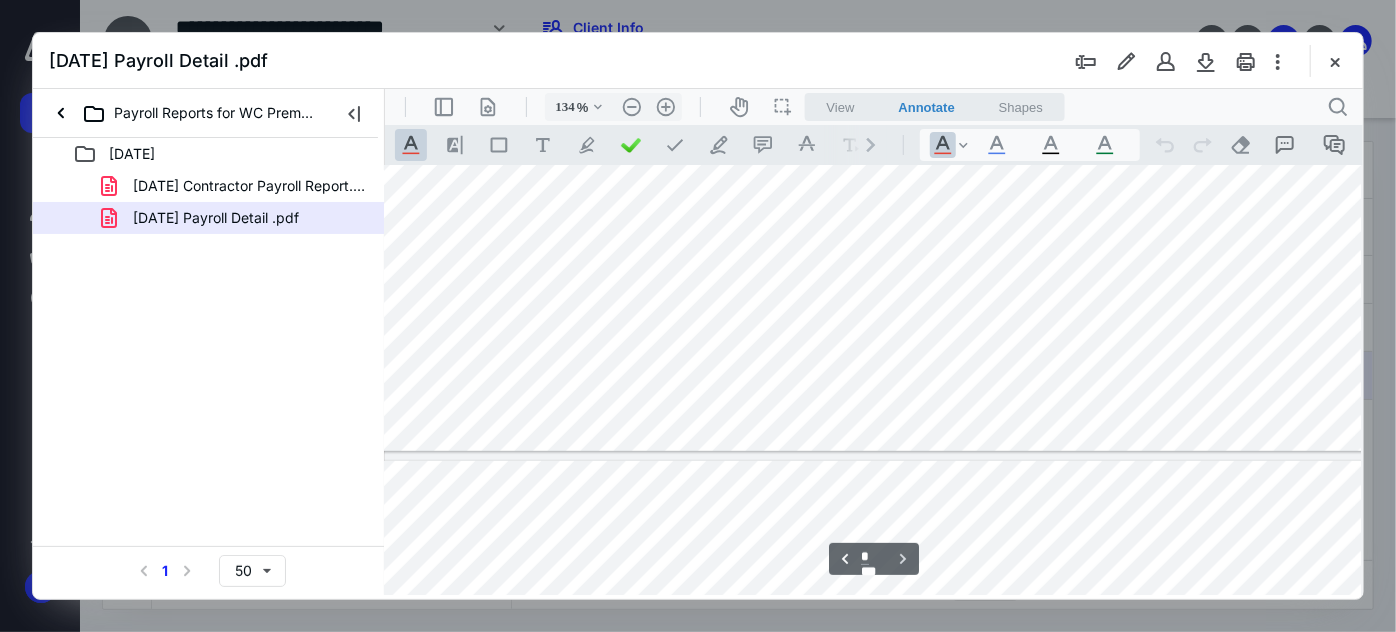 type on "*" 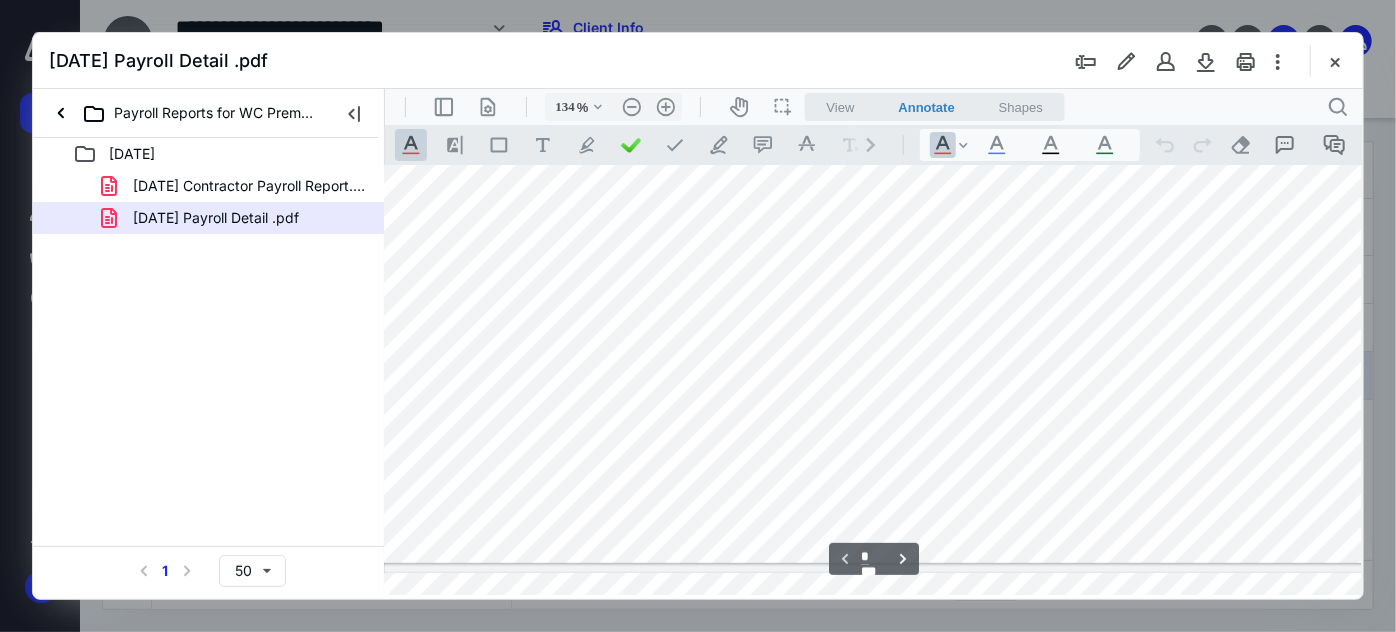 scroll, scrollTop: 454, scrollLeft: 47, axis: both 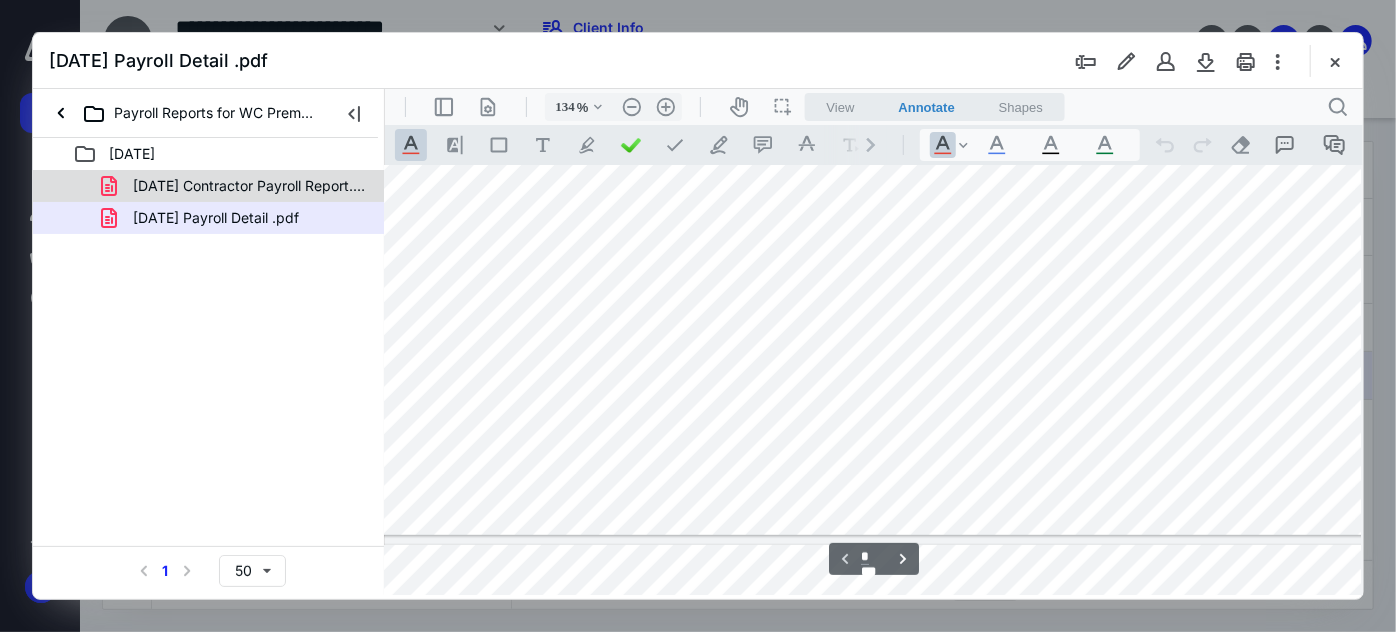 click on "[DATE] Contractor Payroll Report.pdf" at bounding box center [249, 186] 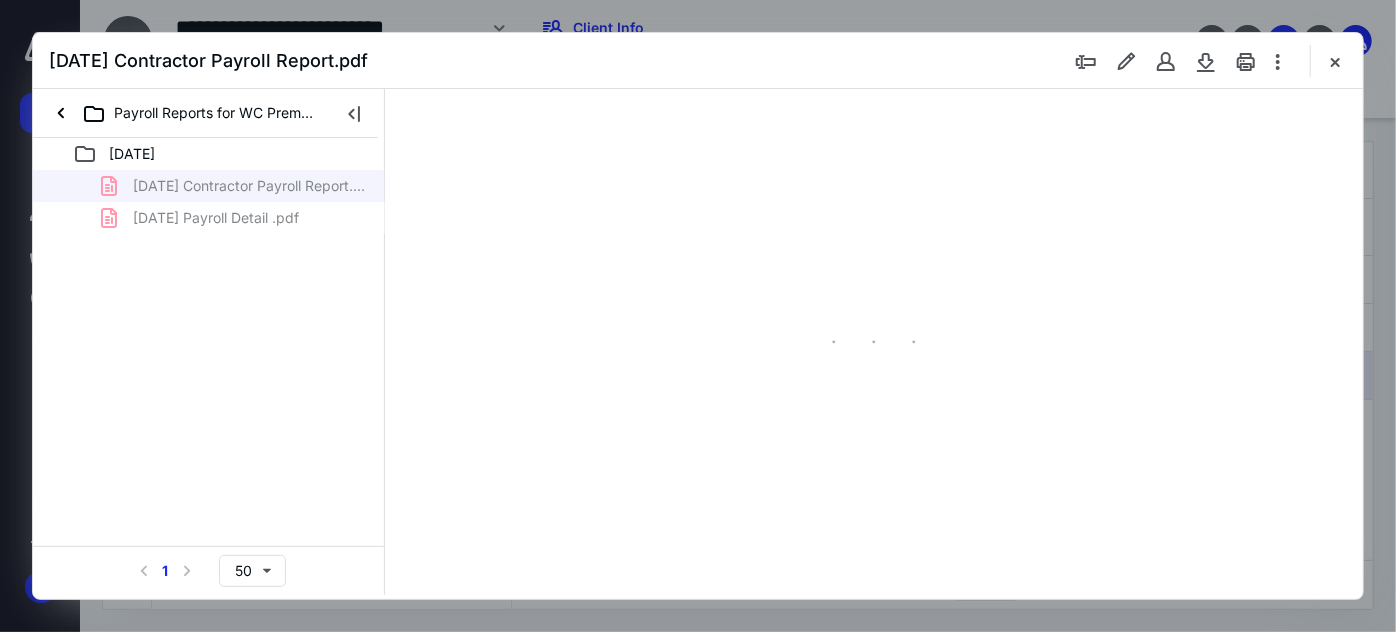 scroll, scrollTop: 77, scrollLeft: 0, axis: vertical 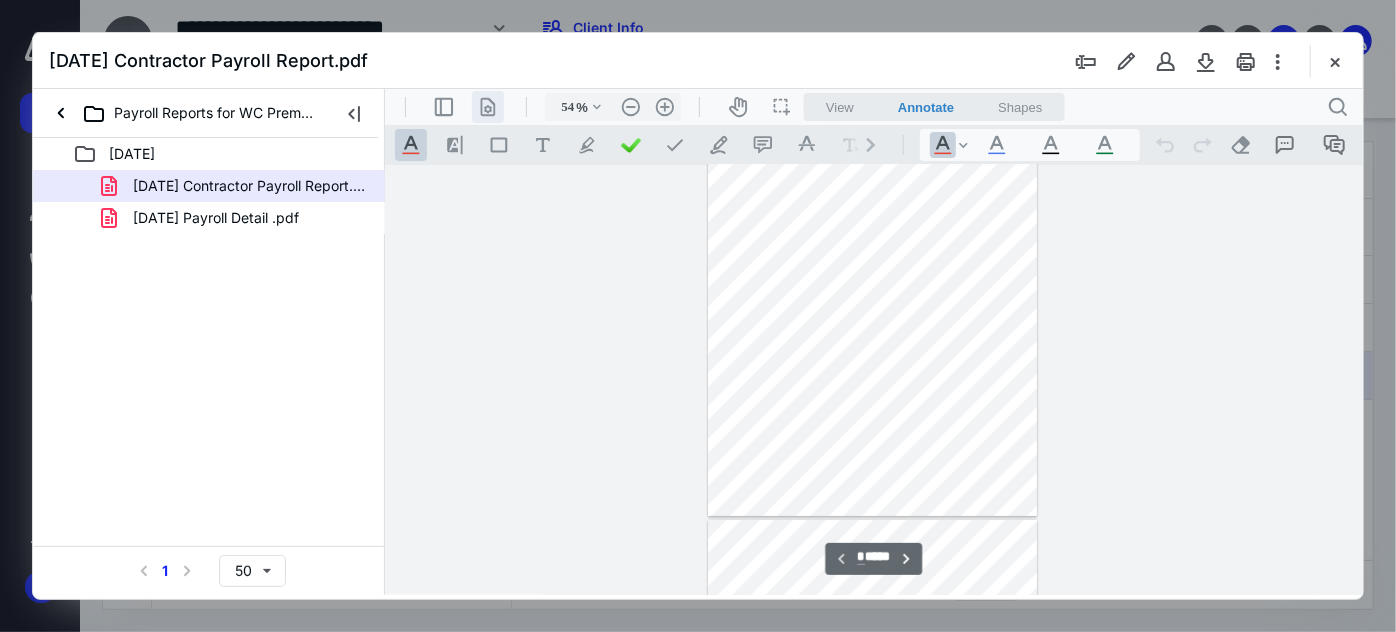 click on ".cls-1{fill:#abb0c4;} icon - header - page manipulation - line" at bounding box center [487, 106] 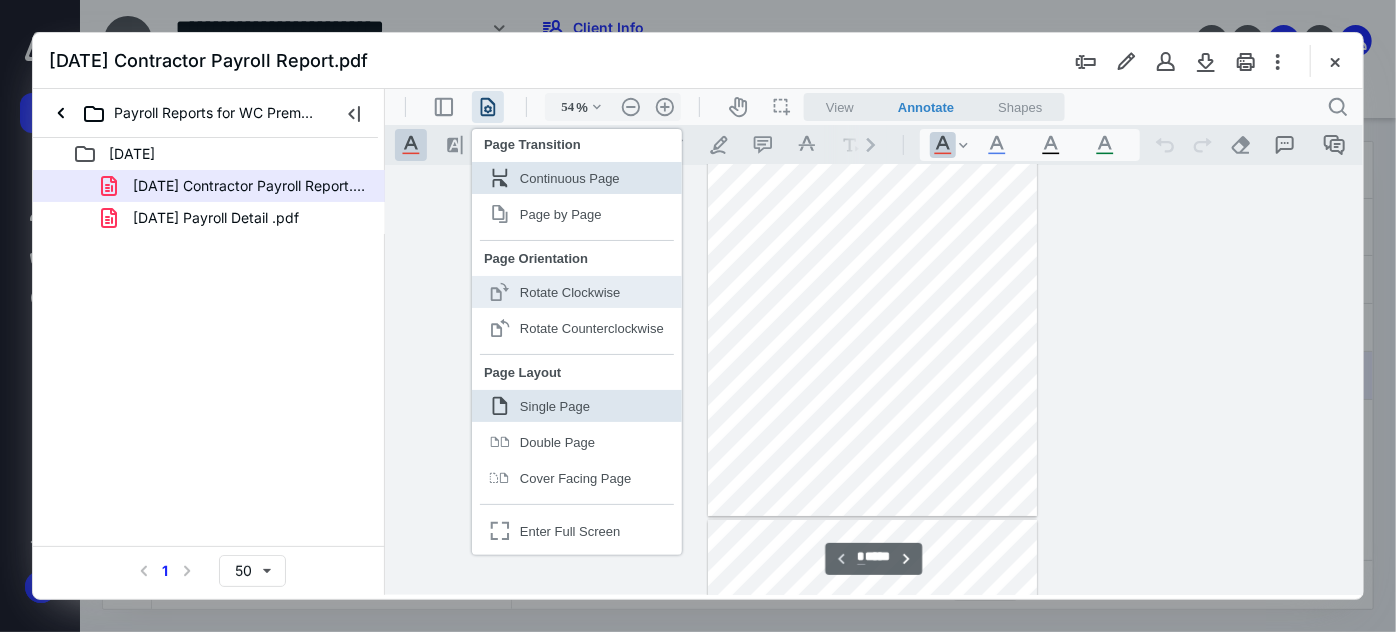 click on "Rotate Clockwise" at bounding box center [569, 291] 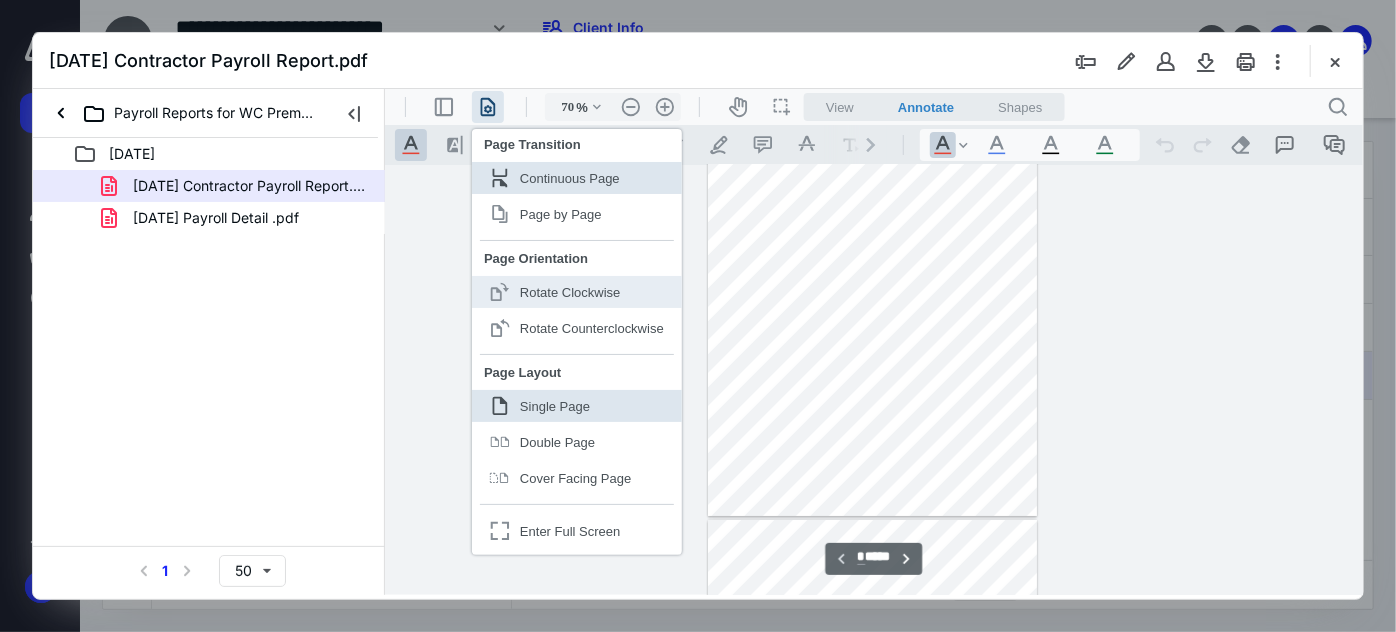 scroll, scrollTop: 78, scrollLeft: 0, axis: vertical 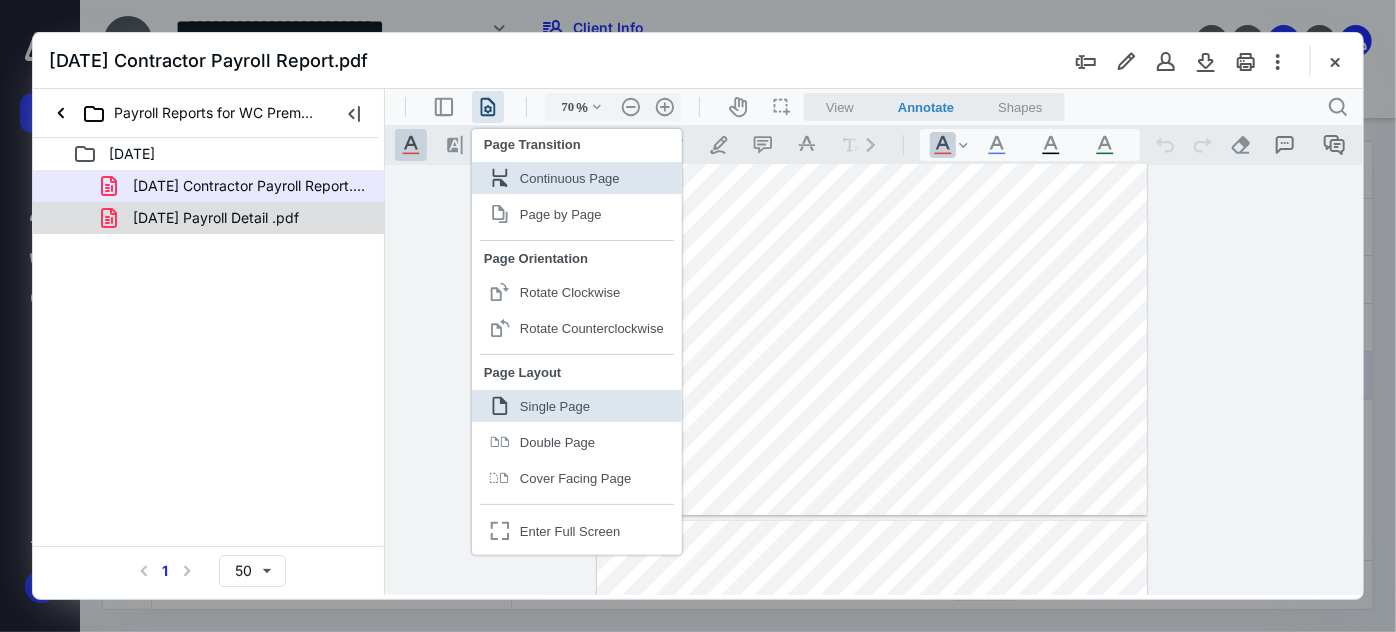 click on "[DATE] Payroll Detail .pdf" at bounding box center [216, 218] 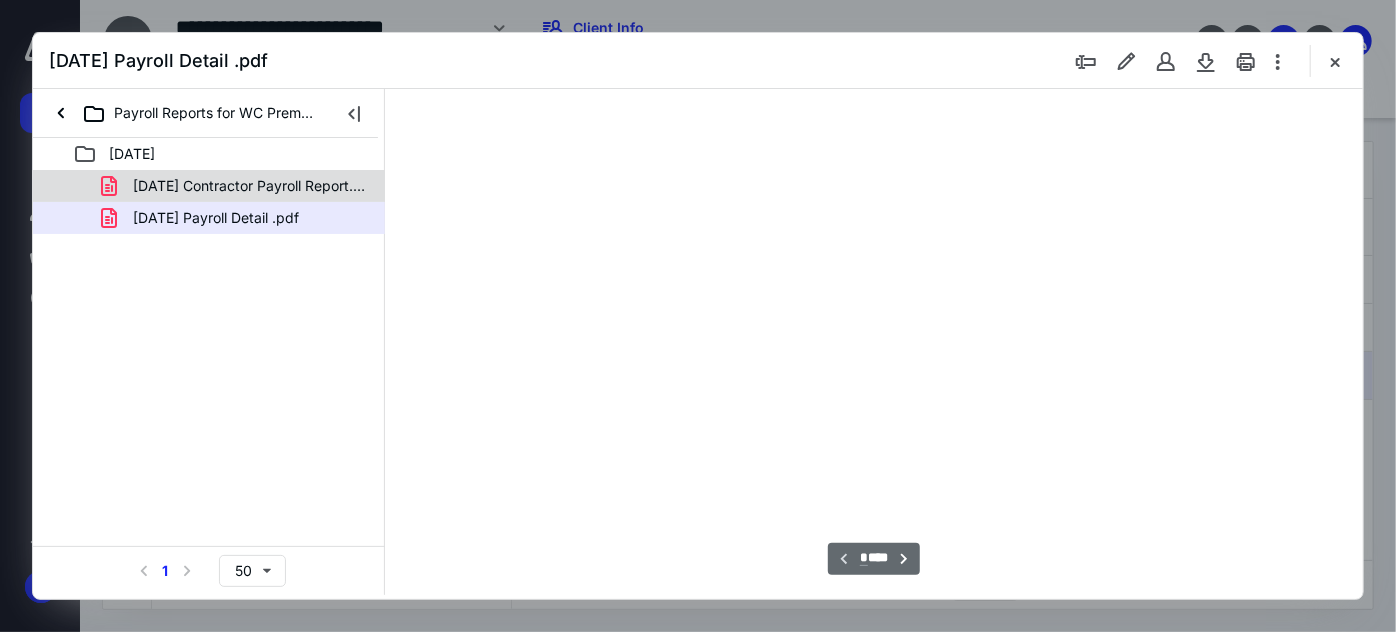 scroll, scrollTop: 77, scrollLeft: 0, axis: vertical 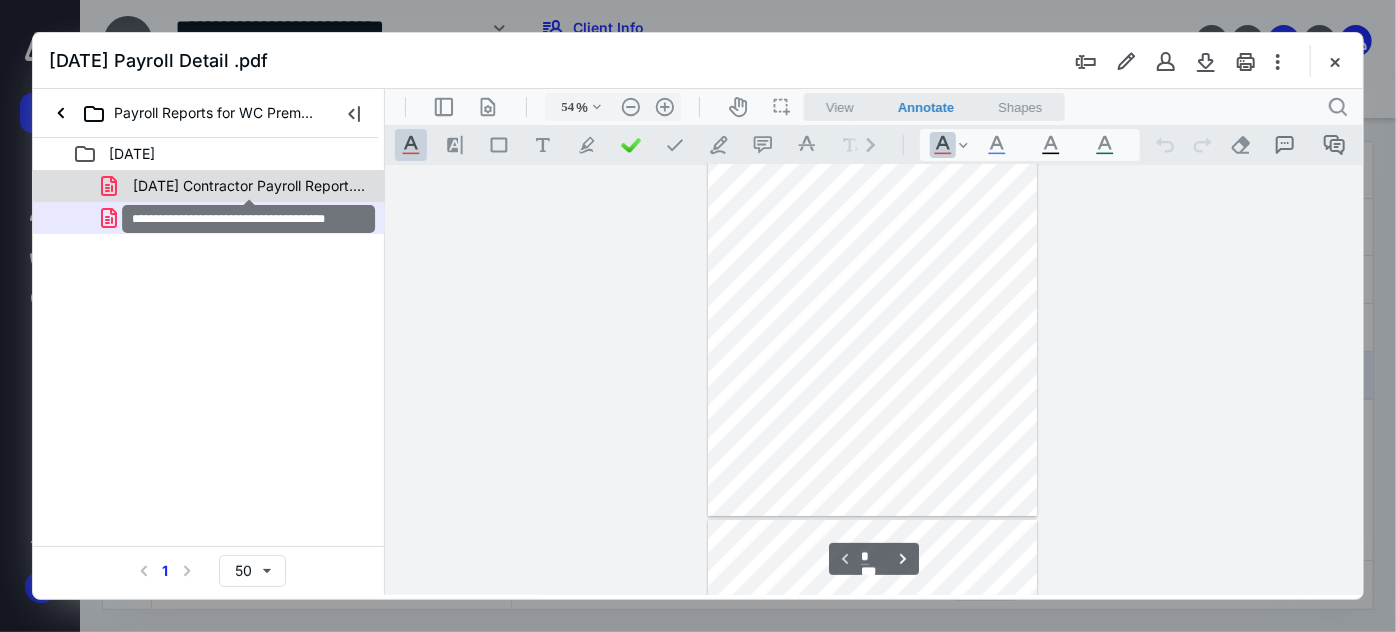 click on "[DATE] Contractor Payroll Report.pdf" at bounding box center (249, 186) 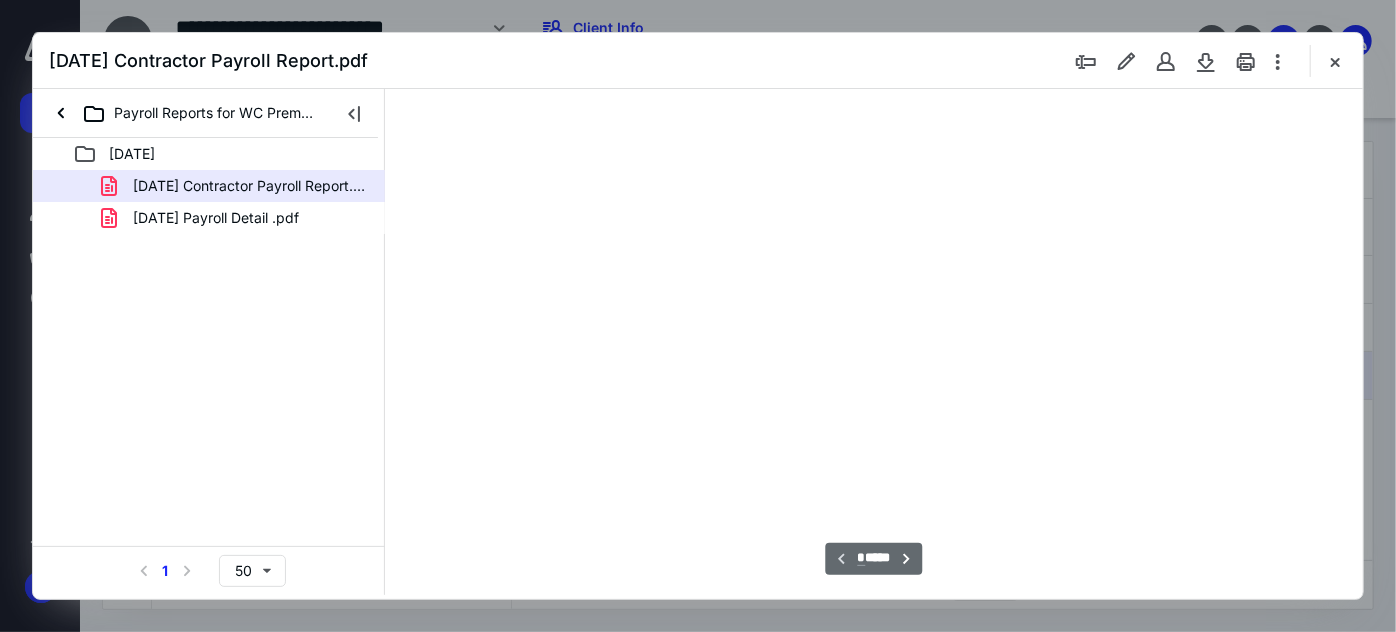 scroll, scrollTop: 77, scrollLeft: 0, axis: vertical 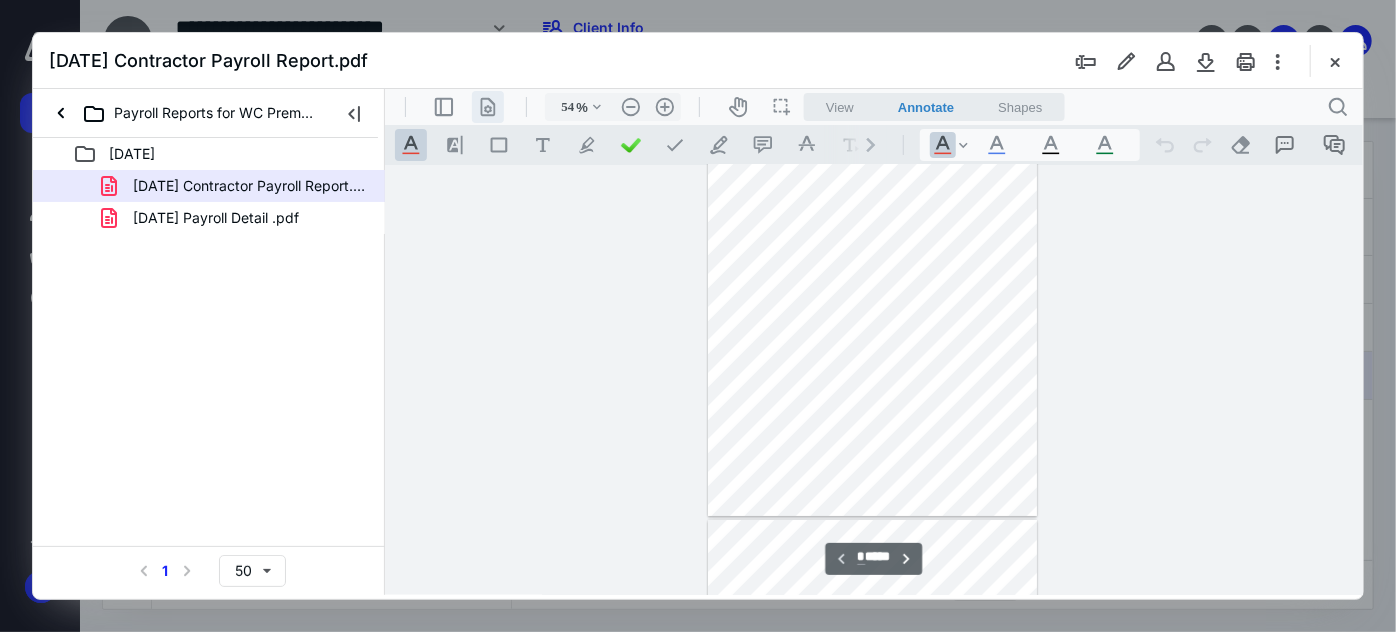 click on ".cls-1{fill:#abb0c4;} icon - header - page manipulation - line" at bounding box center [487, 106] 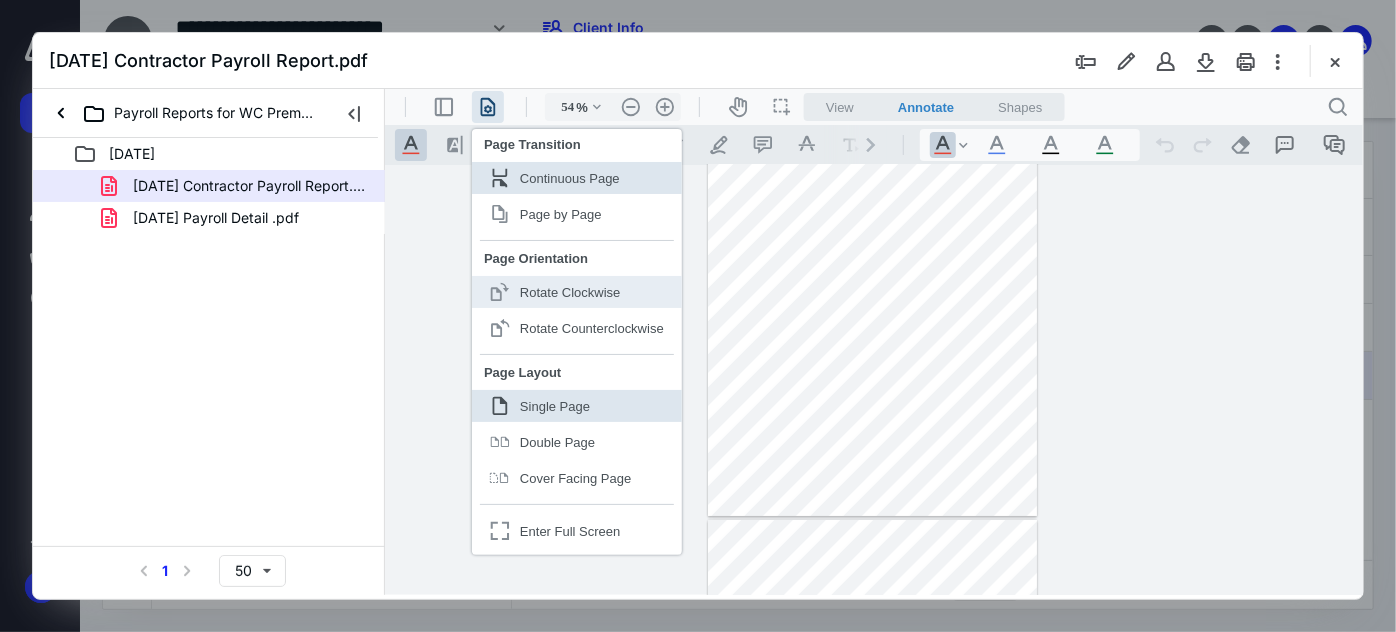 click on "Rotate Clockwise" at bounding box center (569, 291) 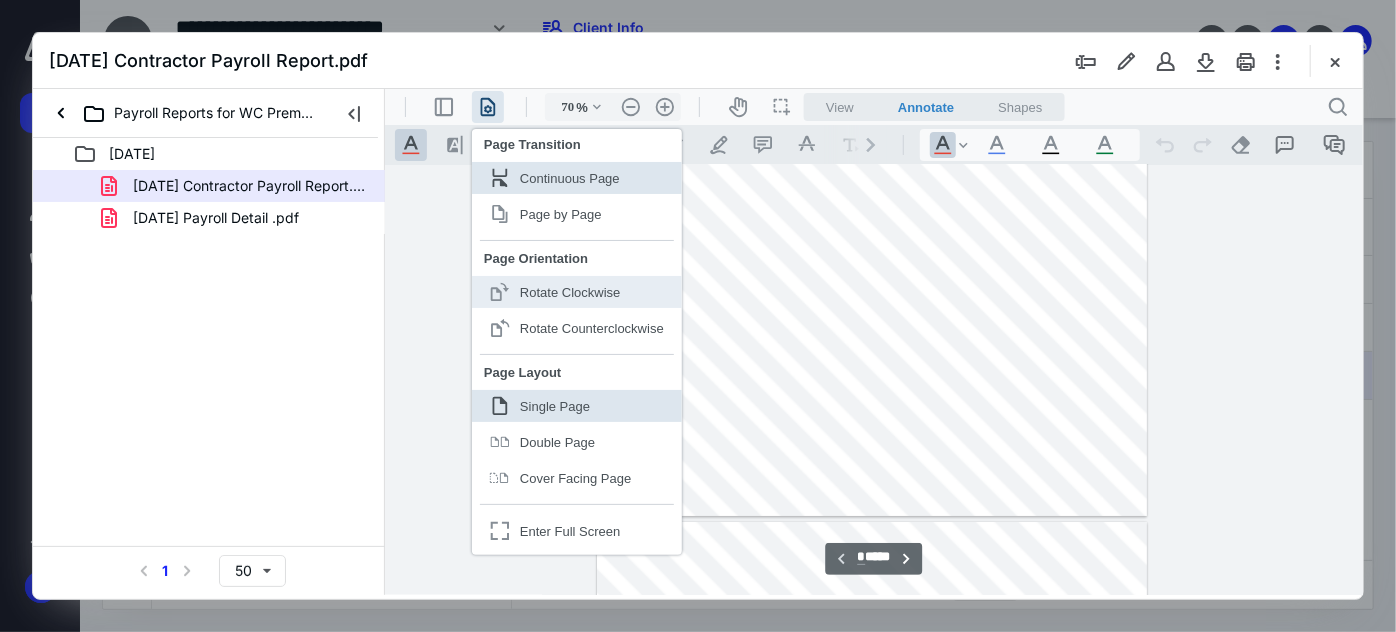 scroll, scrollTop: 78, scrollLeft: 0, axis: vertical 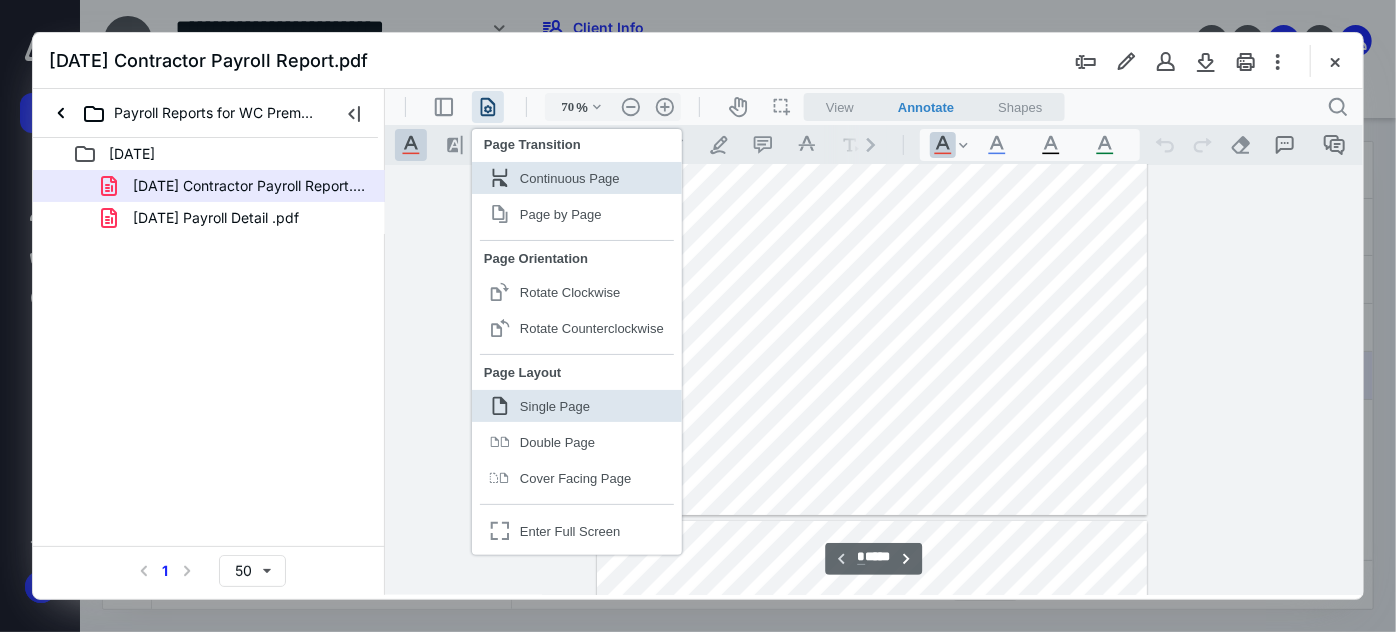 click at bounding box center [871, 301] 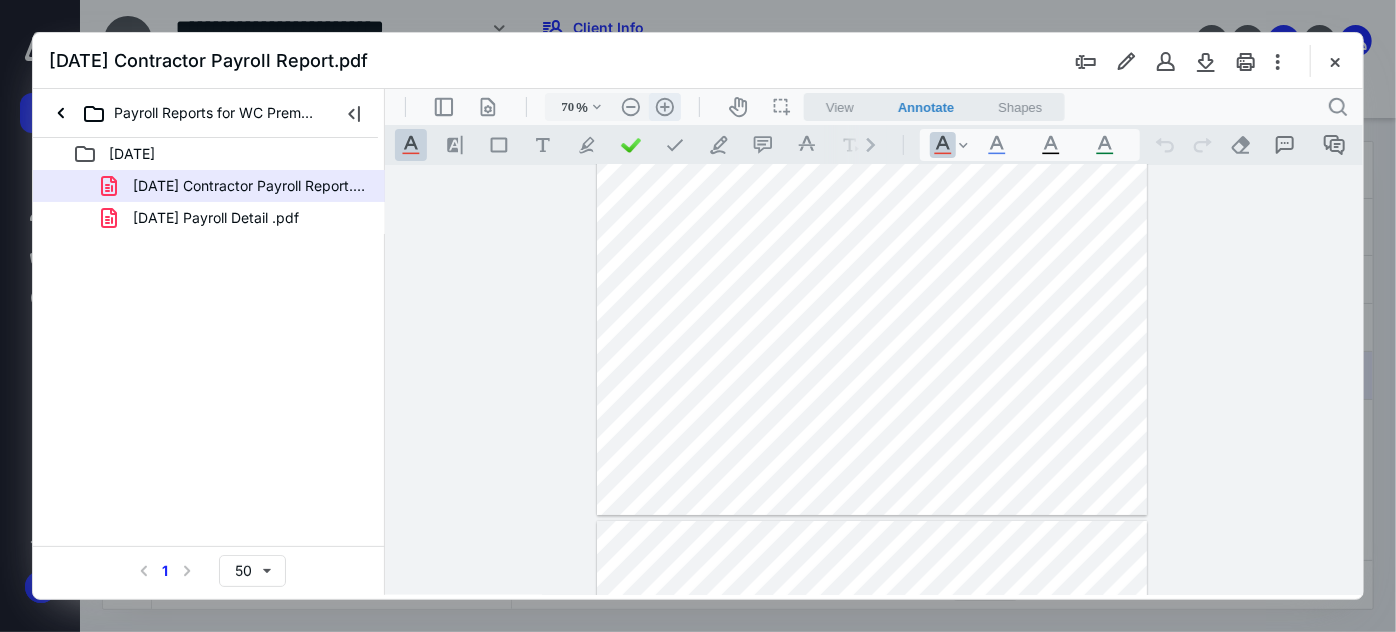 click on ".cls-1{fill:#abb0c4;} icon - header - zoom - in - line" at bounding box center (664, 106) 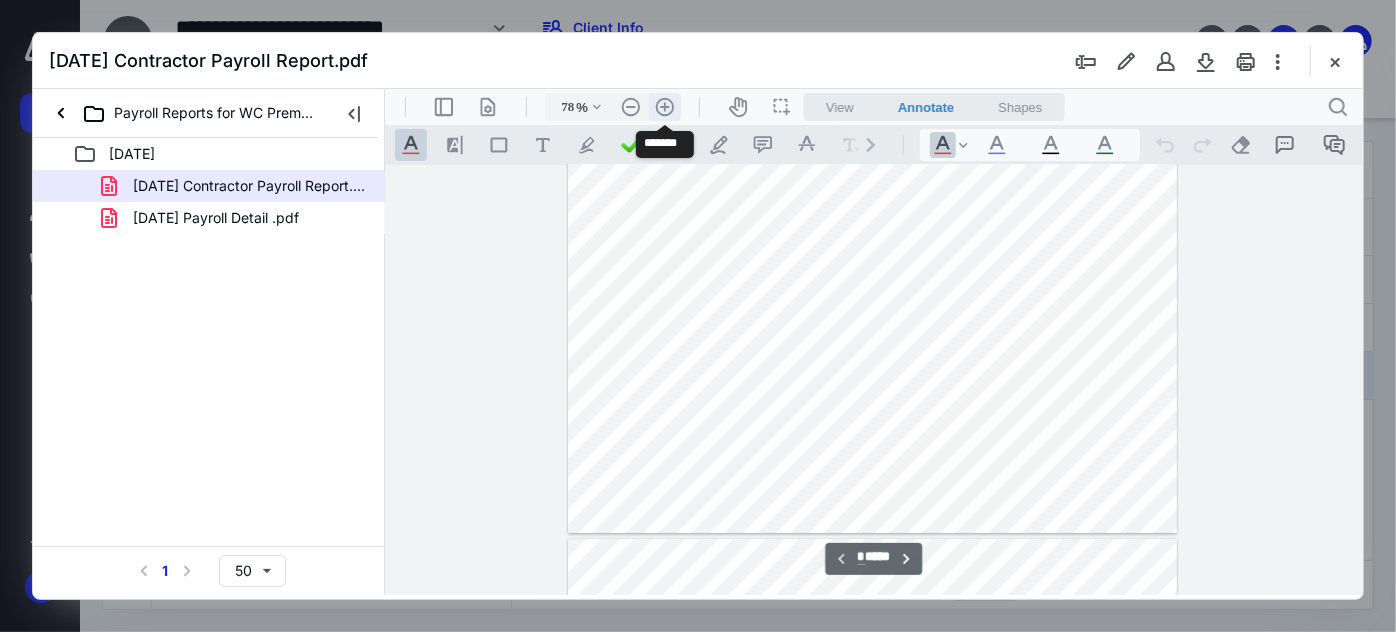 click on ".cls-1{fill:#abb0c4;} icon - header - zoom - in - line" at bounding box center [664, 106] 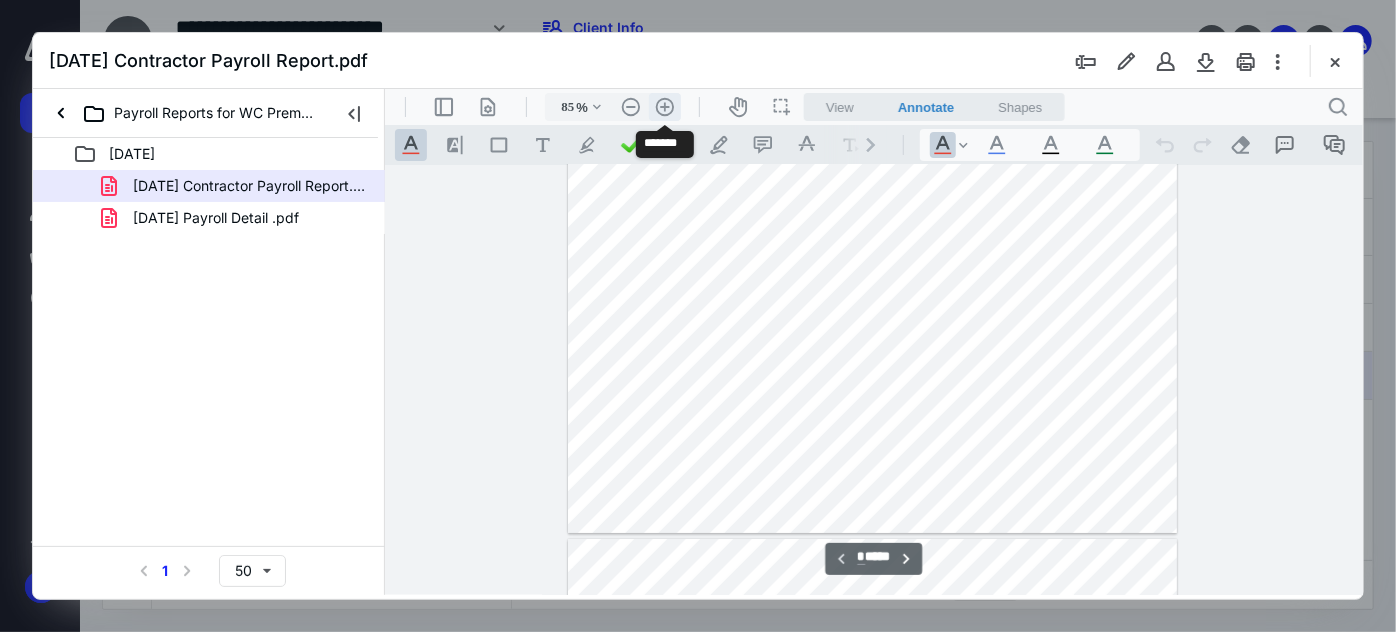 scroll, scrollTop: 133, scrollLeft: 0, axis: vertical 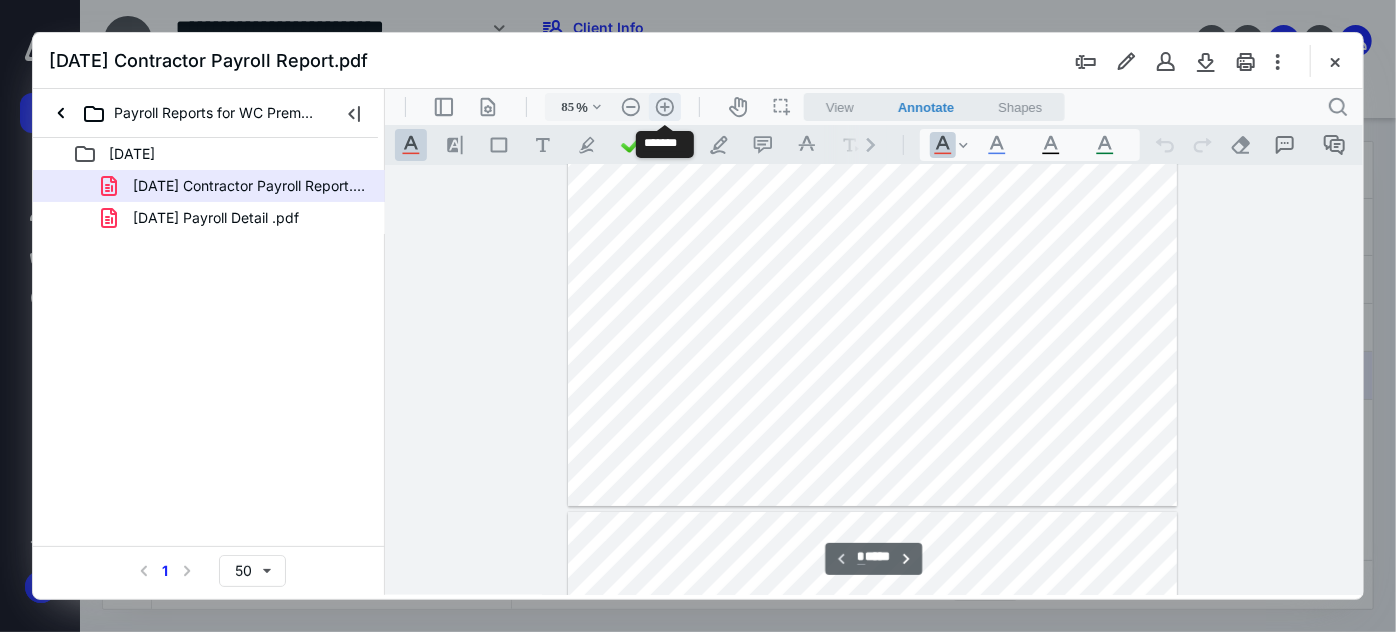 click on ".cls-1{fill:#abb0c4;} icon - header - zoom - in - line" at bounding box center [664, 106] 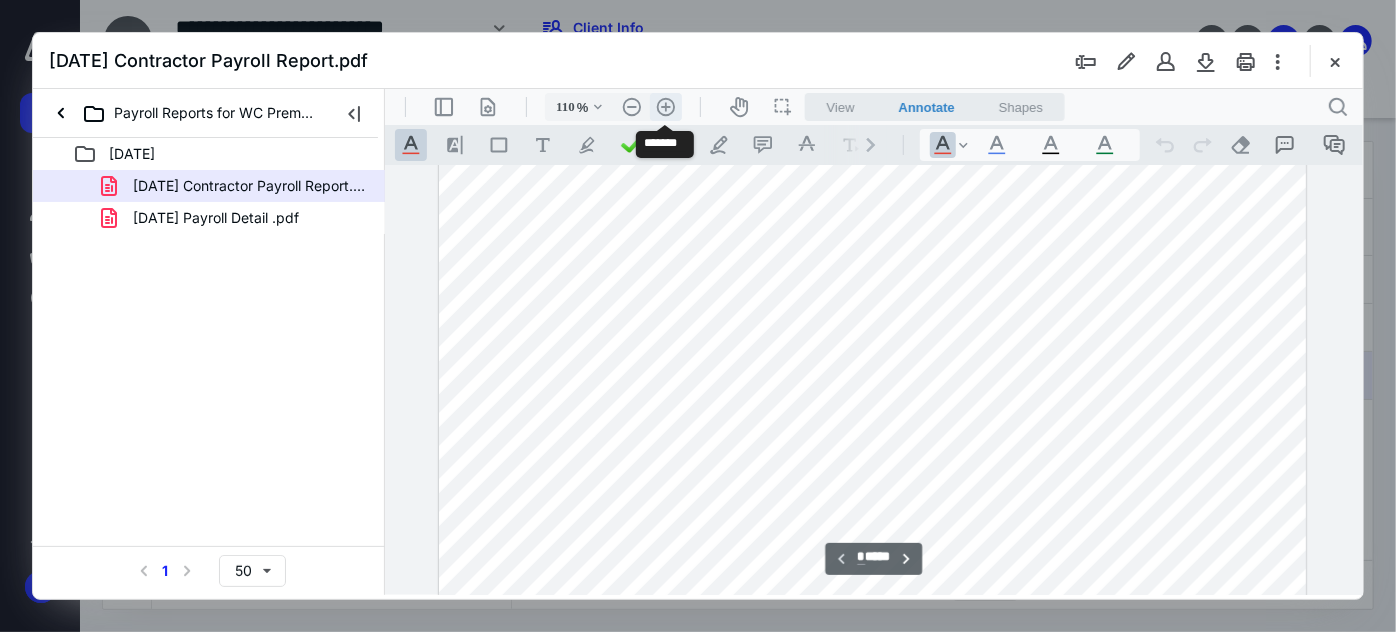 click on ".cls-1{fill:#abb0c4;} icon - header - zoom - in - line" at bounding box center (665, 106) 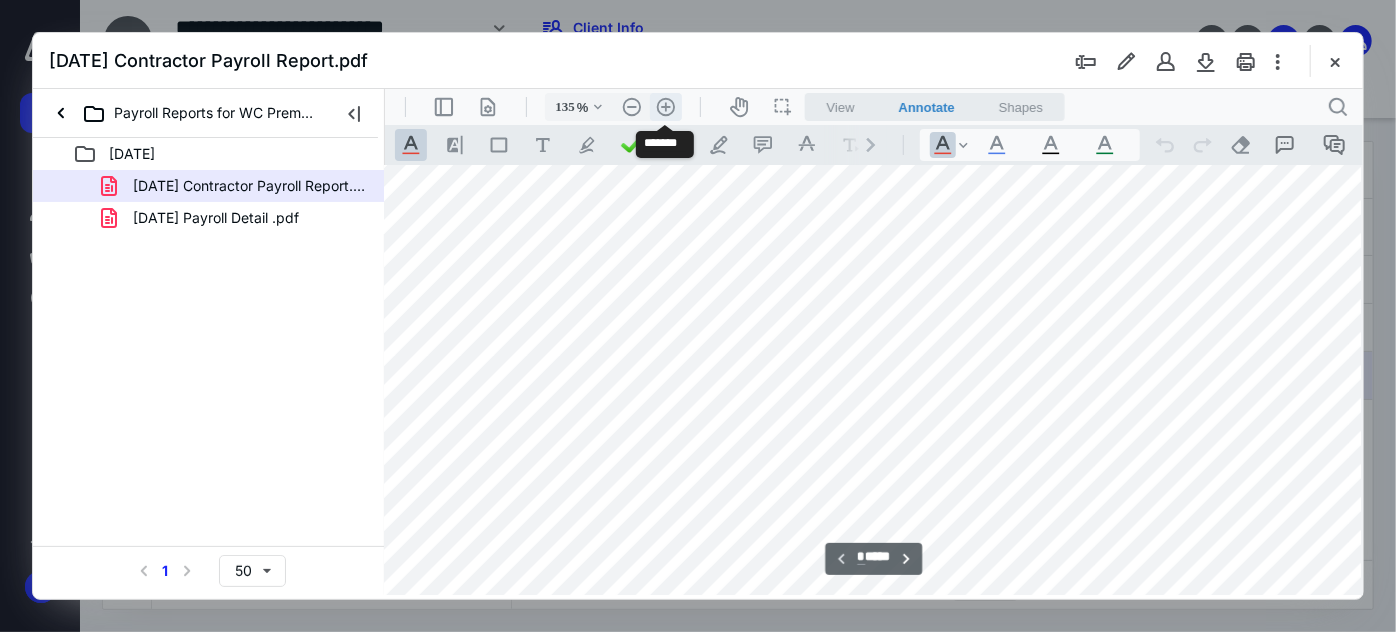 click on ".cls-1{fill:#abb0c4;} icon - header - zoom - in - line" at bounding box center (665, 106) 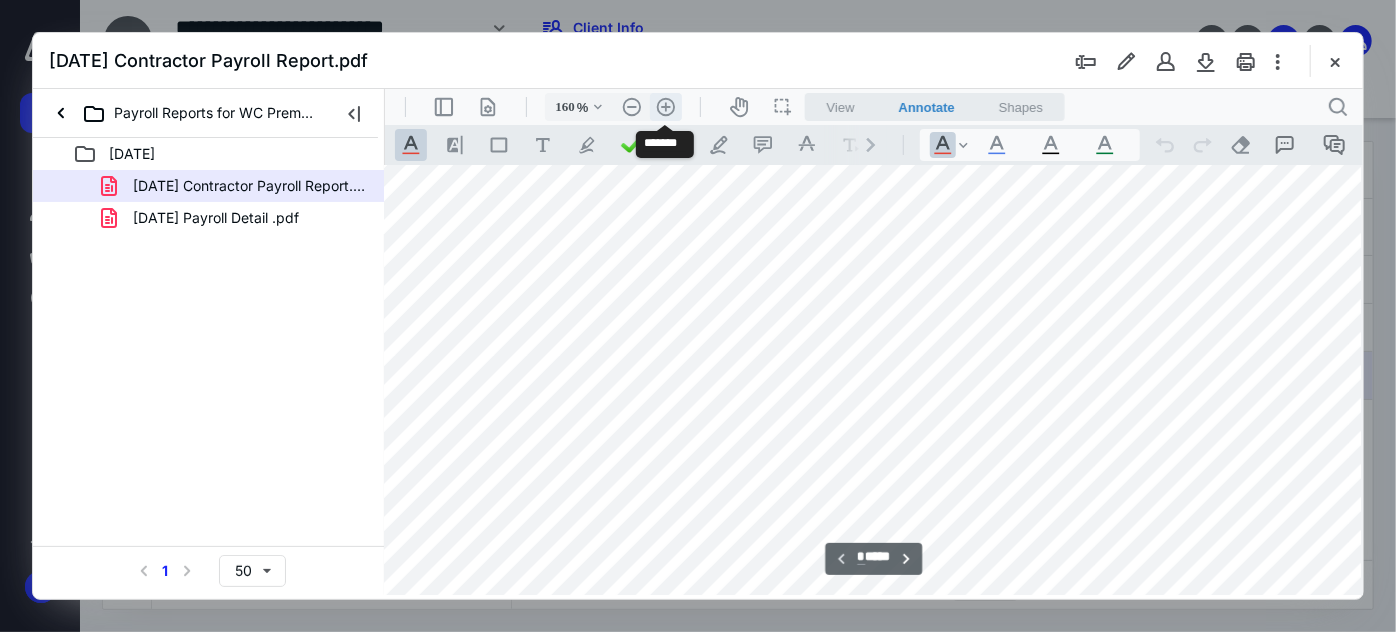scroll, scrollTop: 410, scrollLeft: 154, axis: both 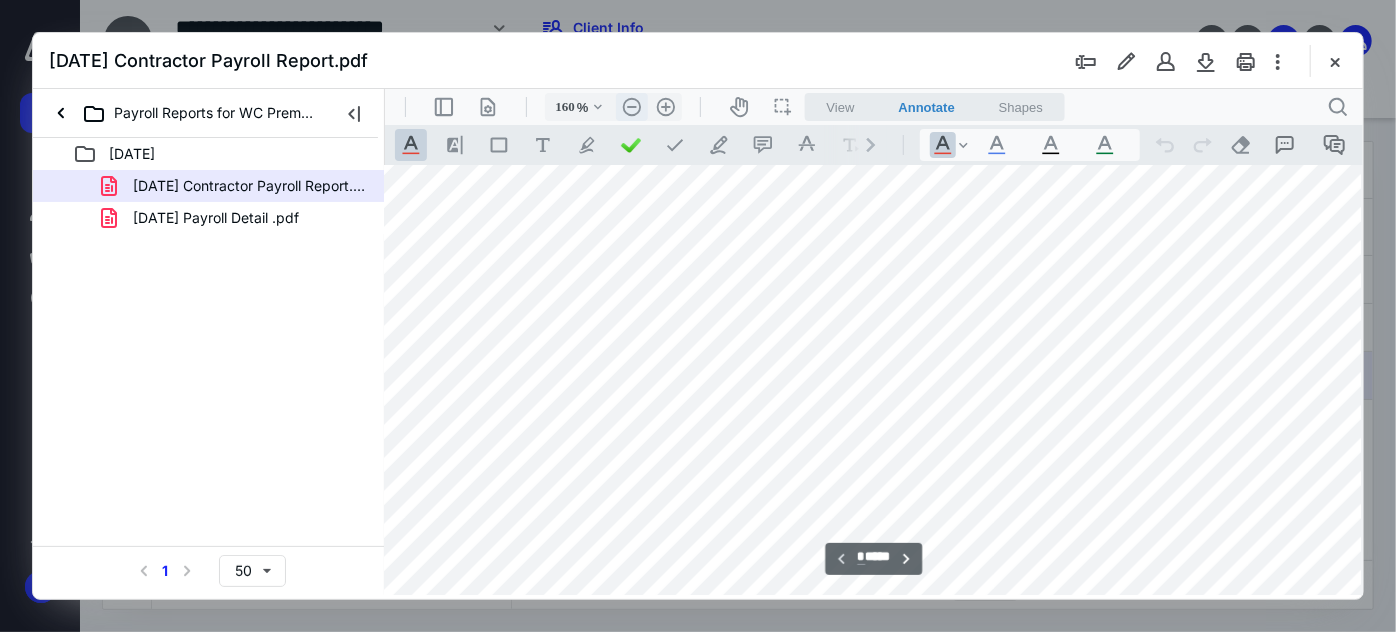 click on ".cls-1{fill:#abb0c4;} icon - header - zoom - out - line" at bounding box center [631, 106] 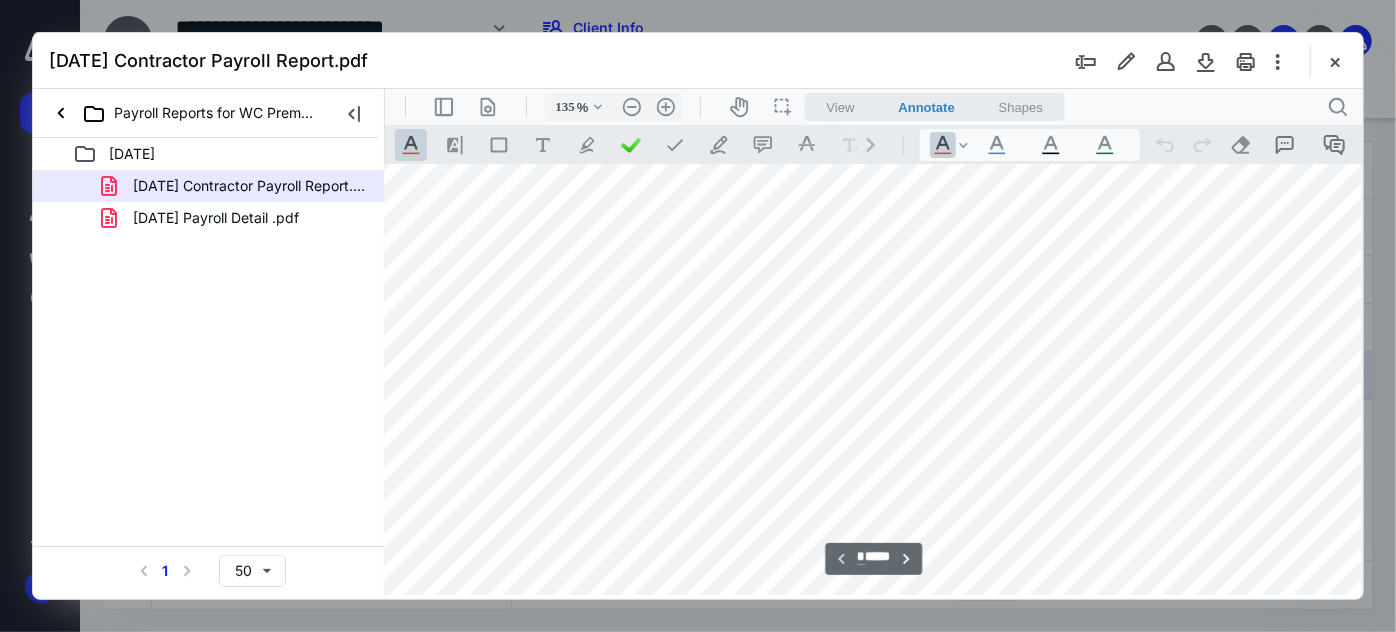 scroll, scrollTop: 45, scrollLeft: 53, axis: both 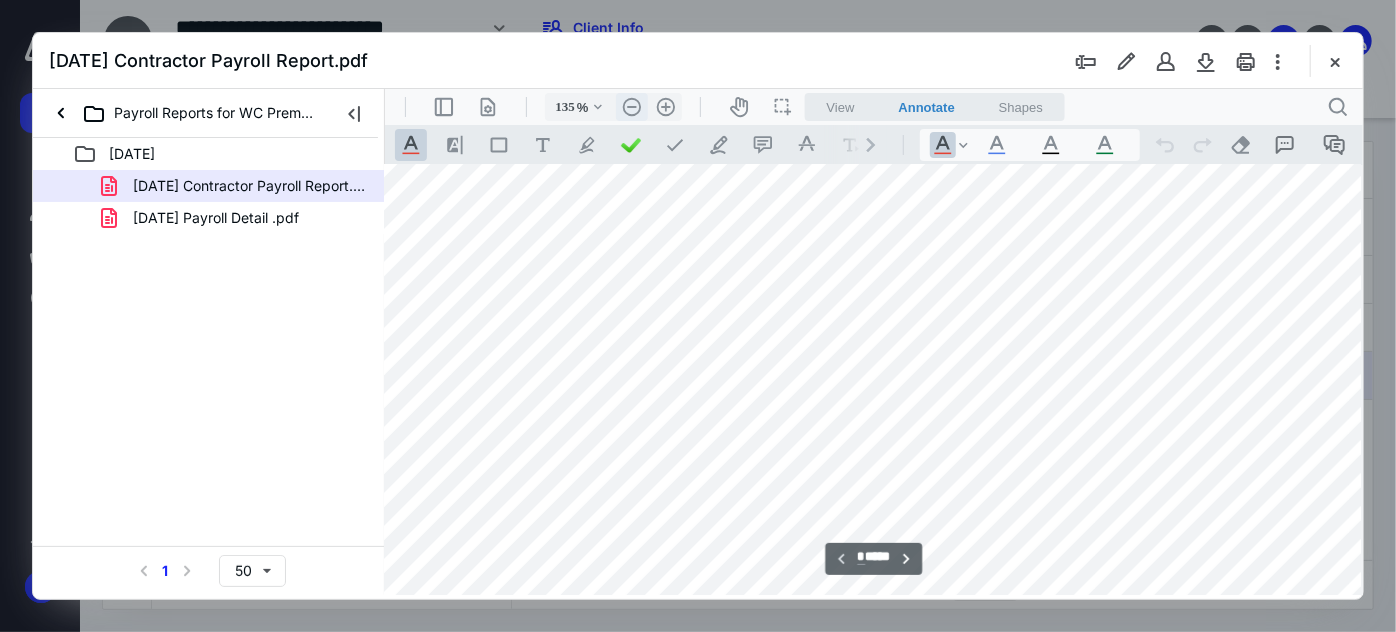 click on ".cls-1{fill:#abb0c4;} icon - header - zoom - out - line" at bounding box center [631, 106] 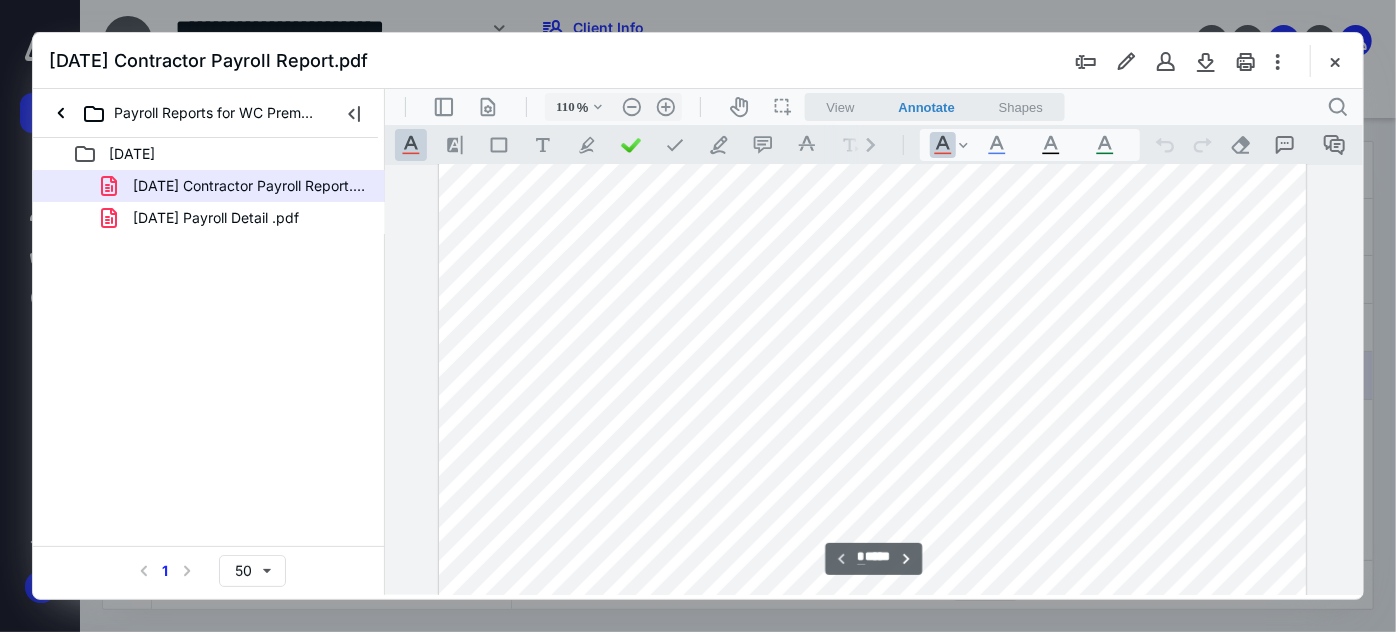 scroll, scrollTop: 186, scrollLeft: 0, axis: vertical 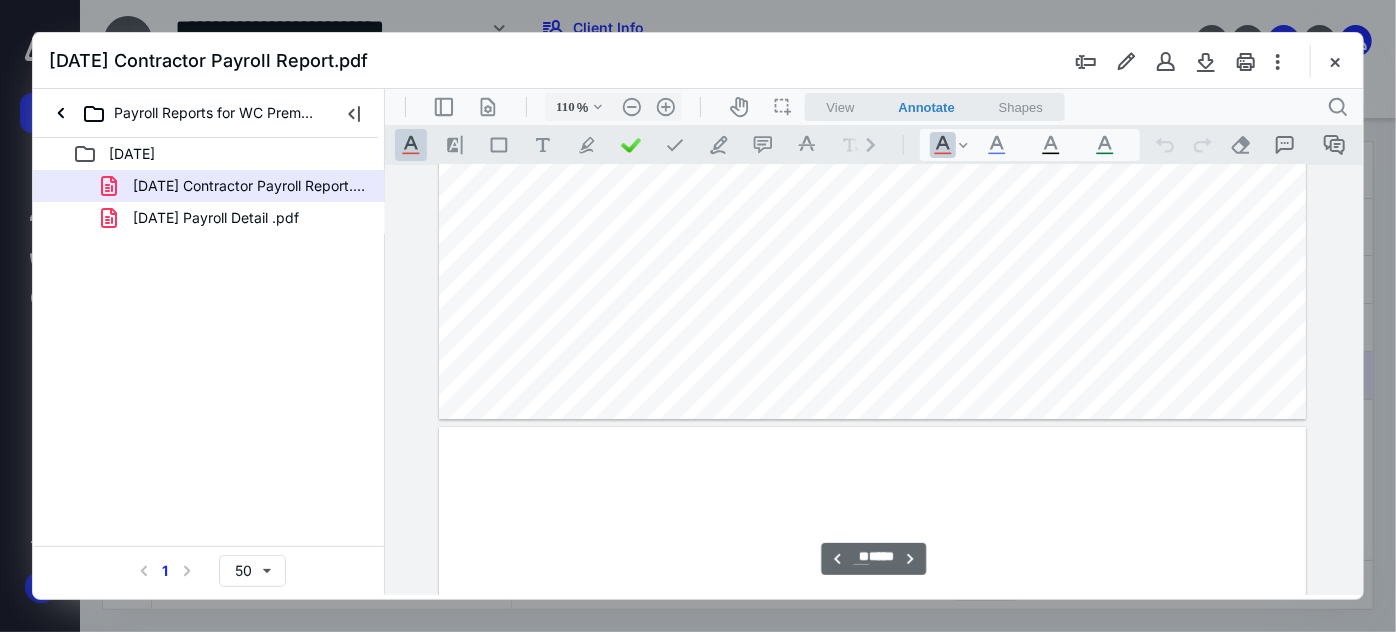 type on "**" 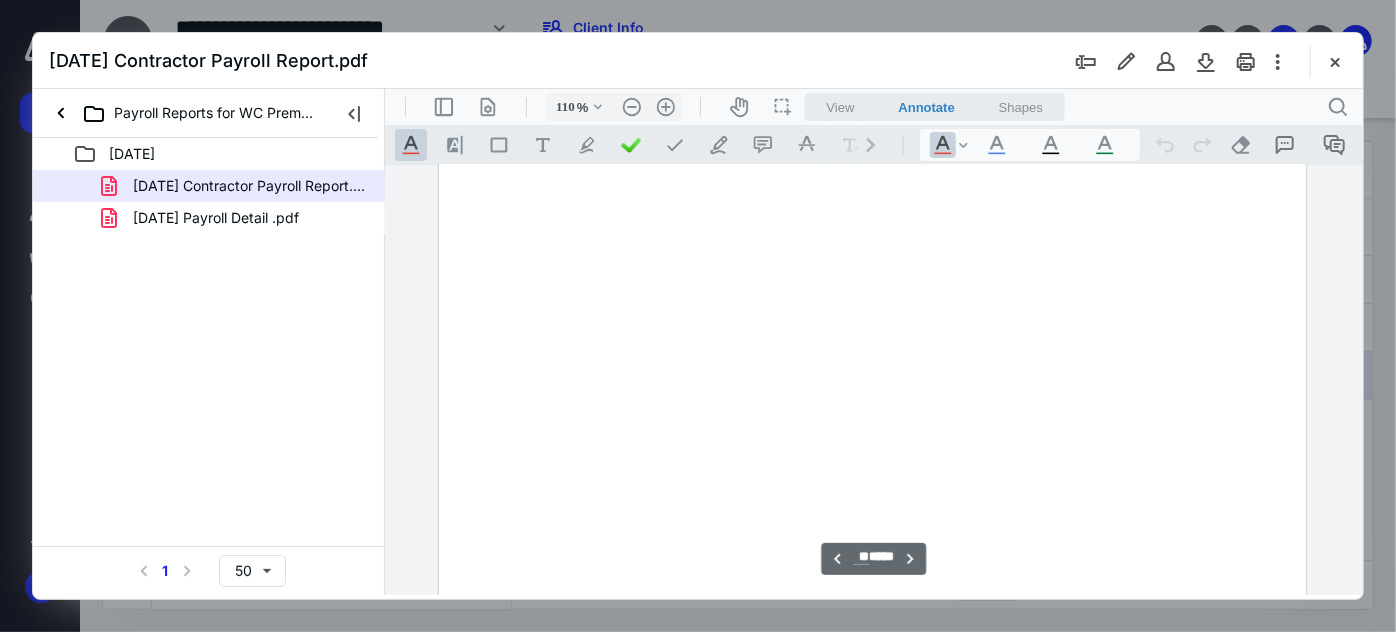 scroll, scrollTop: 11549, scrollLeft: 0, axis: vertical 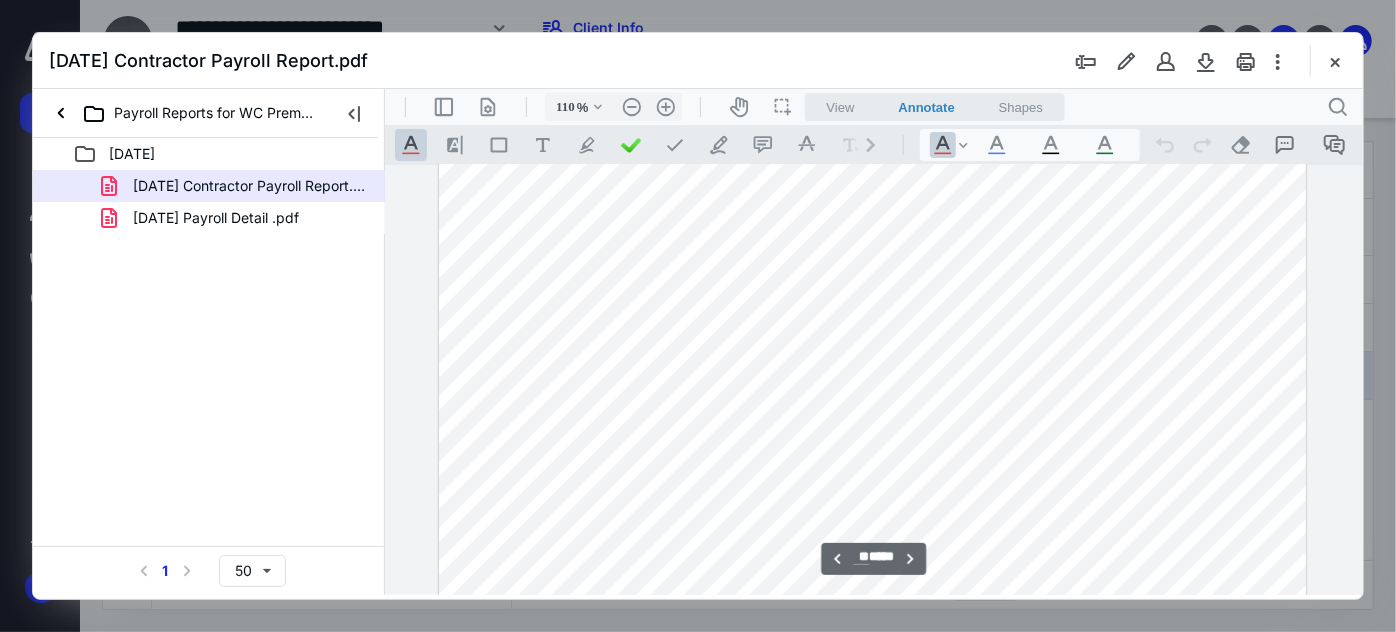 click on "[DATE] Contractor Payroll Report.pdf" at bounding box center (698, 61) 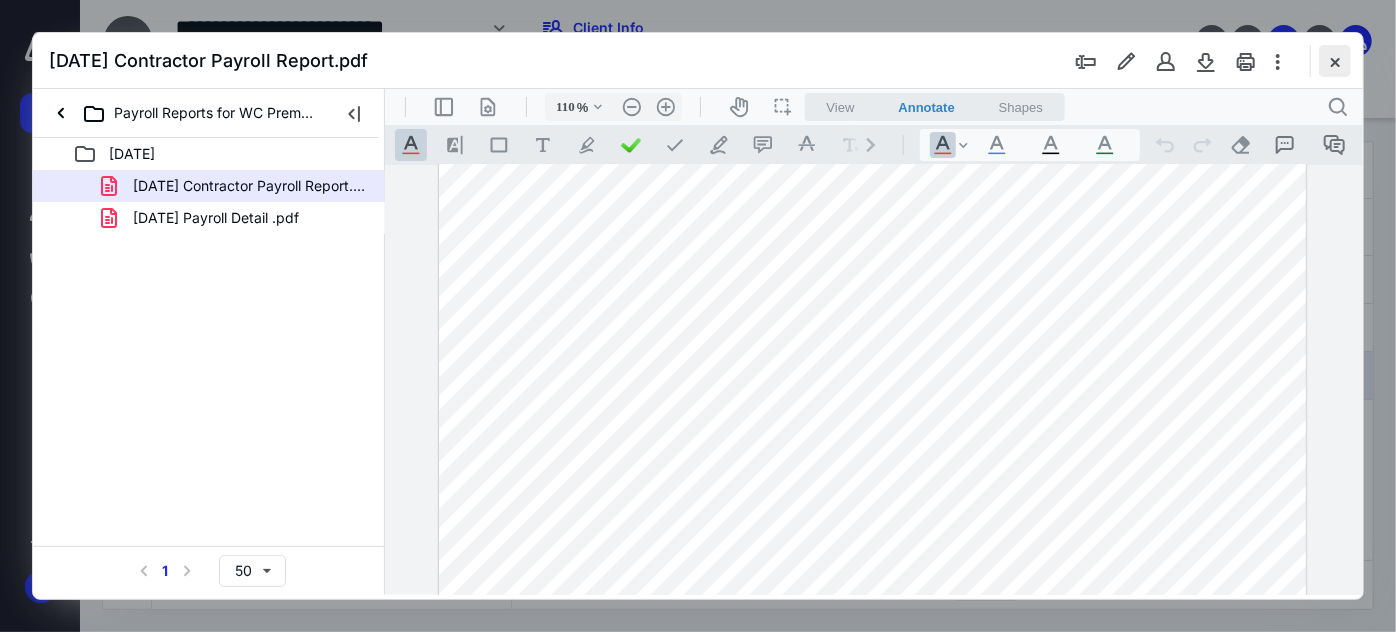 click at bounding box center (1335, 61) 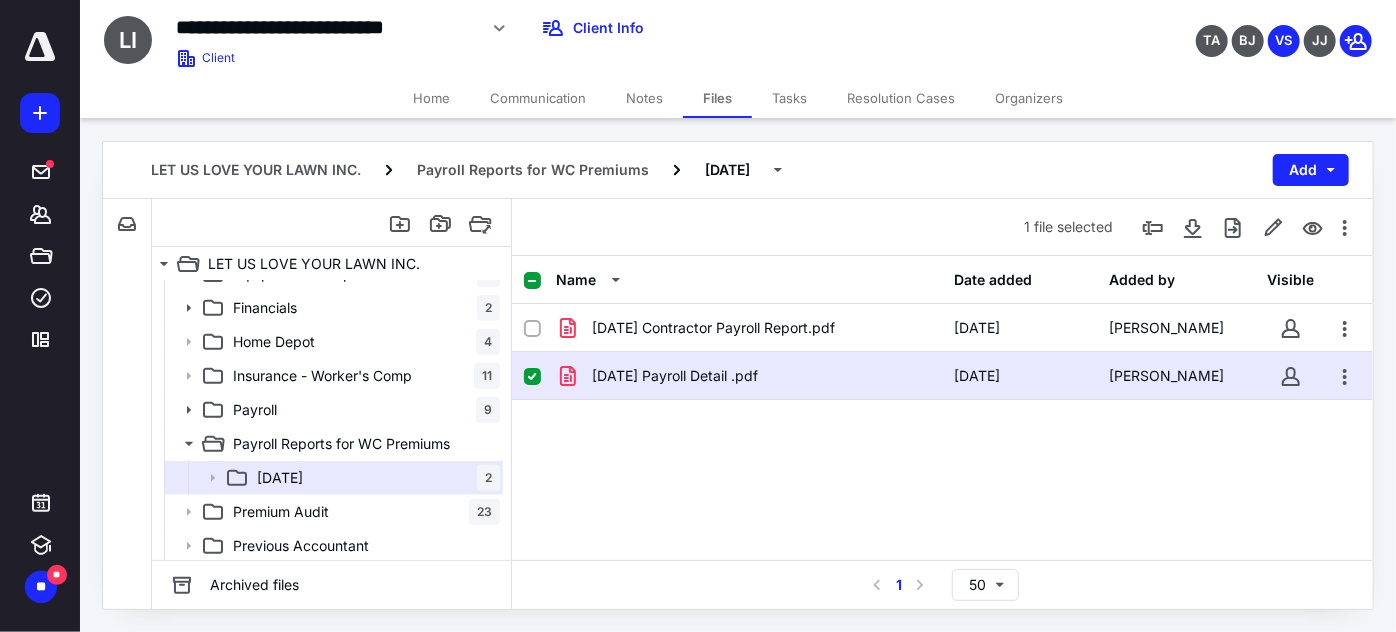 click on "[DATE] Payroll Detail .pdf" at bounding box center [675, 376] 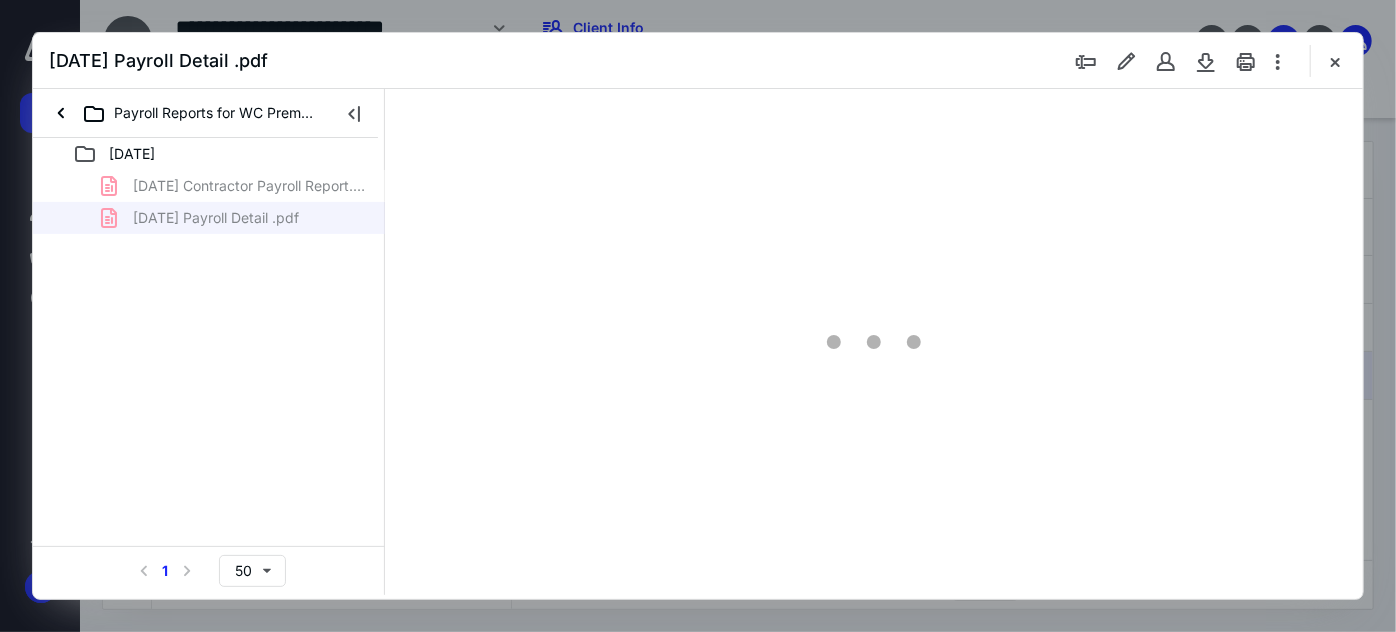 scroll, scrollTop: 0, scrollLeft: 0, axis: both 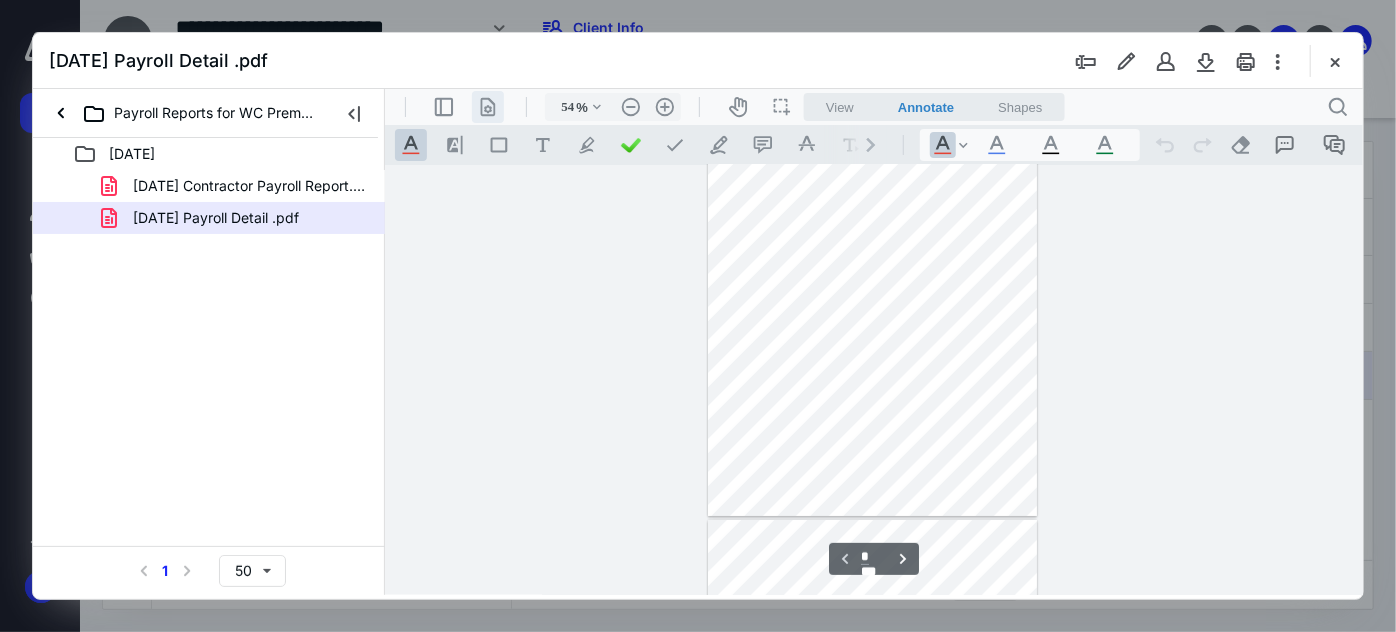 click on ".cls-1{fill:#abb0c4;} icon - header - page manipulation - line" at bounding box center (487, 106) 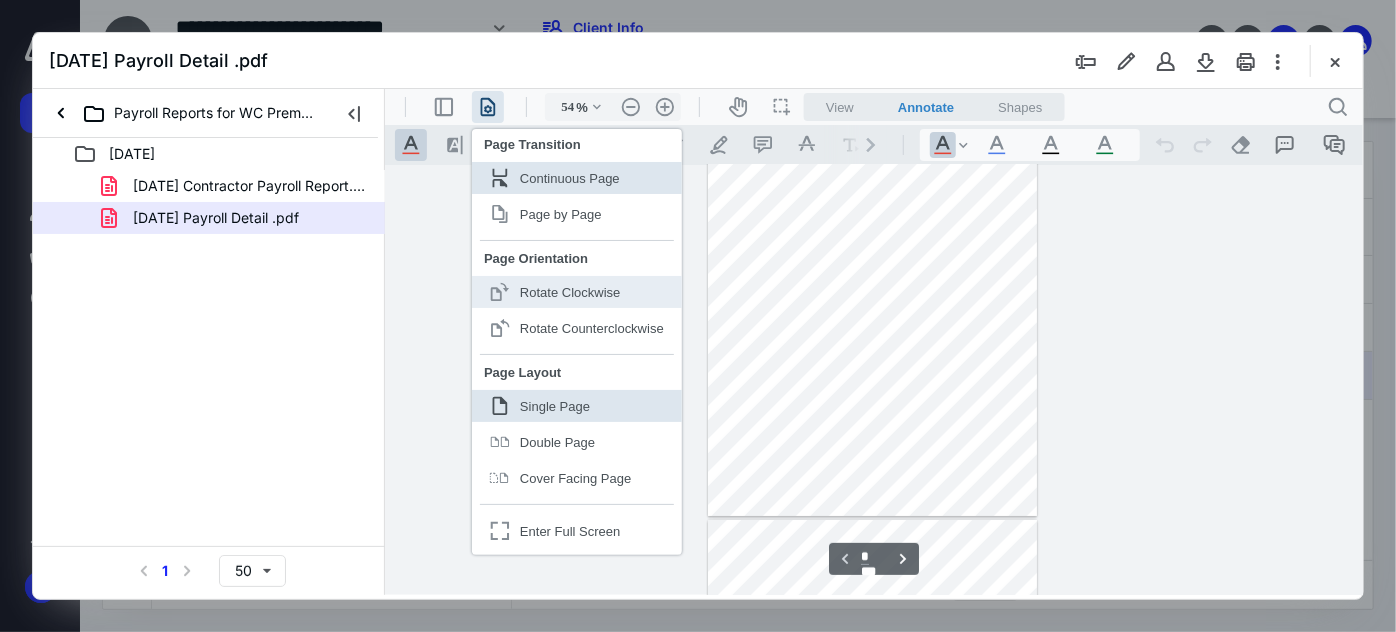 click on "Rotate Clockwise" at bounding box center [569, 291] 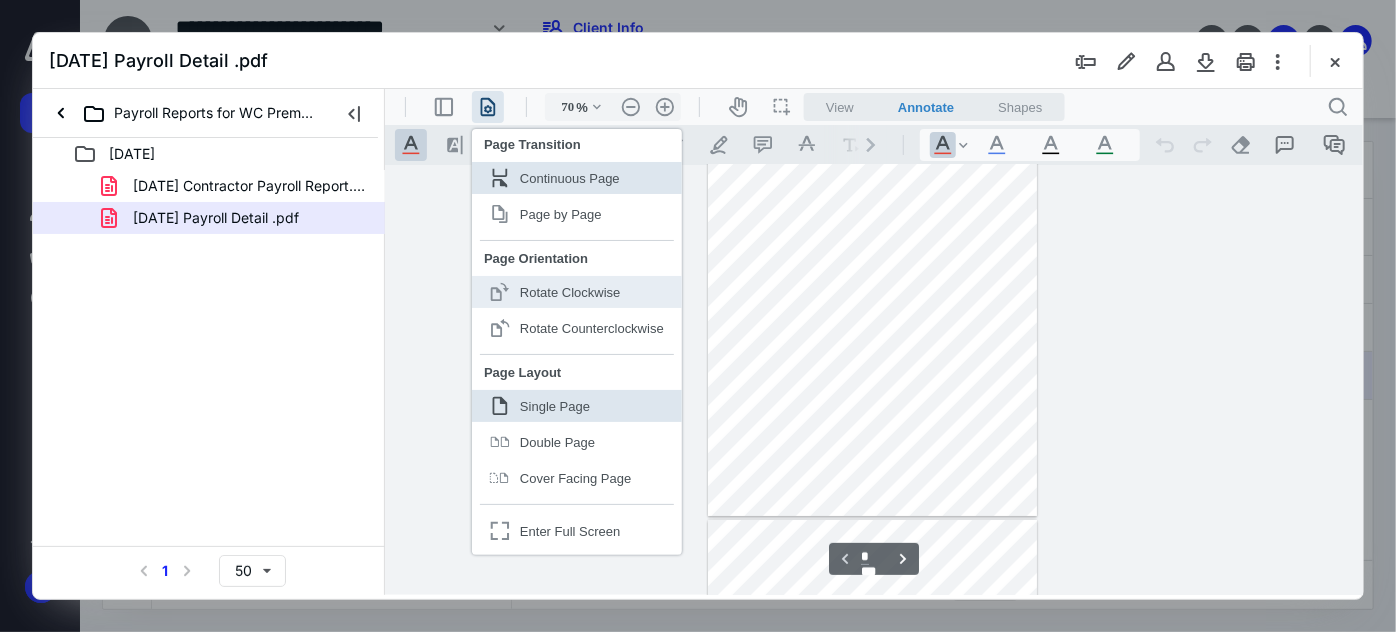 scroll, scrollTop: 78, scrollLeft: 0, axis: vertical 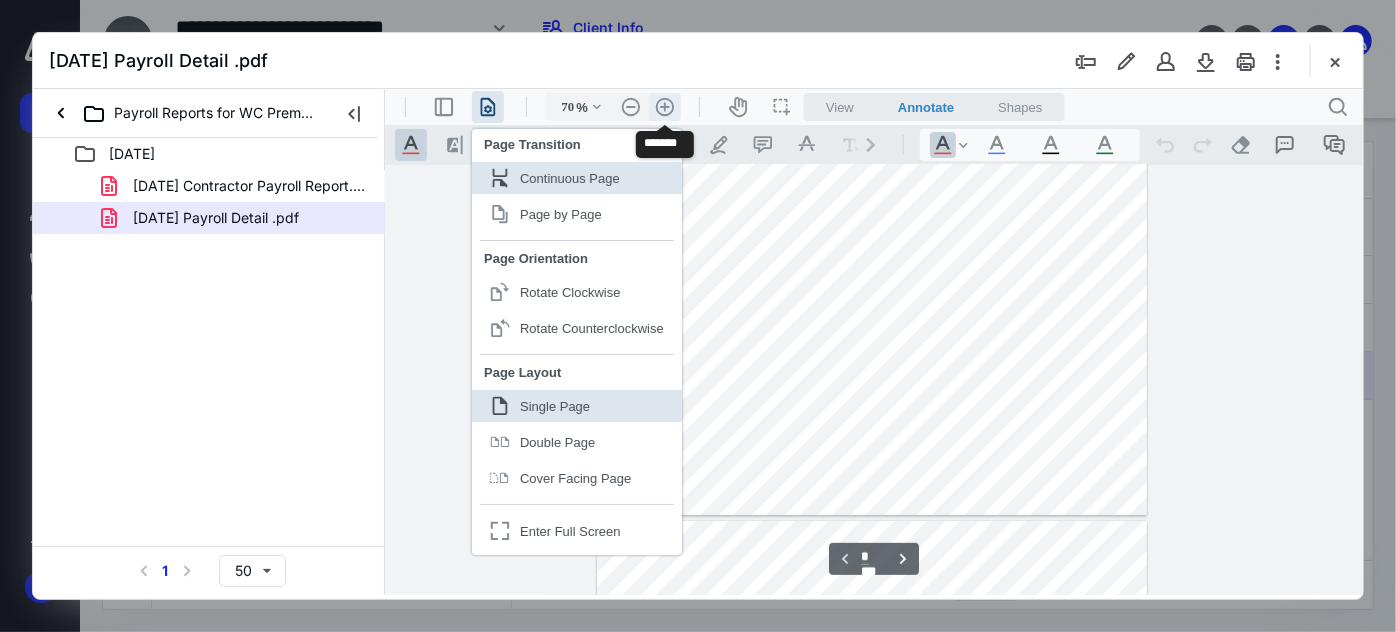 click on ".cls-1{fill:#abb0c4;} icon - header - zoom - in - line" at bounding box center (664, 106) 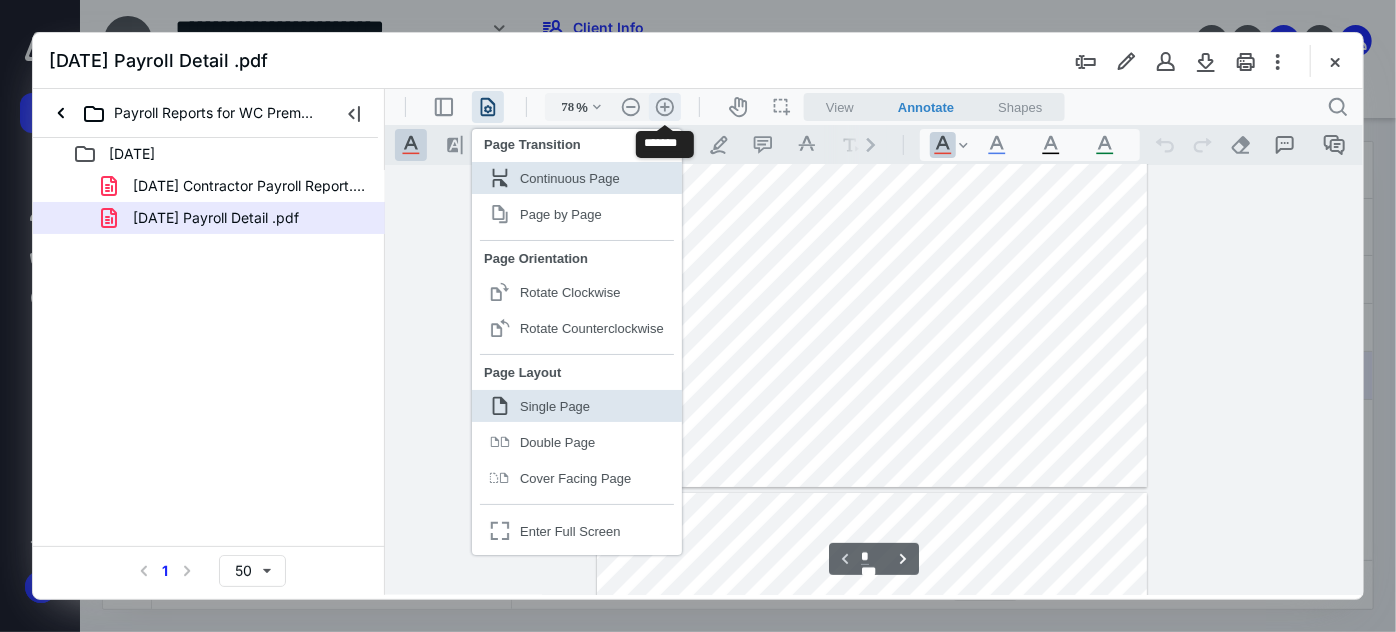 click on ".cls-1{fill:#abb0c4;} icon - header - zoom - in - line" at bounding box center (664, 106) 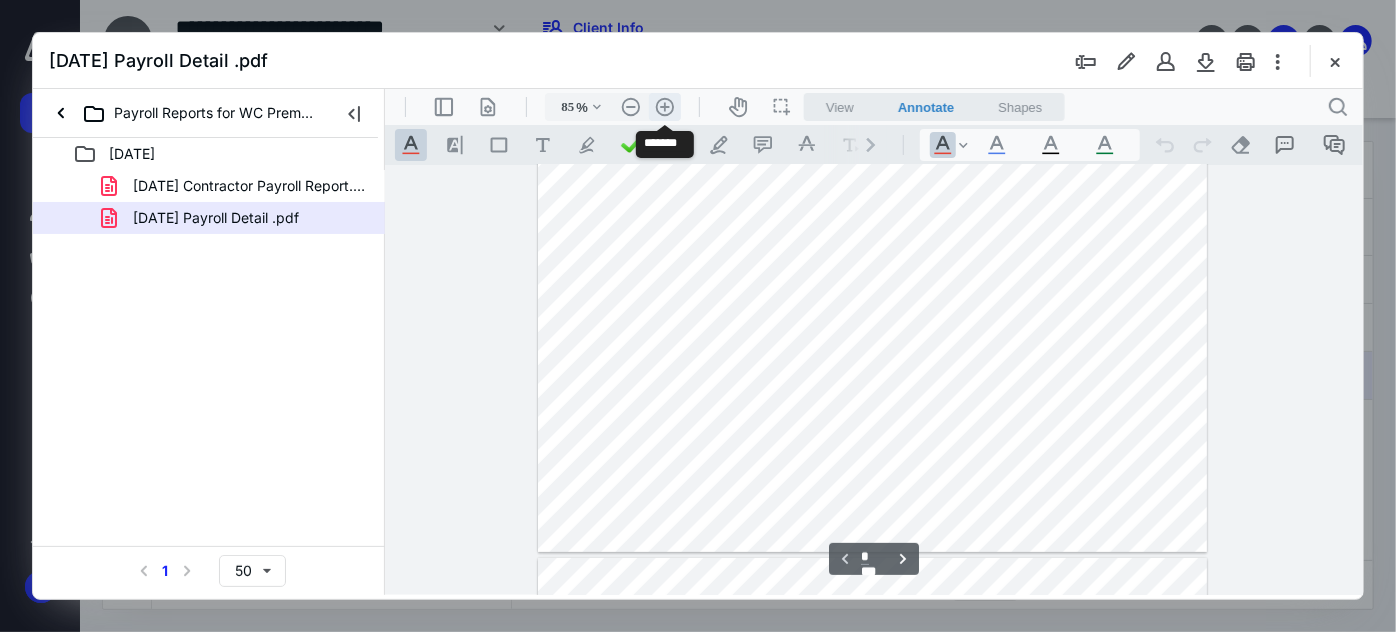 click on ".cls-1{fill:#abb0c4;} icon - header - zoom - in - line" at bounding box center [664, 106] 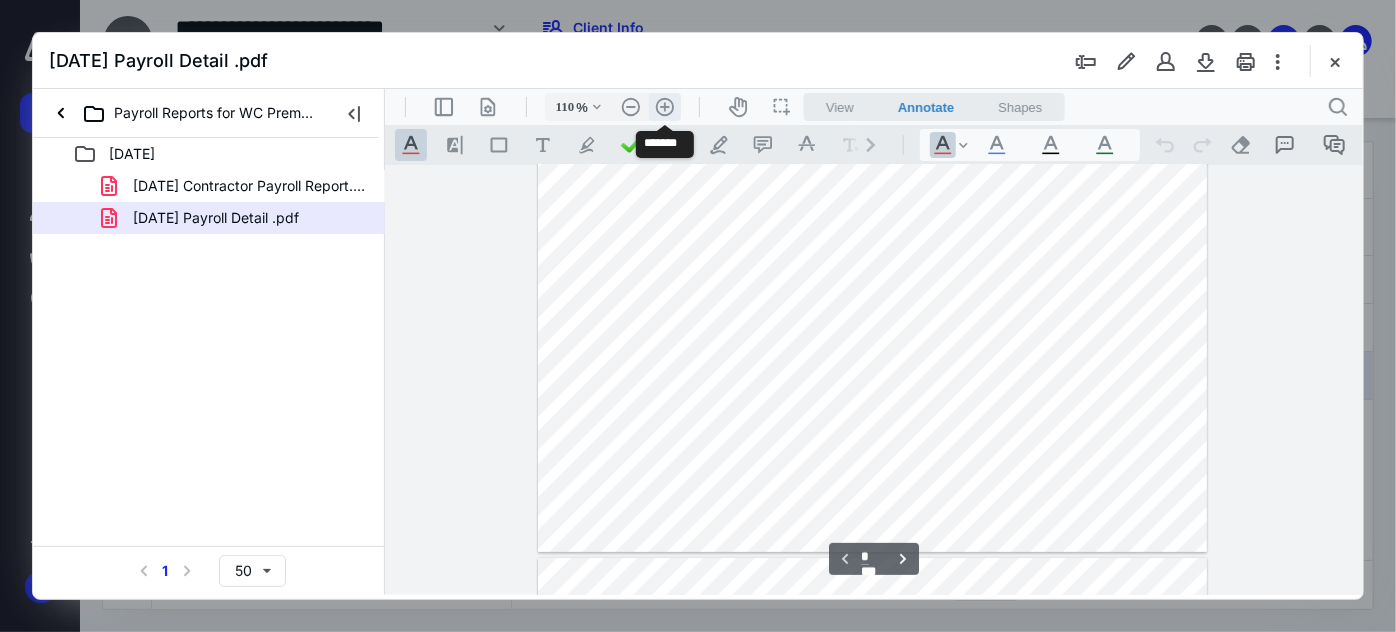 scroll, scrollTop: 226, scrollLeft: 0, axis: vertical 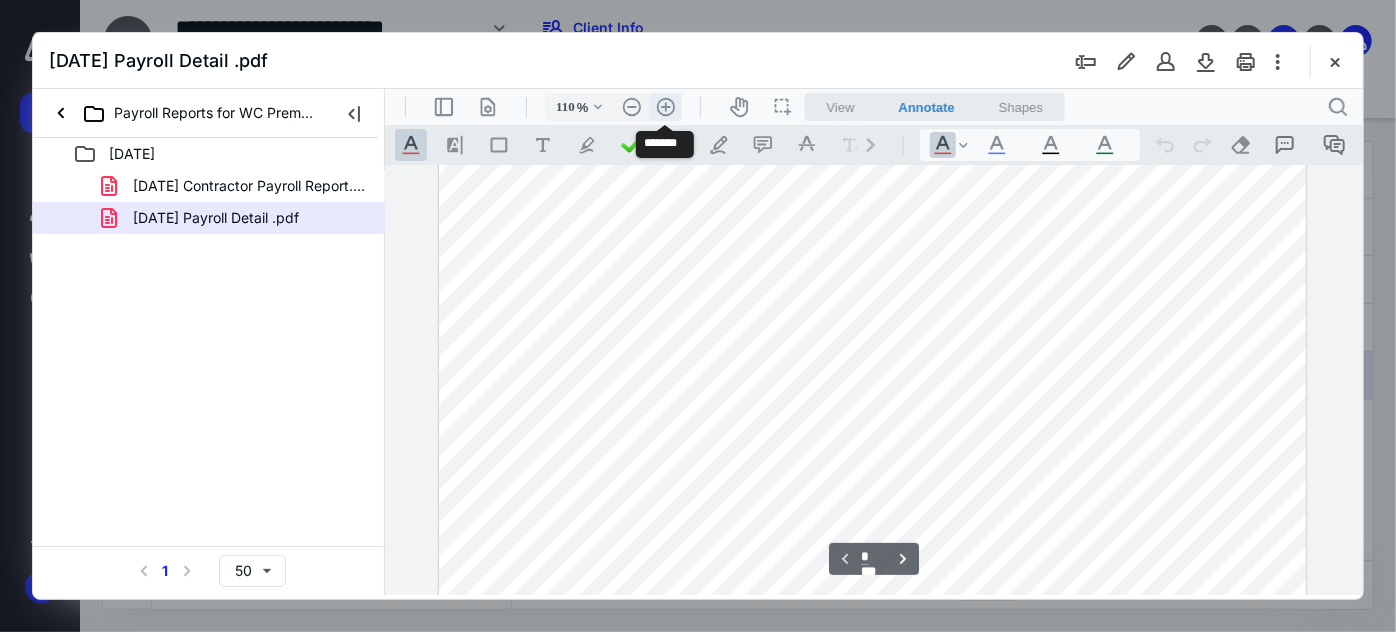 click on ".cls-1{fill:#abb0c4;} icon - header - zoom - in - line" at bounding box center (665, 106) 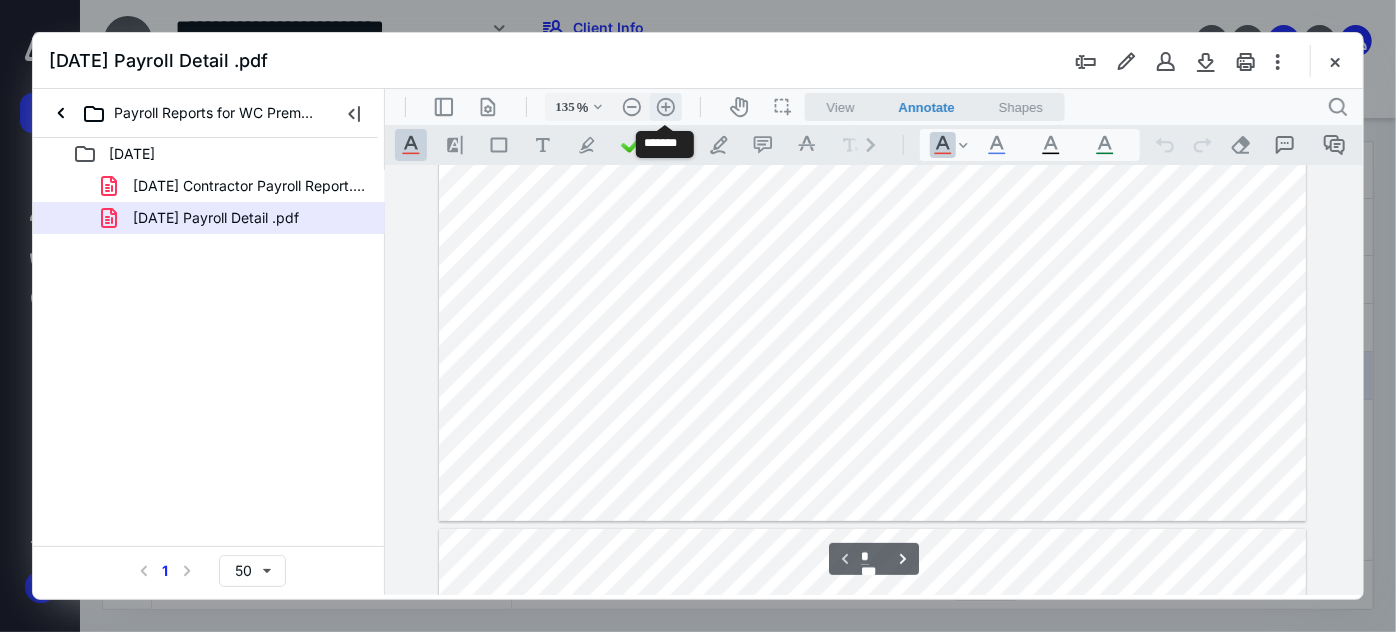 click on ".cls-1{fill:#abb0c4;} icon - header - zoom - in - line" at bounding box center (665, 106) 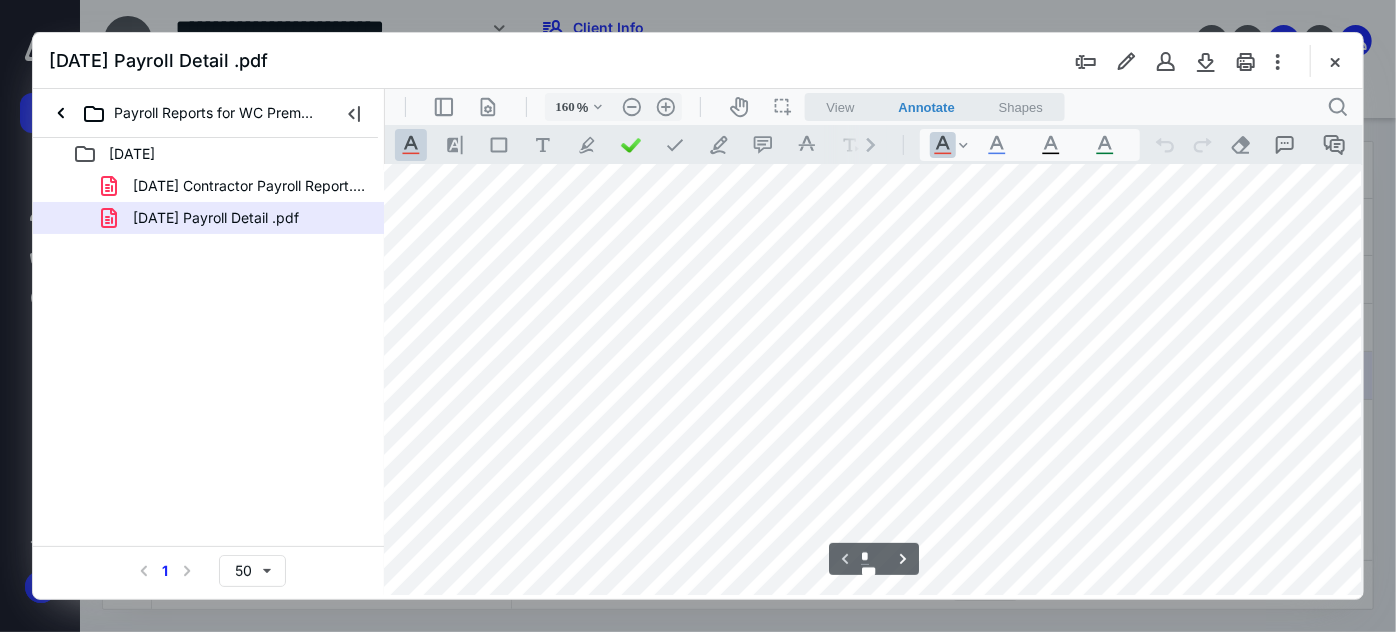 scroll, scrollTop: 47, scrollLeft: 92, axis: both 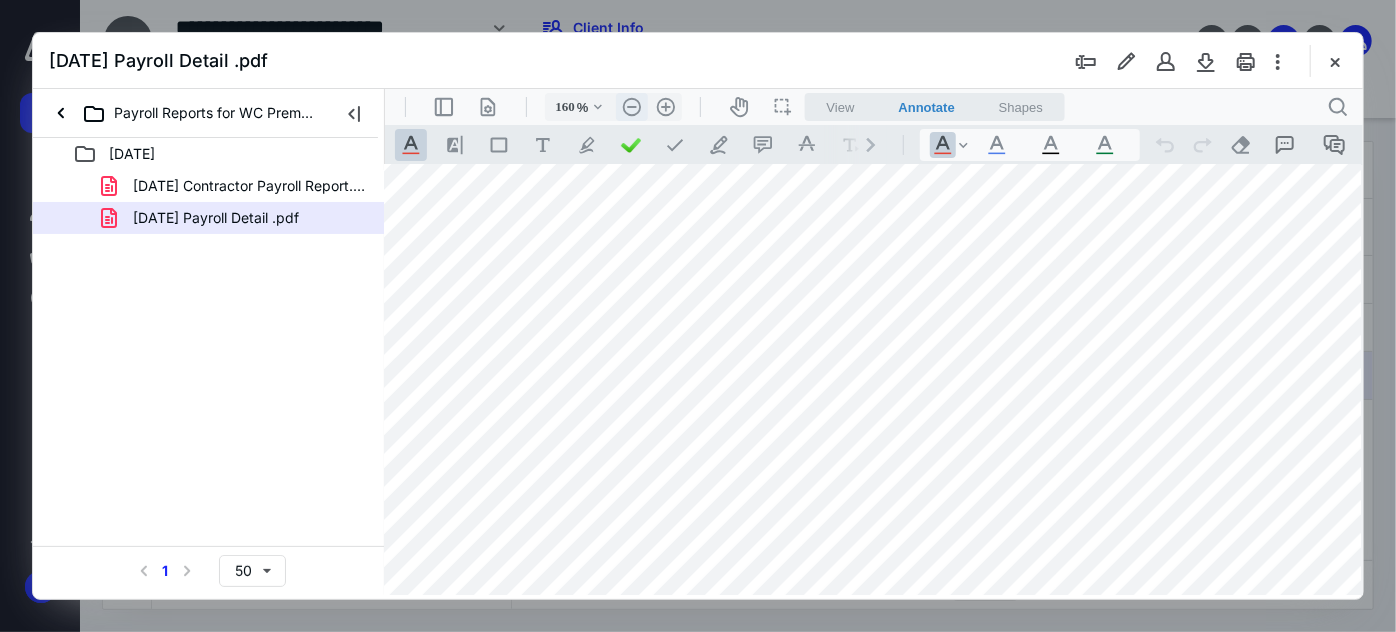 click on ".cls-1{fill:#abb0c4;} icon - header - zoom - out - line" at bounding box center (631, 106) 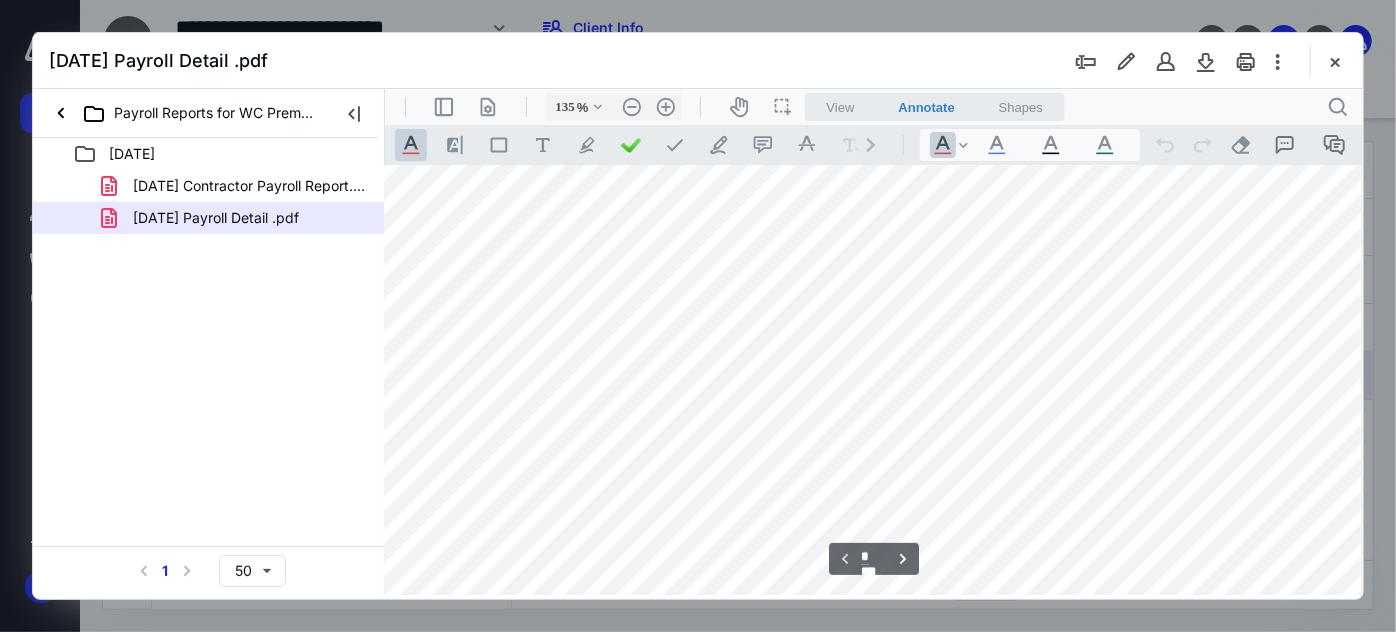 scroll, scrollTop: 376, scrollLeft: 49, axis: both 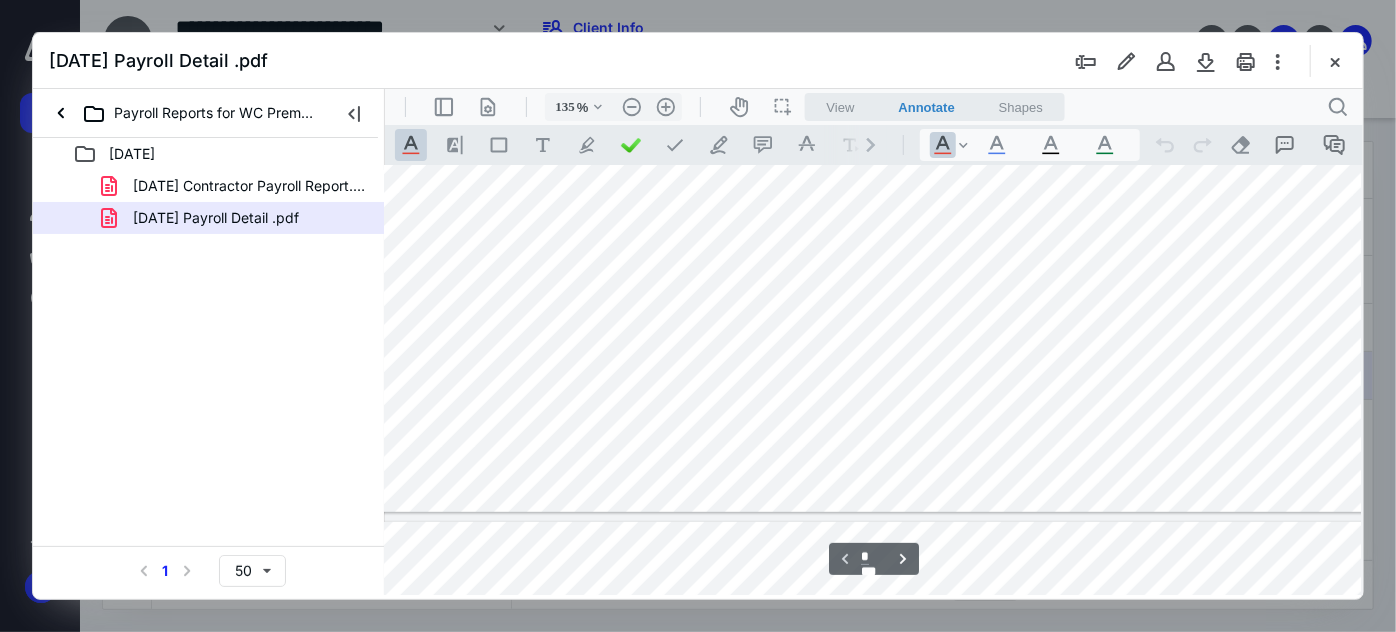 type on "*" 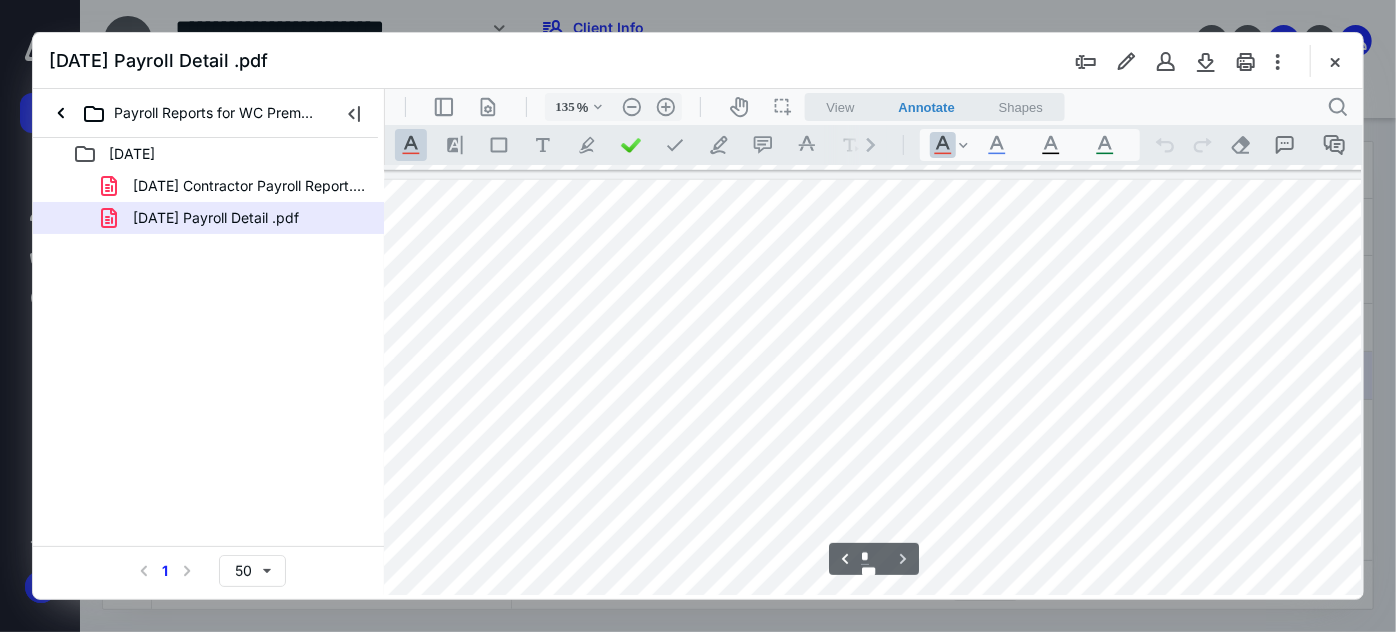 scroll, scrollTop: 830, scrollLeft: 49, axis: both 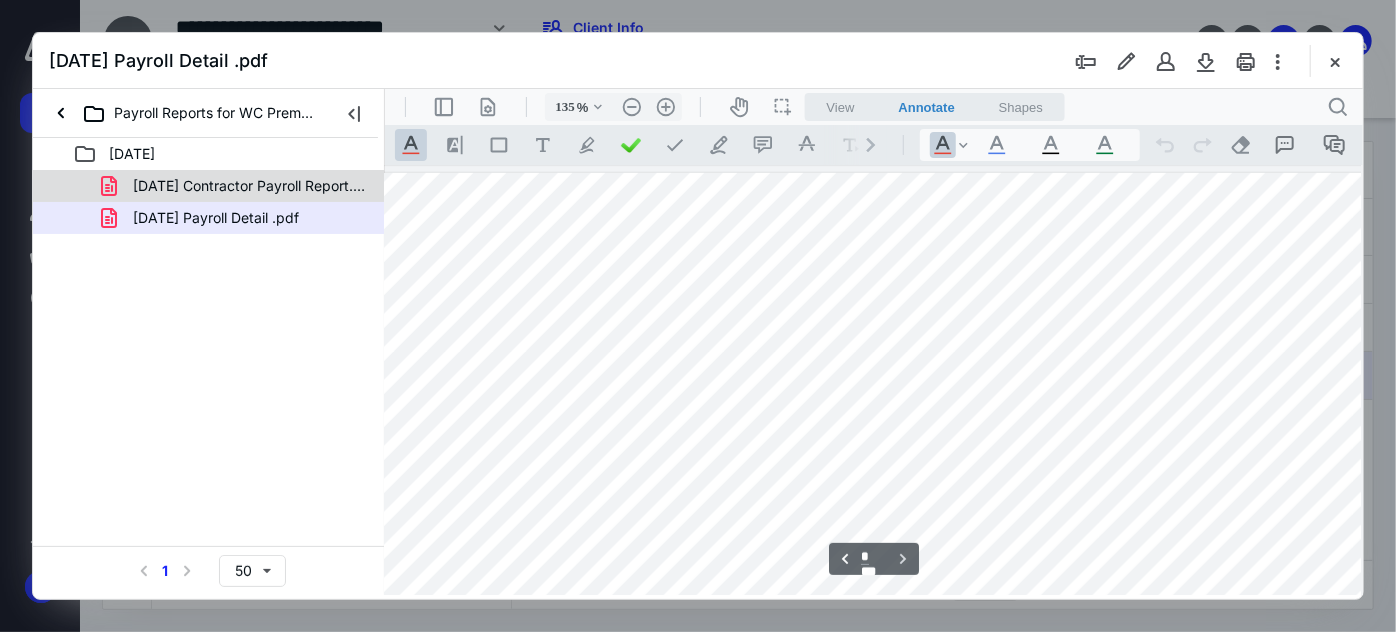click on "[DATE] Contractor Payroll Report.pdf" at bounding box center (249, 186) 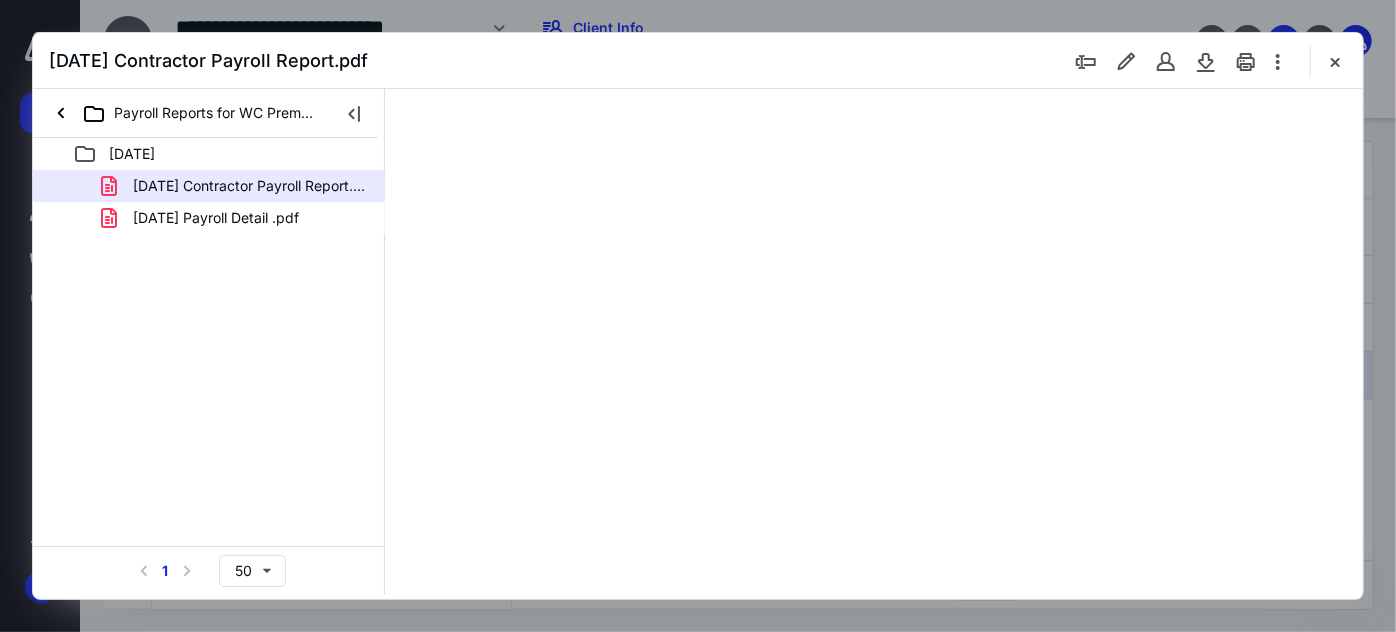 scroll, scrollTop: 77, scrollLeft: 0, axis: vertical 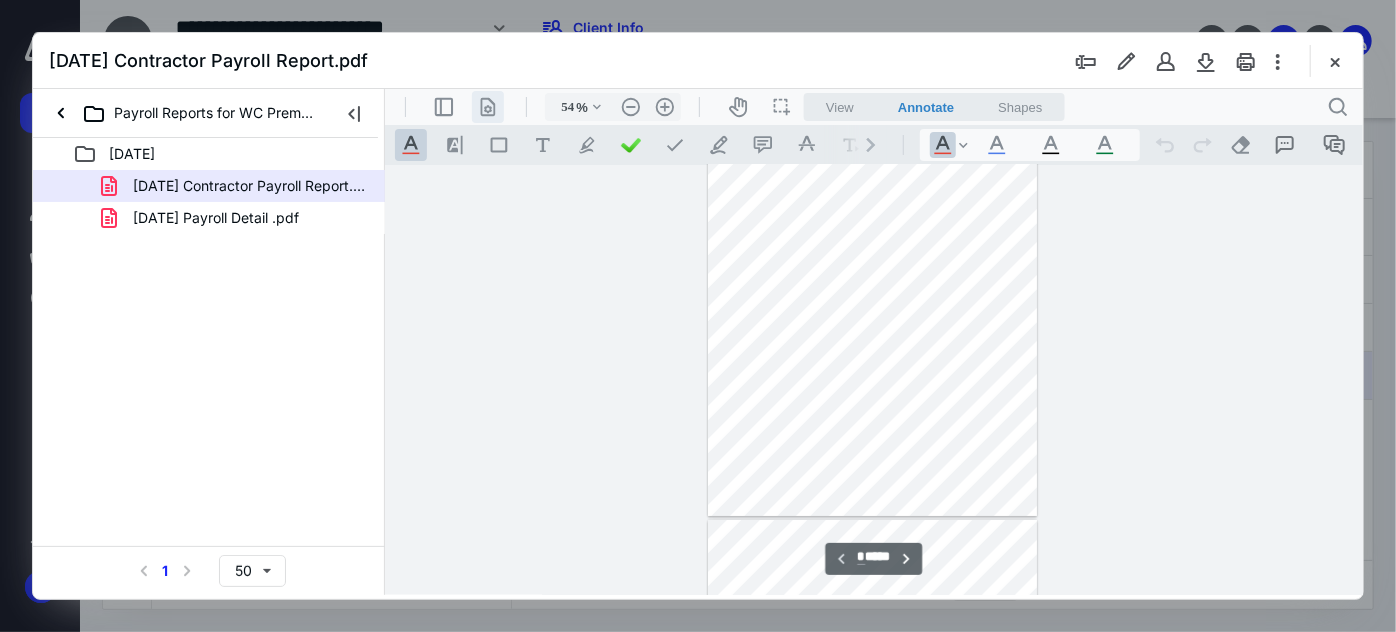click on ".cls-1{fill:#abb0c4;} icon - header - page manipulation - line" at bounding box center (487, 106) 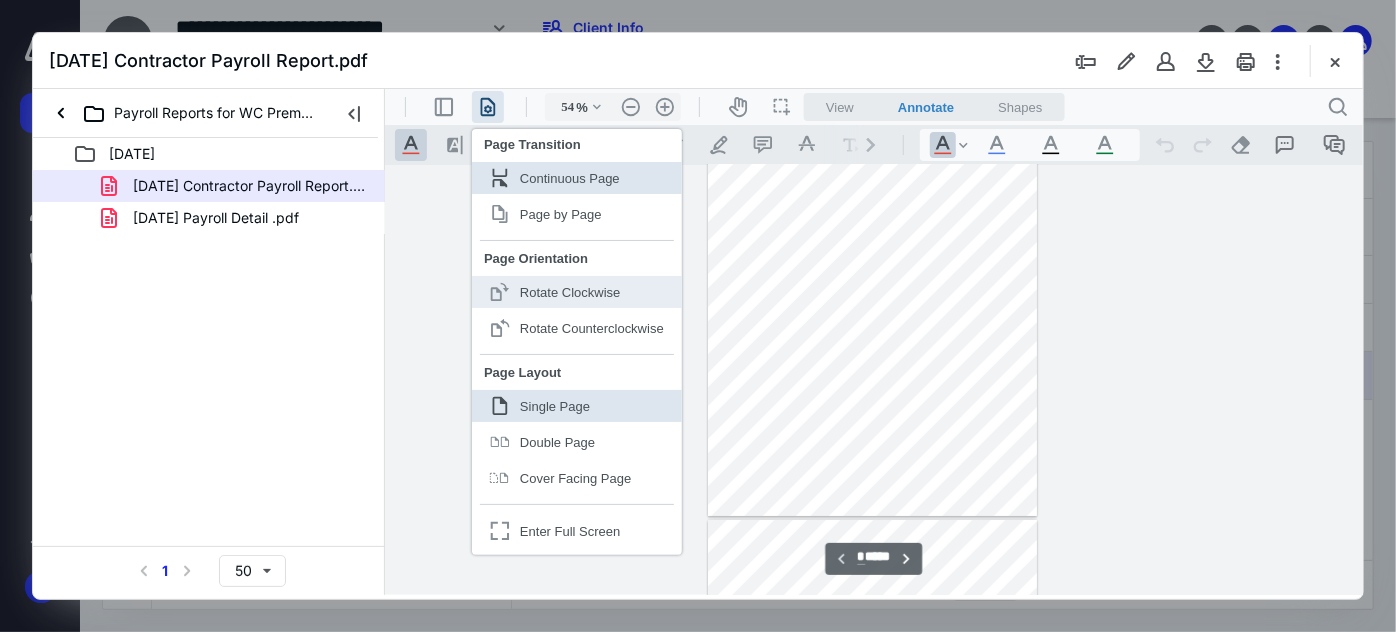 click on ".cls-1{fill:#abb0c4;} icon - header - page manipulation - page rotation - clockwise - line Rotate Clockwise" at bounding box center [576, 291] 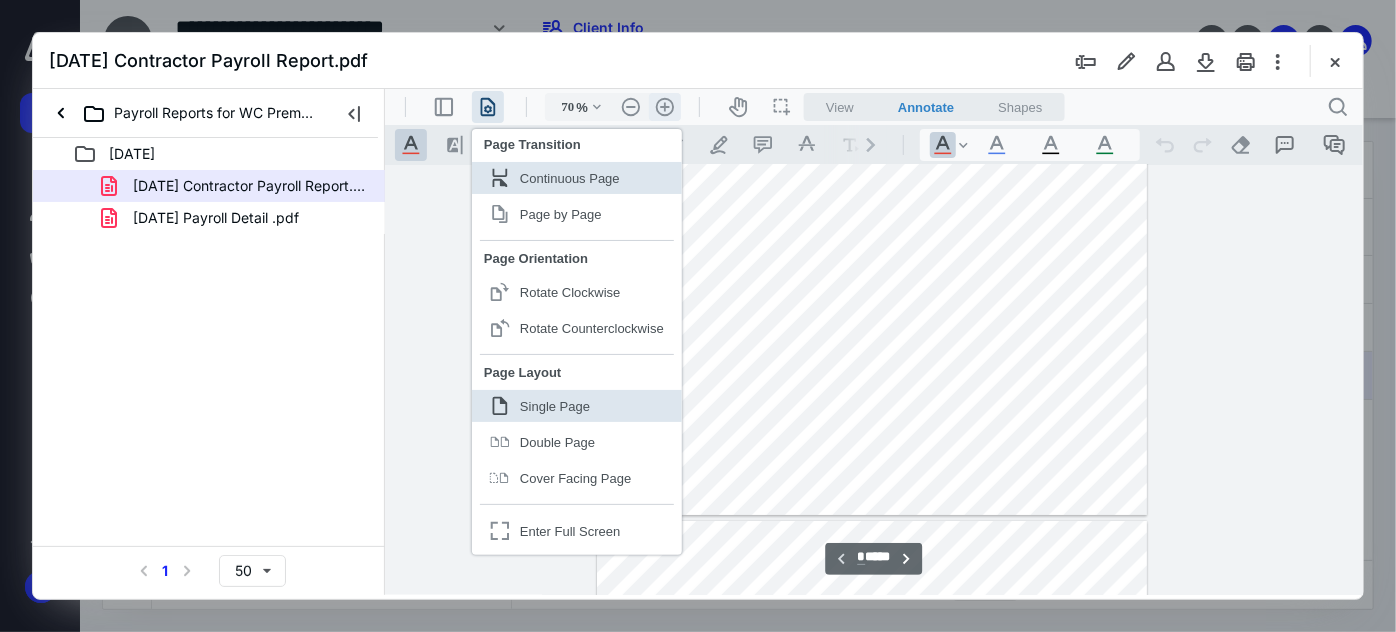 click on ".cls-1{fill:#abb0c4;} icon - header - zoom - in - line" at bounding box center (664, 106) 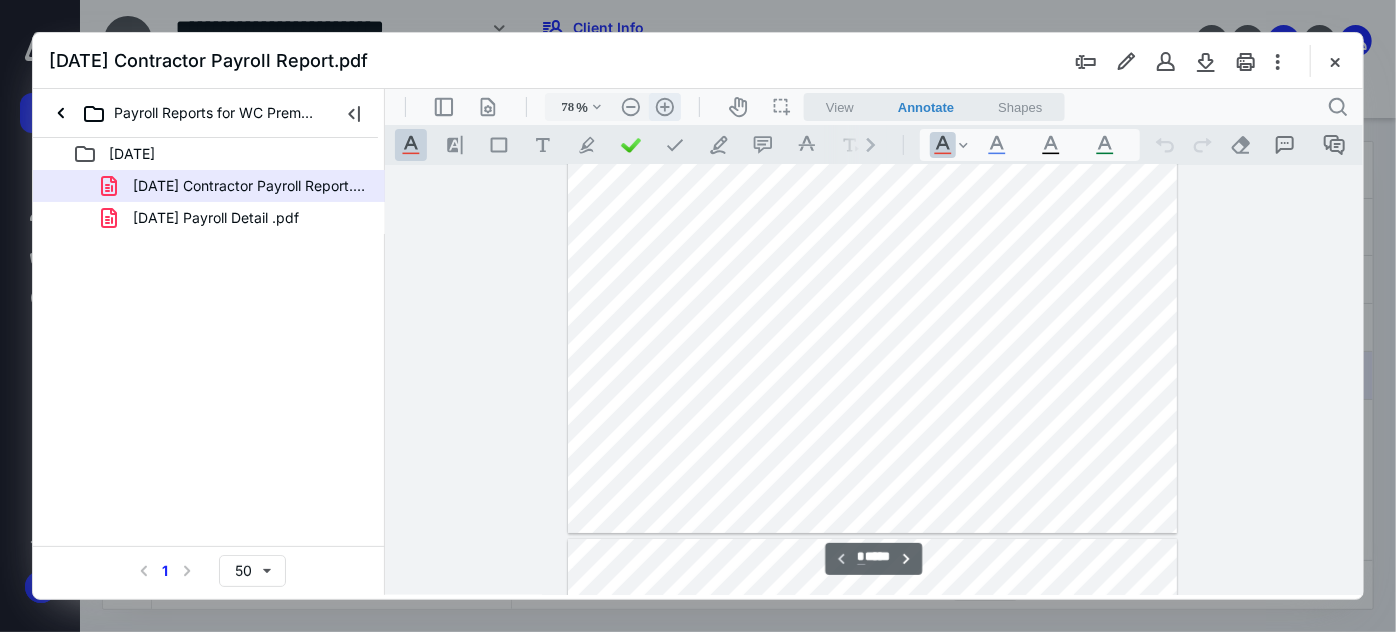 click on ".cls-1{fill:#abb0c4;} icon - header - zoom - in - line" at bounding box center (664, 106) 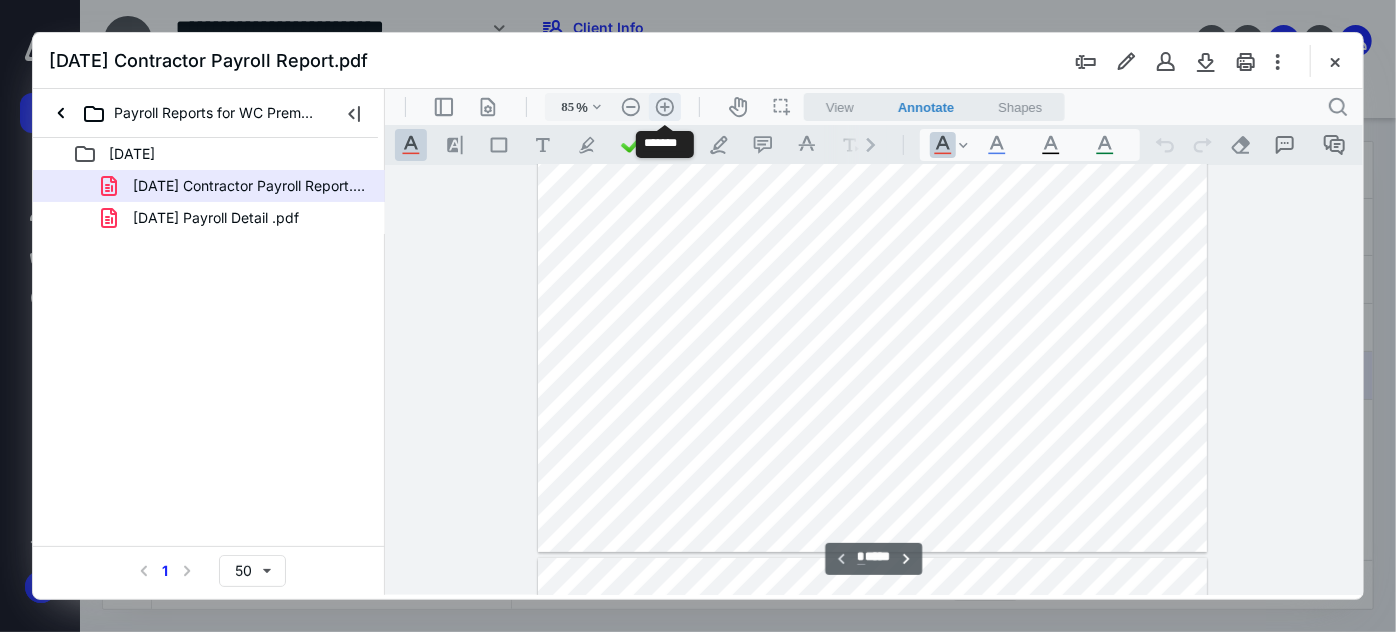 click on ".cls-1{fill:#abb0c4;} icon - header - zoom - in - line" at bounding box center [664, 106] 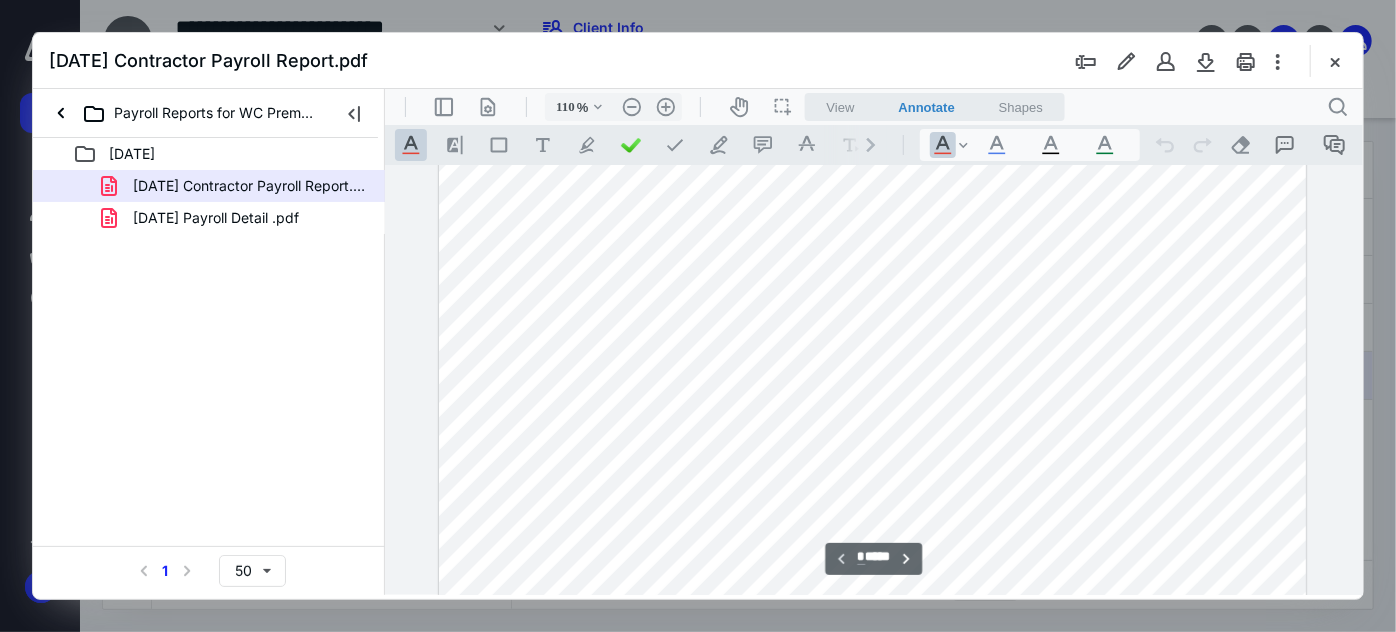 scroll, scrollTop: 0, scrollLeft: 0, axis: both 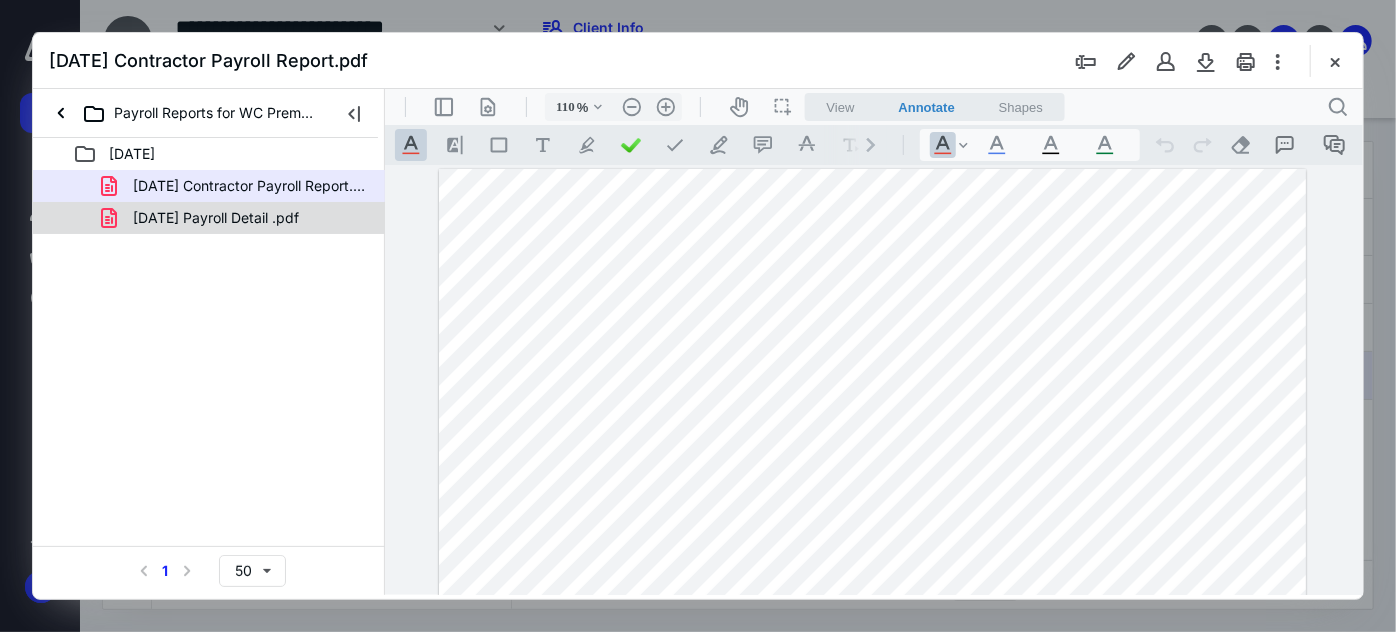 click on "[DATE] Payroll Detail .pdf" at bounding box center [216, 218] 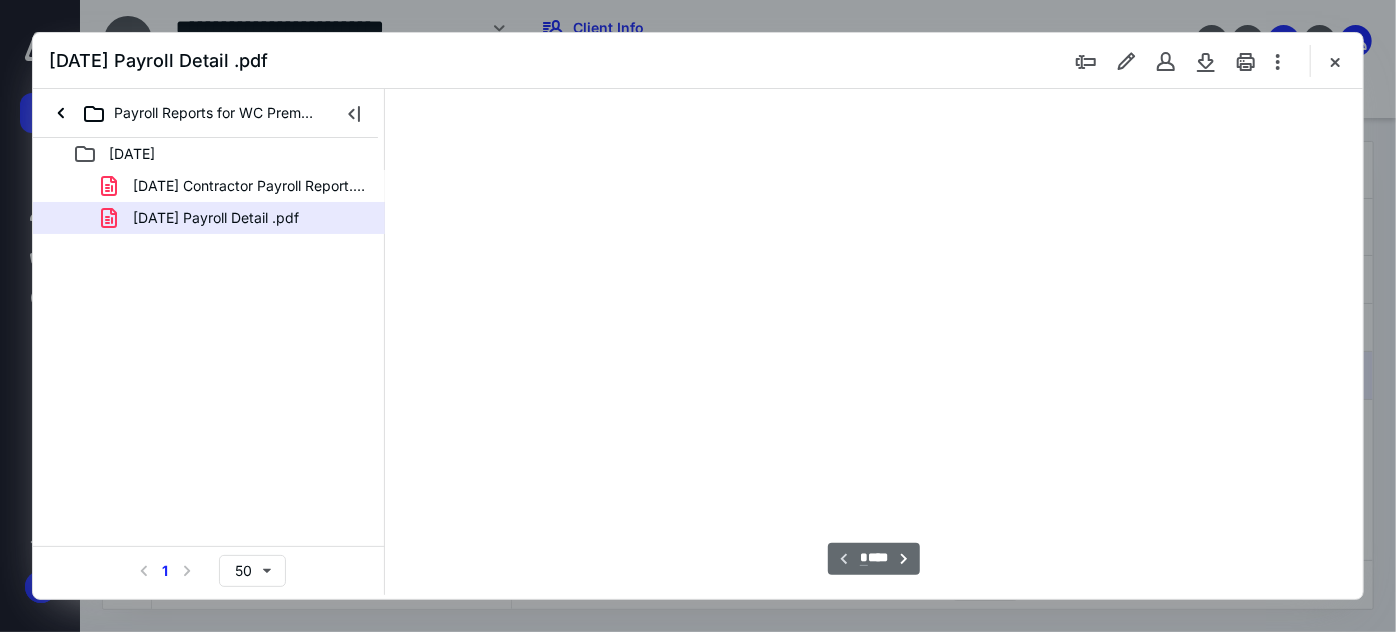 scroll, scrollTop: 77, scrollLeft: 0, axis: vertical 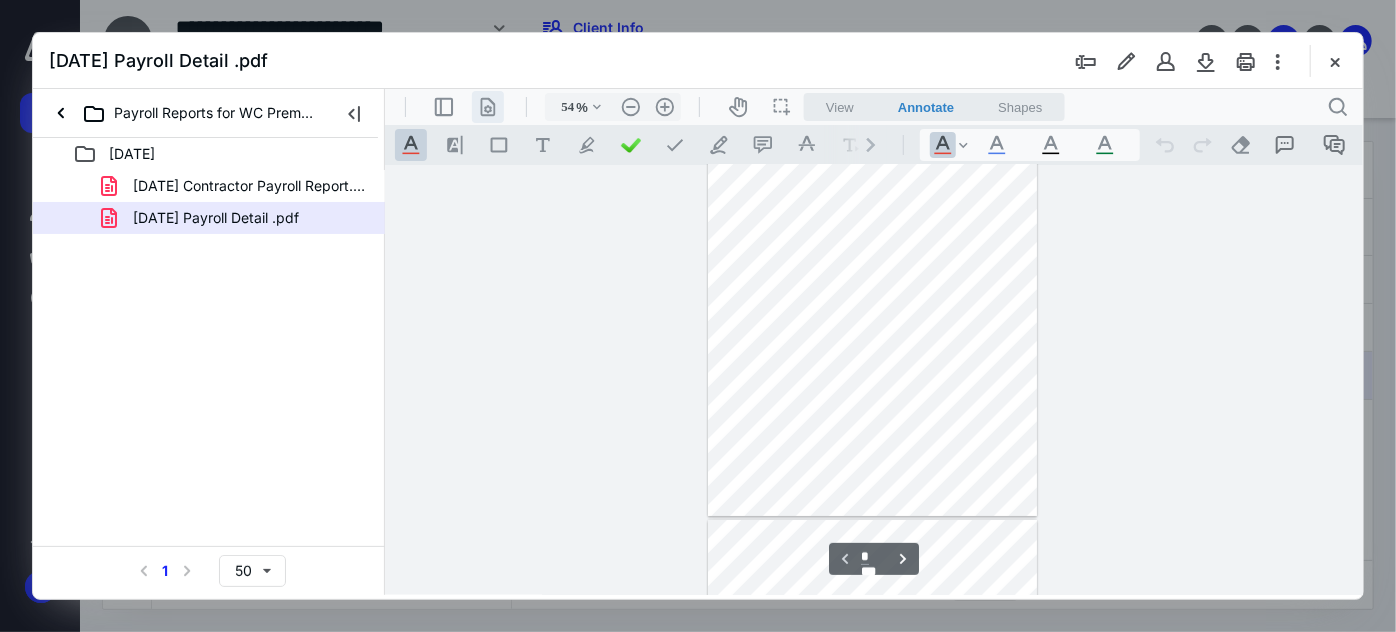 click on ".cls-1{fill:#abb0c4;} icon - header - page manipulation - line" at bounding box center (487, 106) 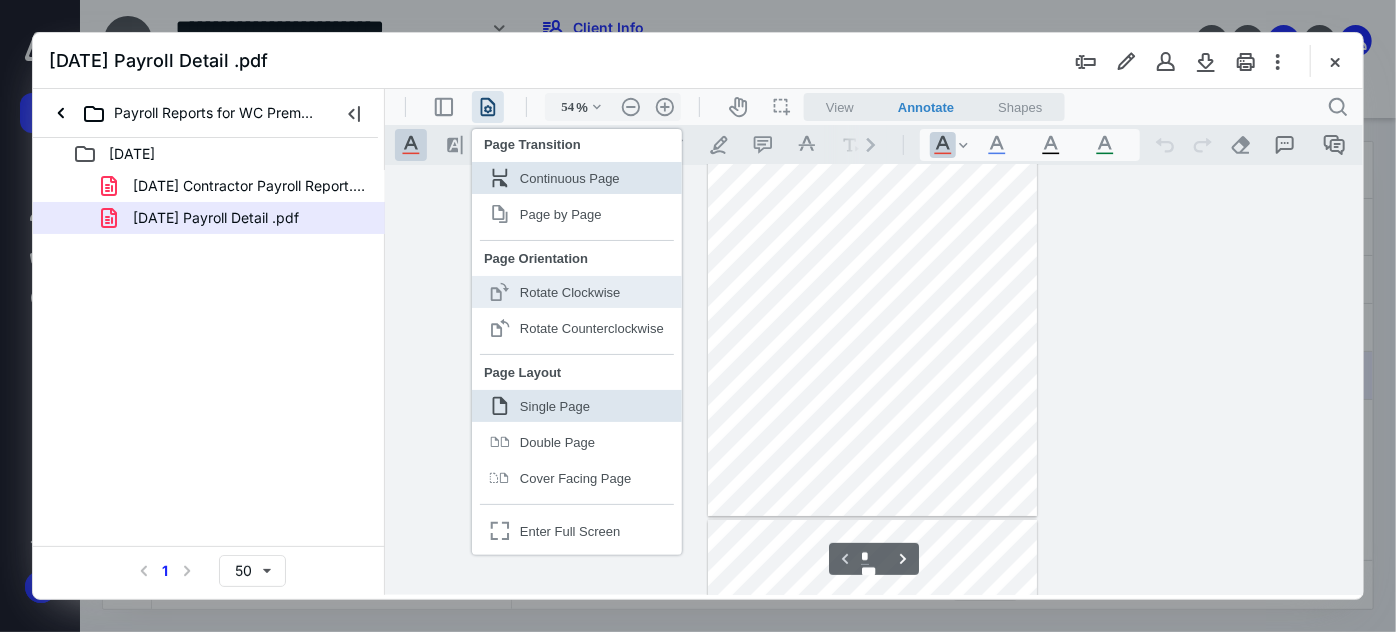 click on ".cls-1{fill:#abb0c4;} icon - header - page manipulation - page rotation - clockwise - line Rotate Clockwise" at bounding box center [576, 291] 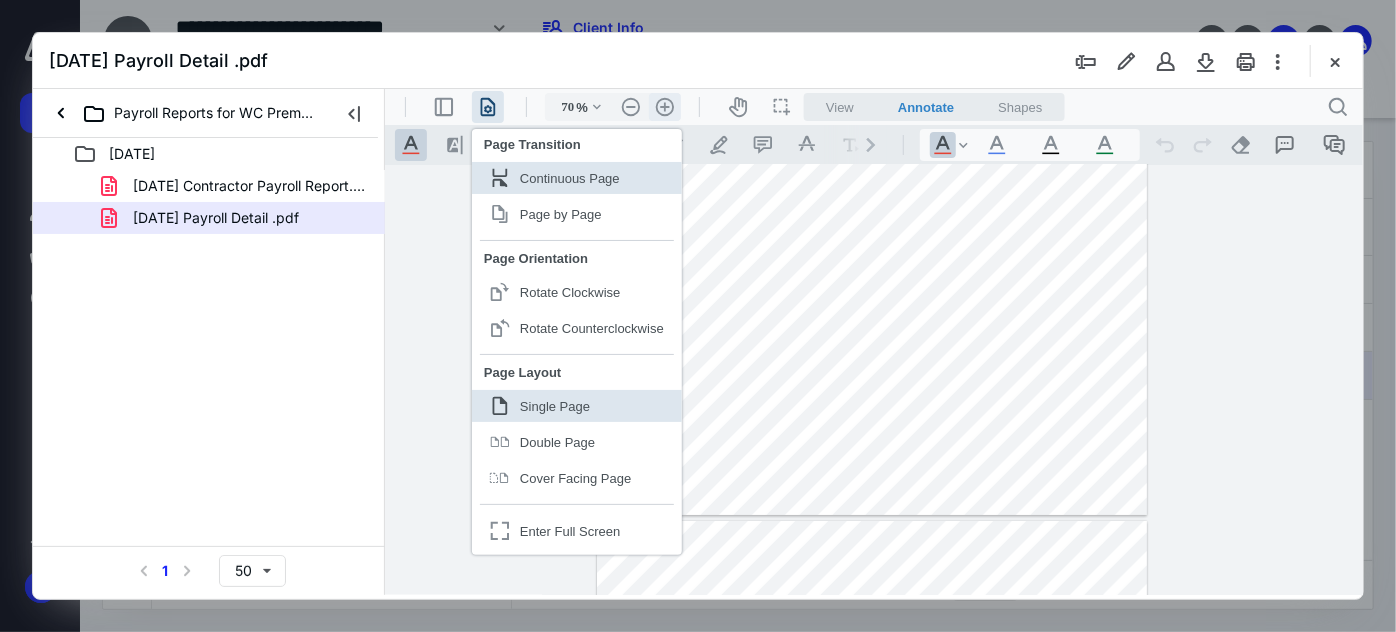 click on ".cls-1{fill:#abb0c4;} icon - header - zoom - in - line" at bounding box center [664, 106] 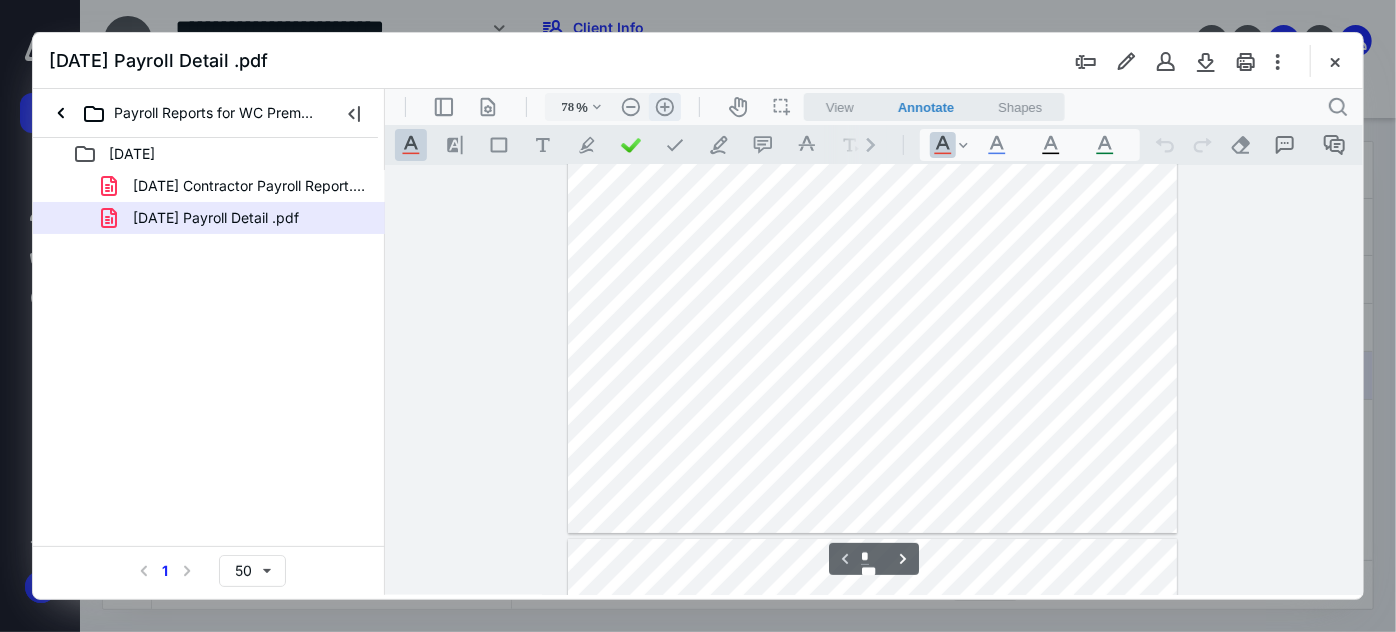 click on ".cls-1{fill:#abb0c4;} icon - header - zoom - in - line" at bounding box center [664, 106] 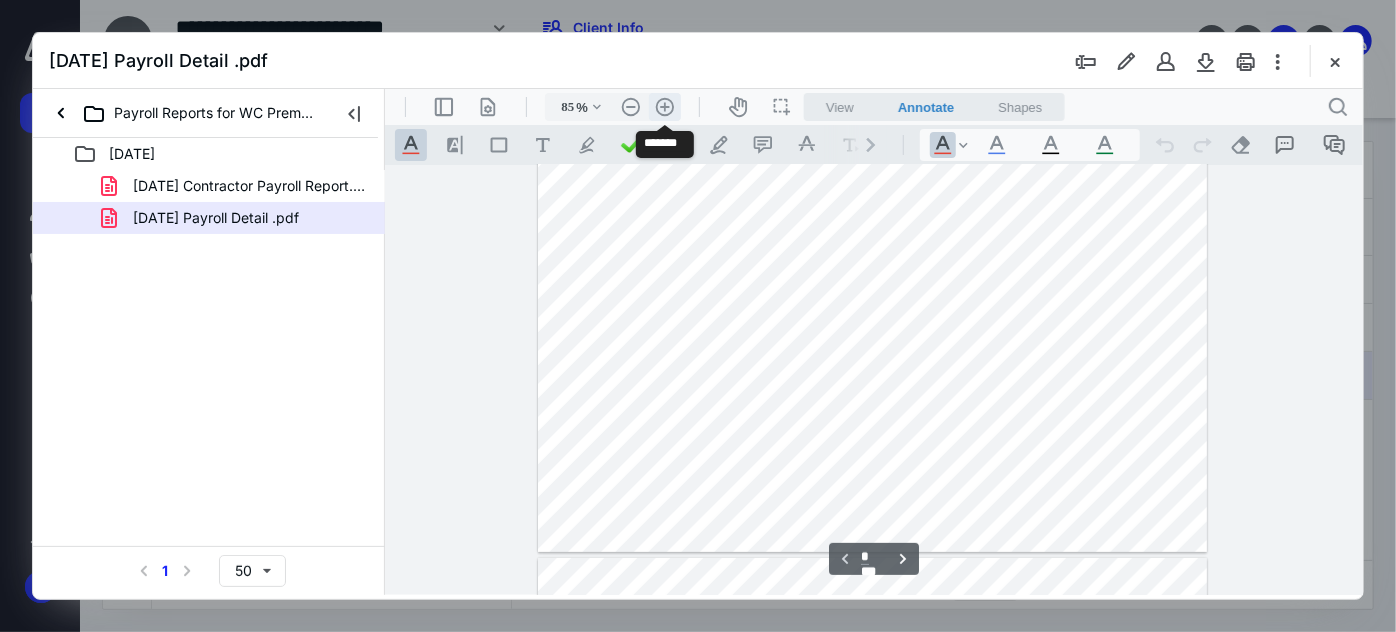 click on ".cls-1{fill:#abb0c4;} icon - header - zoom - in - line" at bounding box center (664, 106) 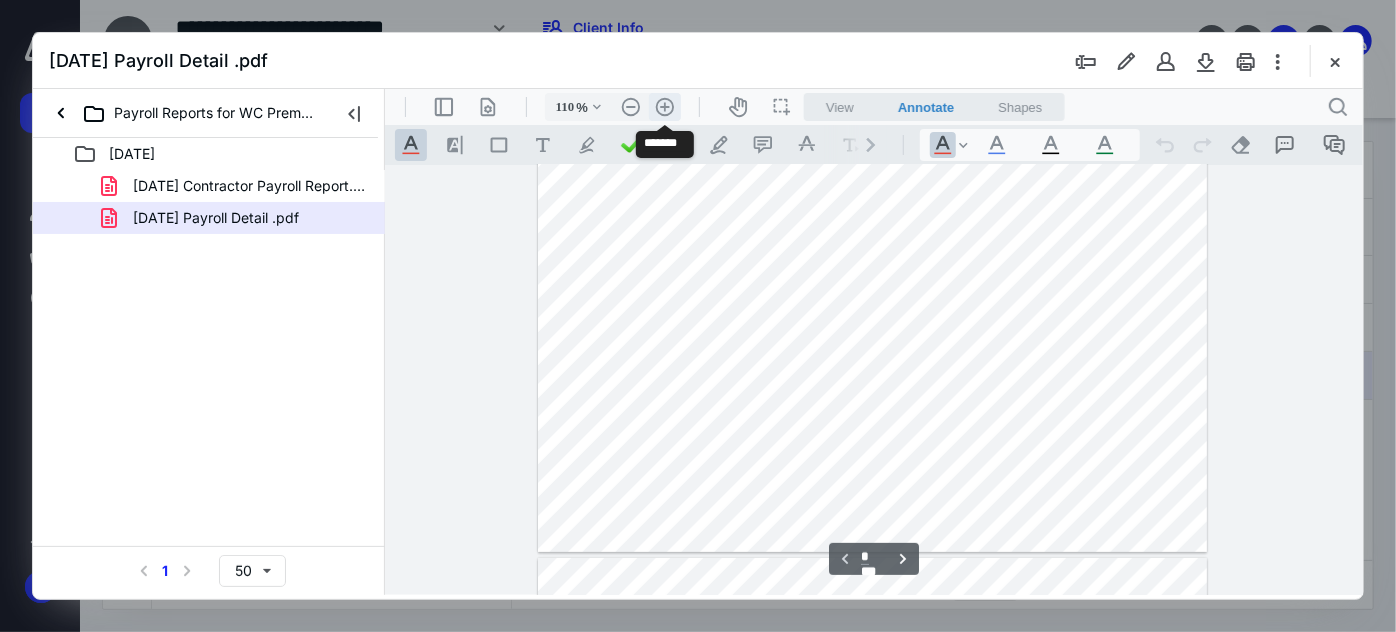 scroll, scrollTop: 226, scrollLeft: 0, axis: vertical 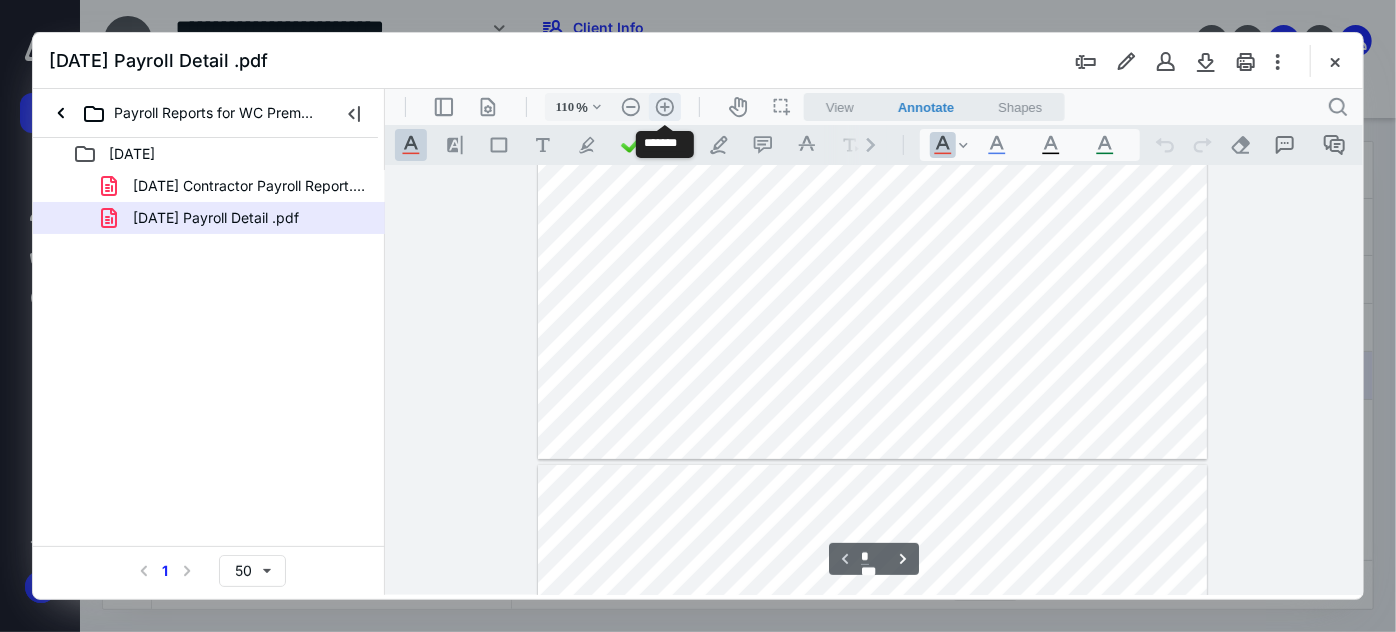 click on ".cls-1{fill:#abb0c4;} icon - header - zoom - in - line" at bounding box center [664, 106] 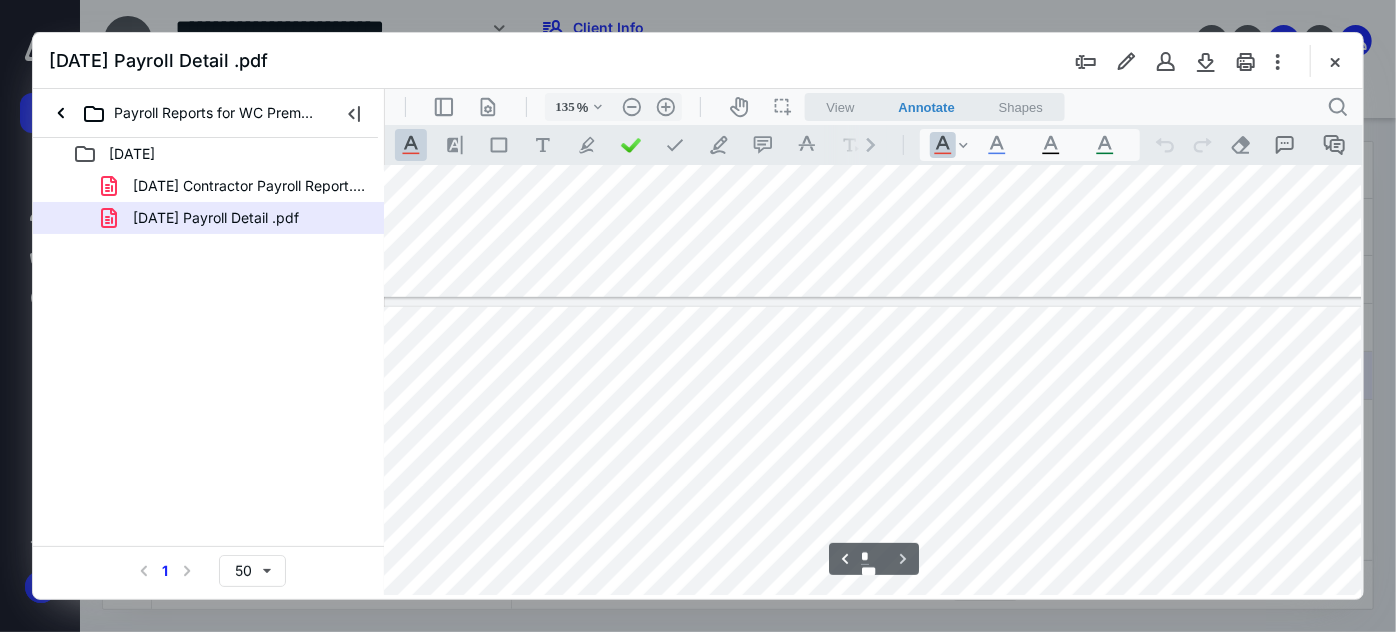 scroll, scrollTop: 786, scrollLeft: 53, axis: both 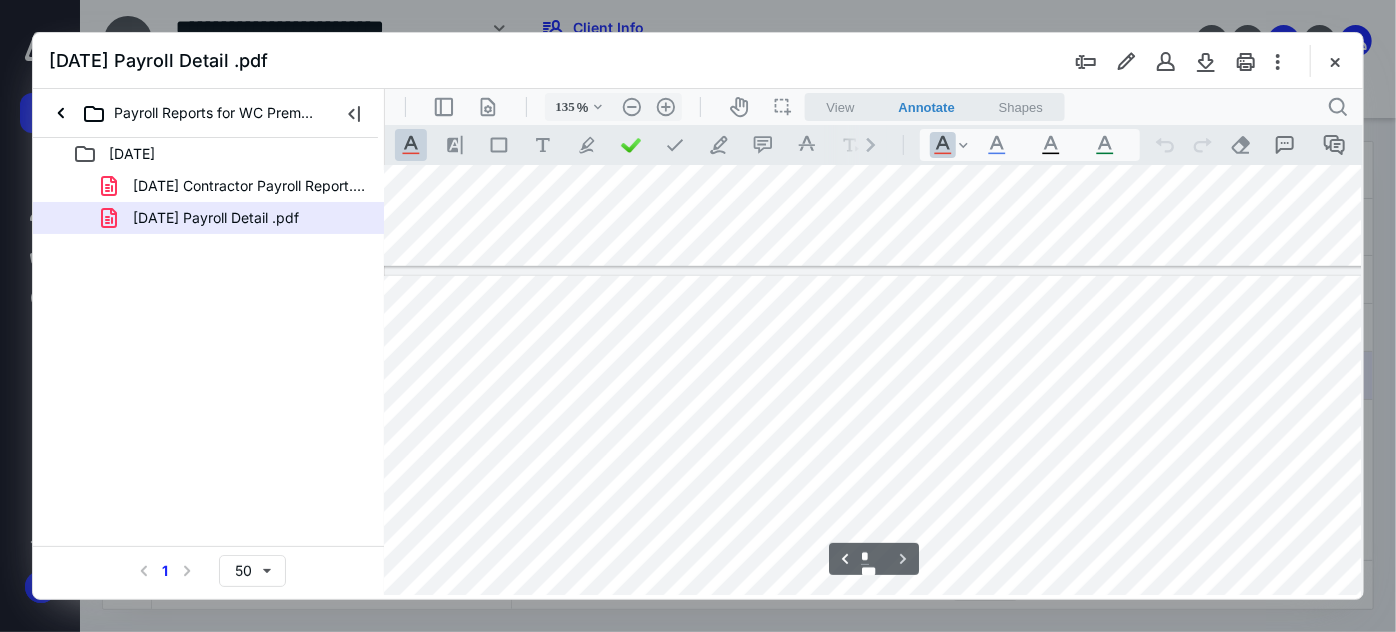 type on "*" 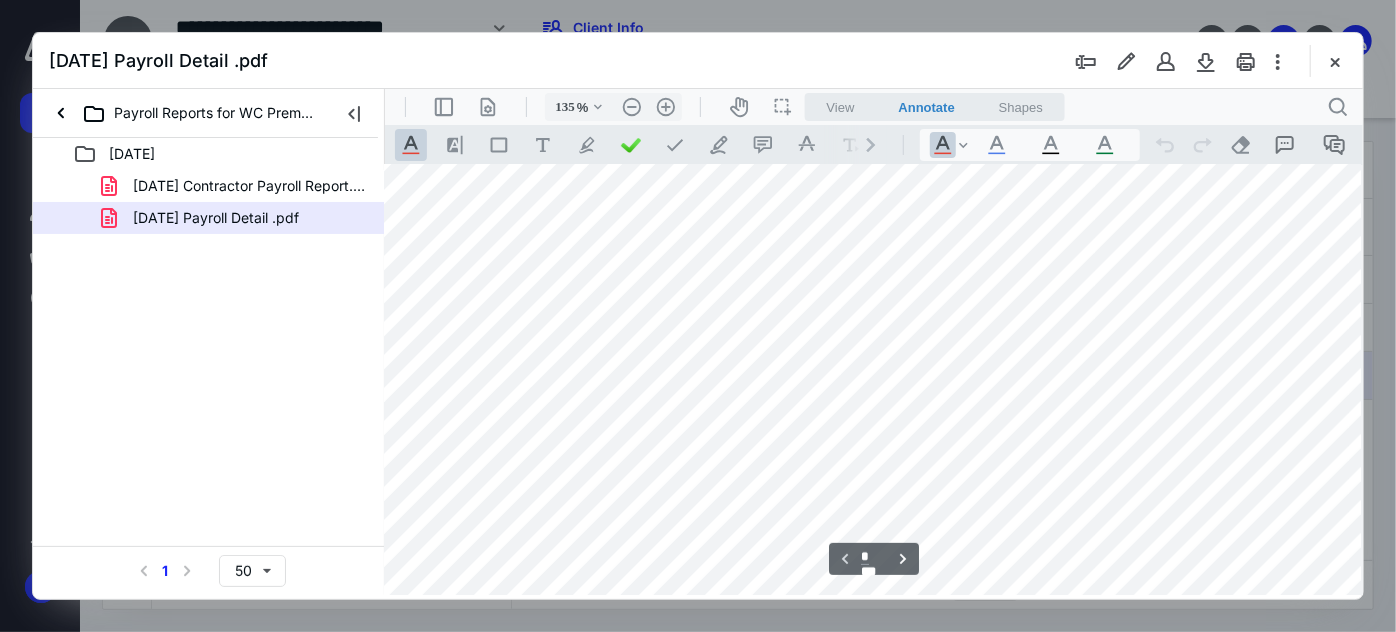 scroll, scrollTop: 0, scrollLeft: 53, axis: horizontal 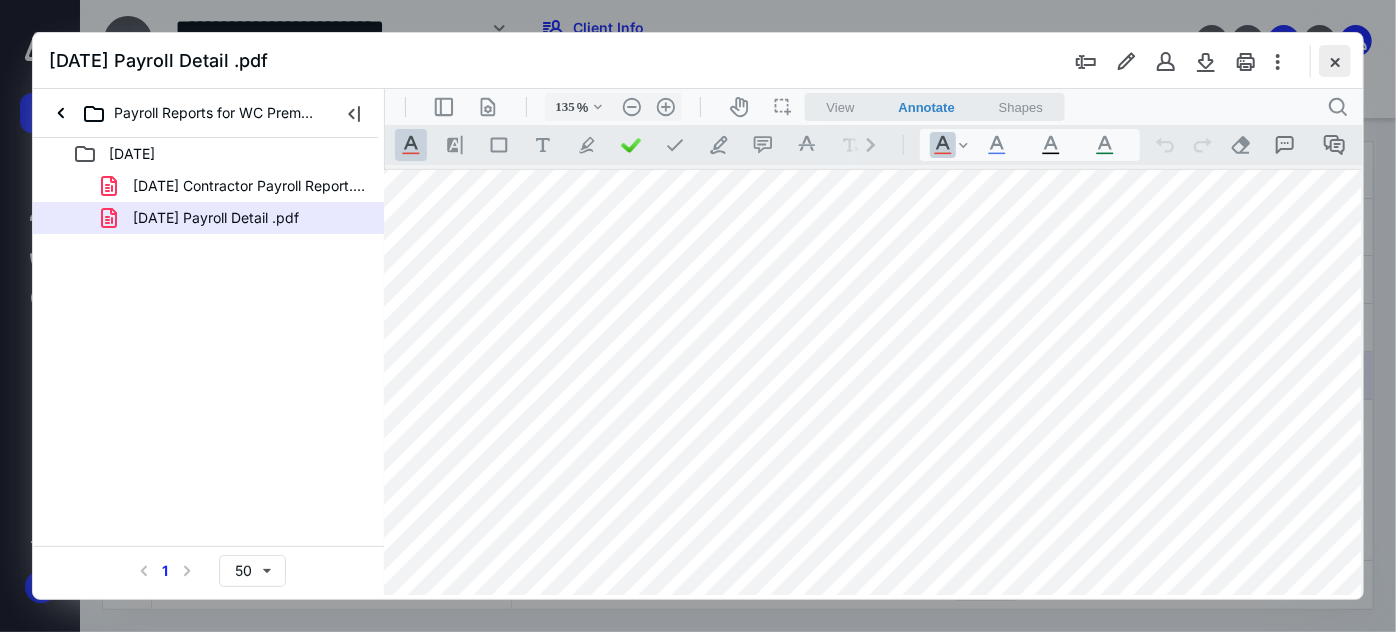 click at bounding box center [1335, 61] 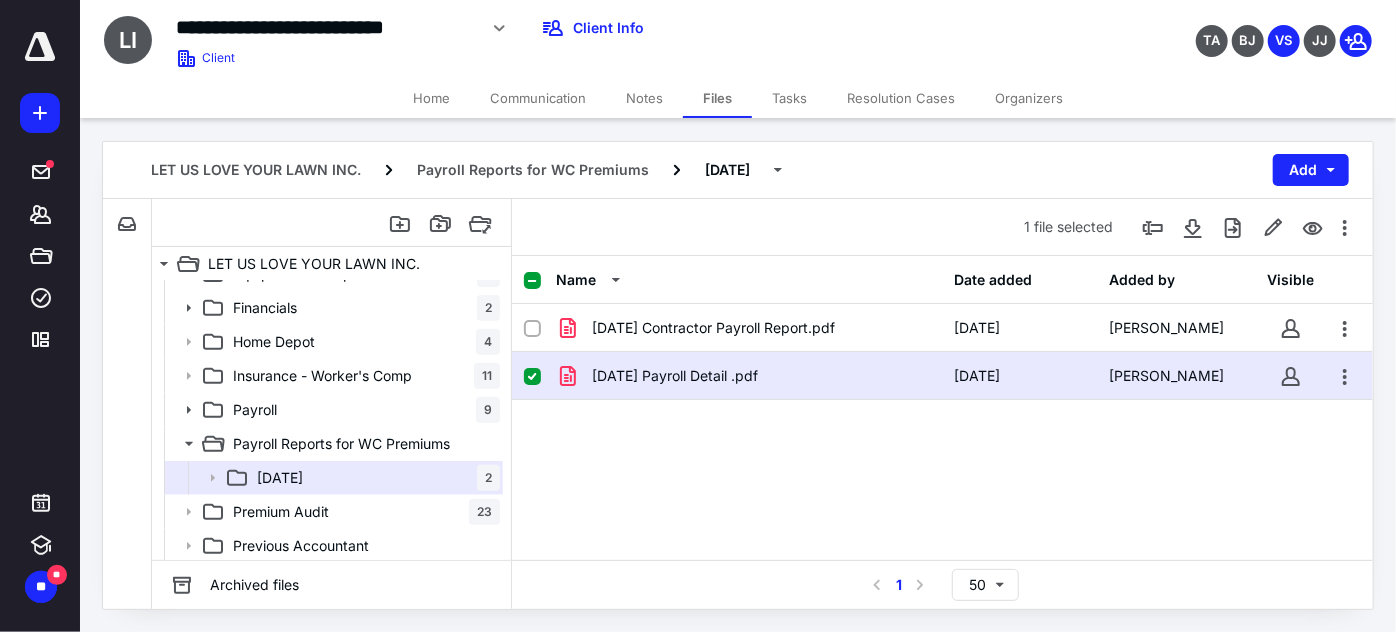 click on "[DATE] Payroll Detail .pdf" at bounding box center (675, 376) 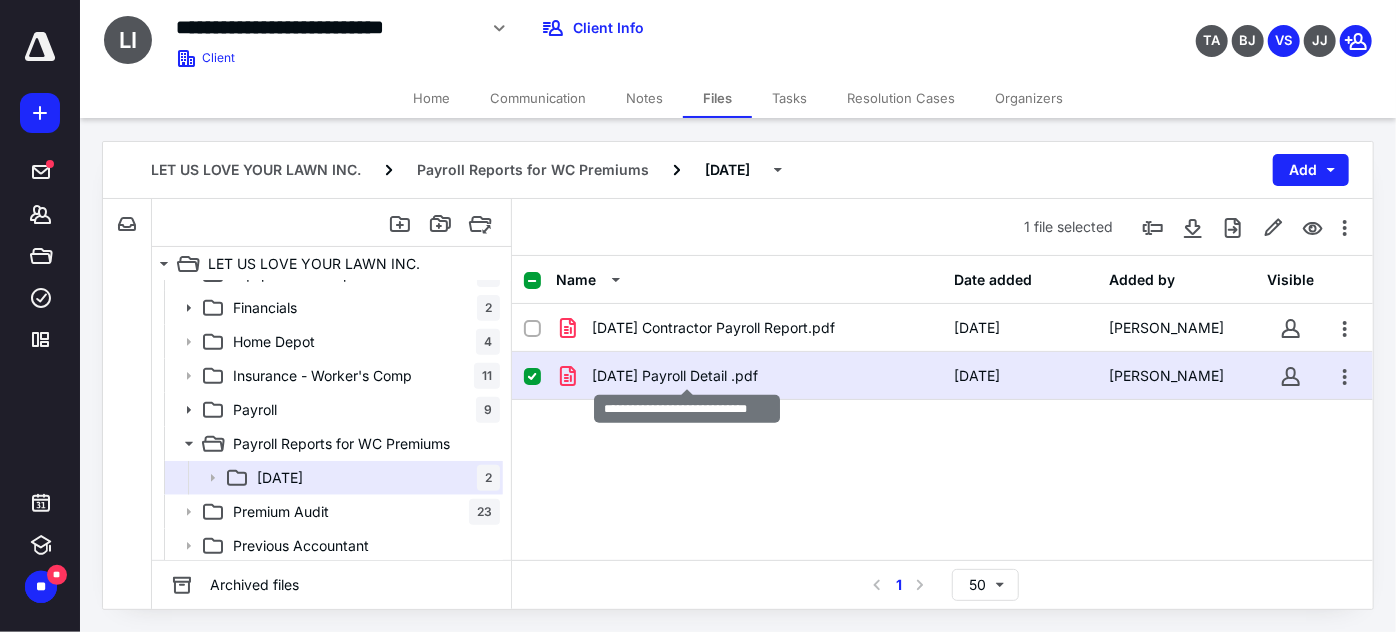 click on "[DATE] Payroll Detail .pdf" at bounding box center (675, 376) 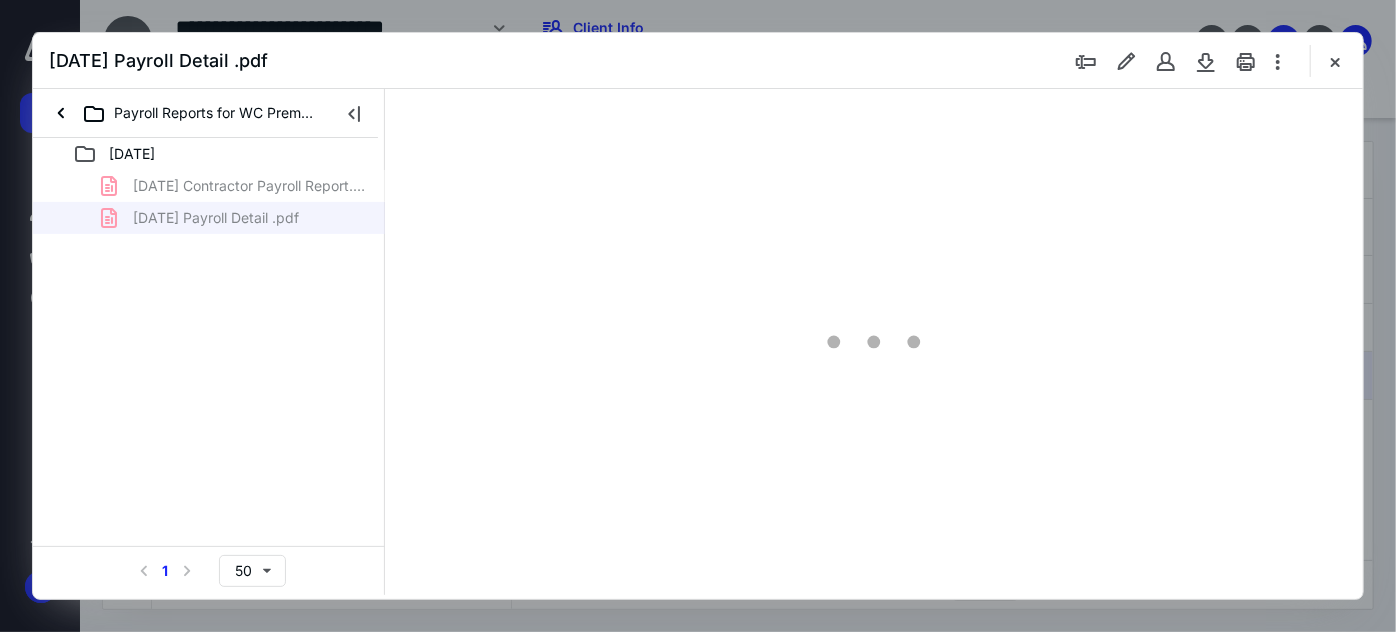 scroll, scrollTop: 0, scrollLeft: 0, axis: both 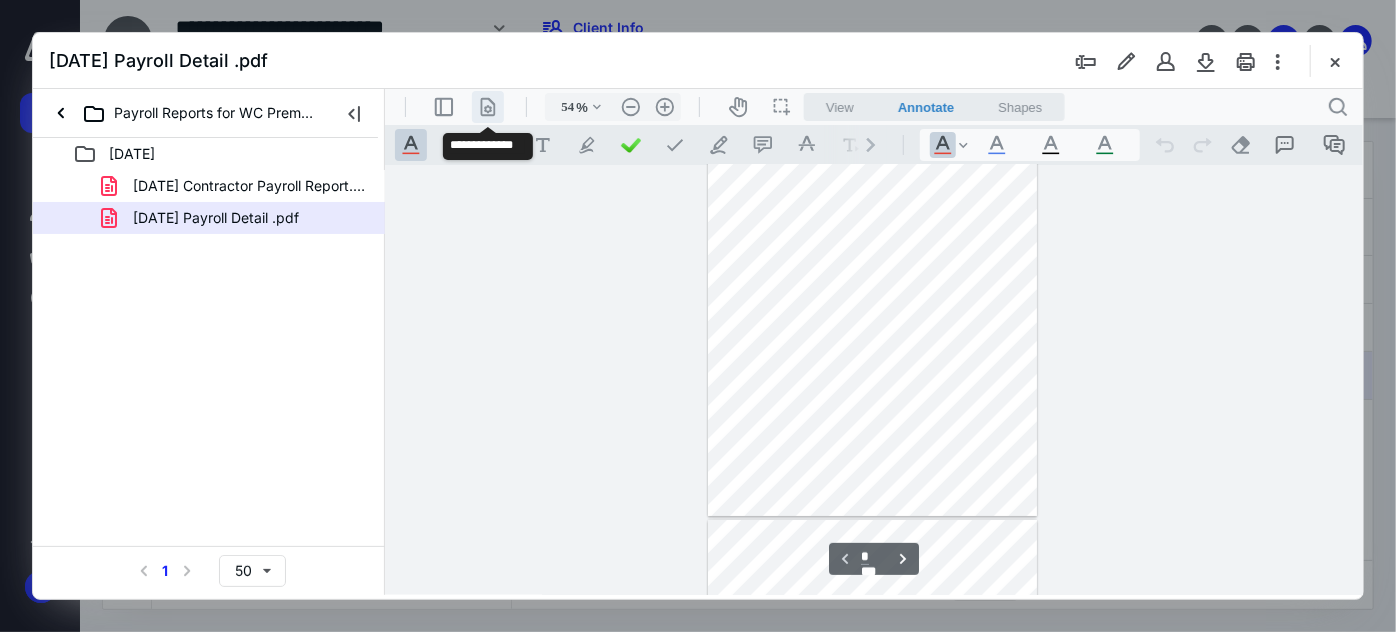 drag, startPoint x: 477, startPoint y: 106, endPoint x: 492, endPoint y: 116, distance: 18.027756 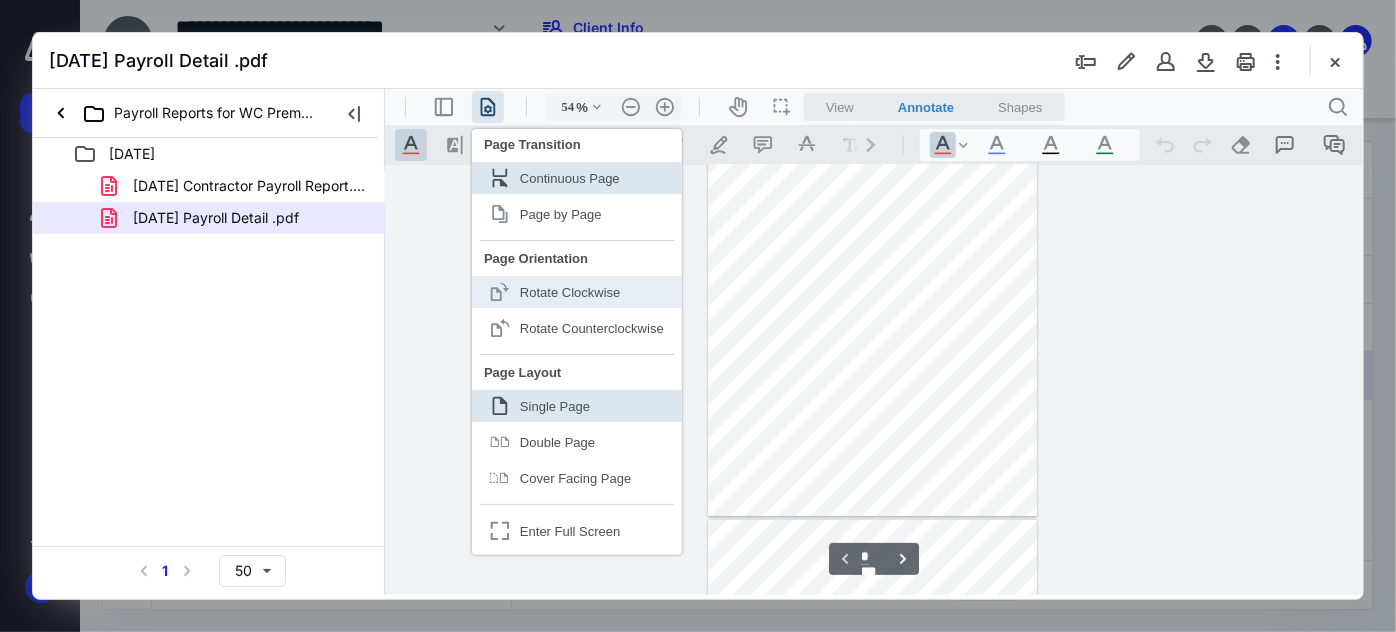 click on "Rotate Clockwise" at bounding box center (569, 291) 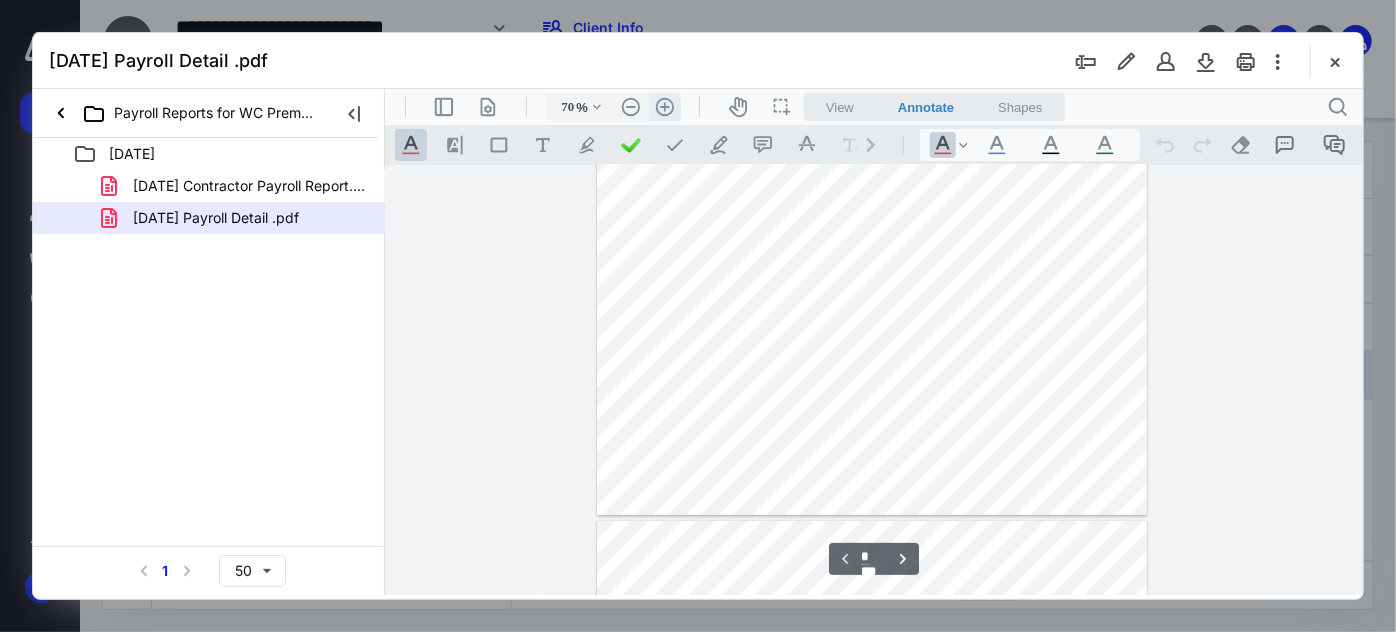 drag, startPoint x: 659, startPoint y: 114, endPoint x: 664, endPoint y: 103, distance: 12.083046 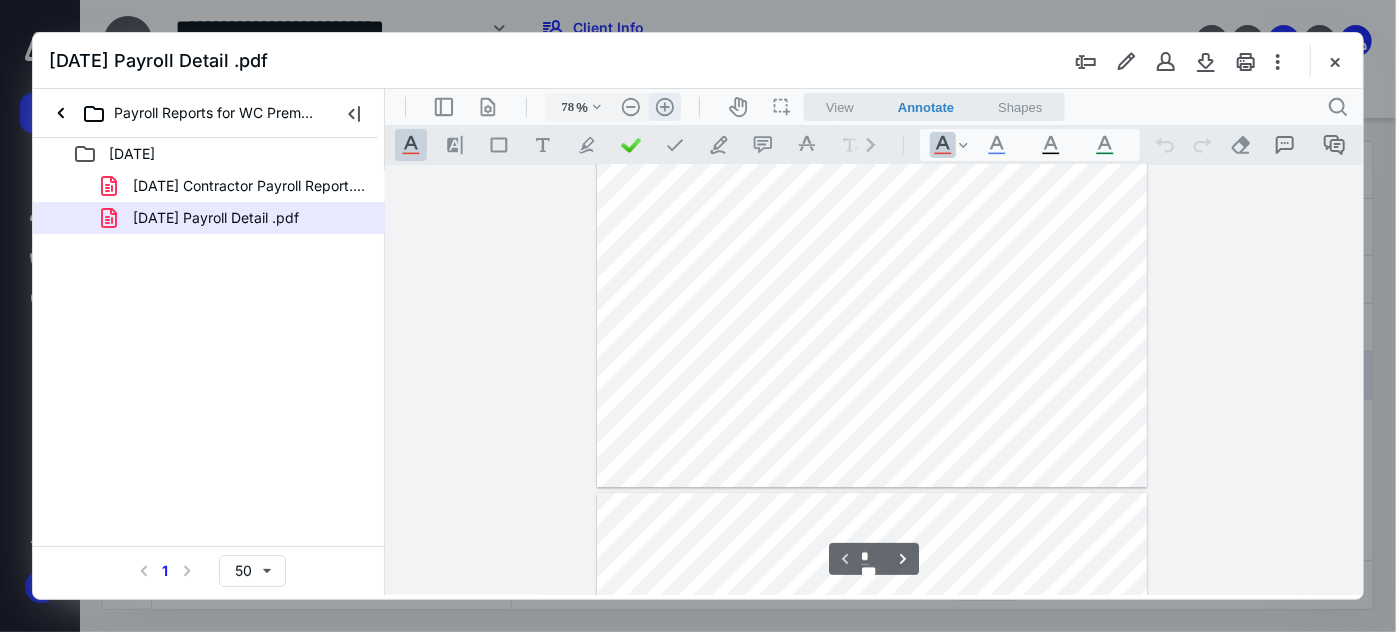 click on ".cls-1{fill:#abb0c4;} icon - header - zoom - in - line" at bounding box center [664, 106] 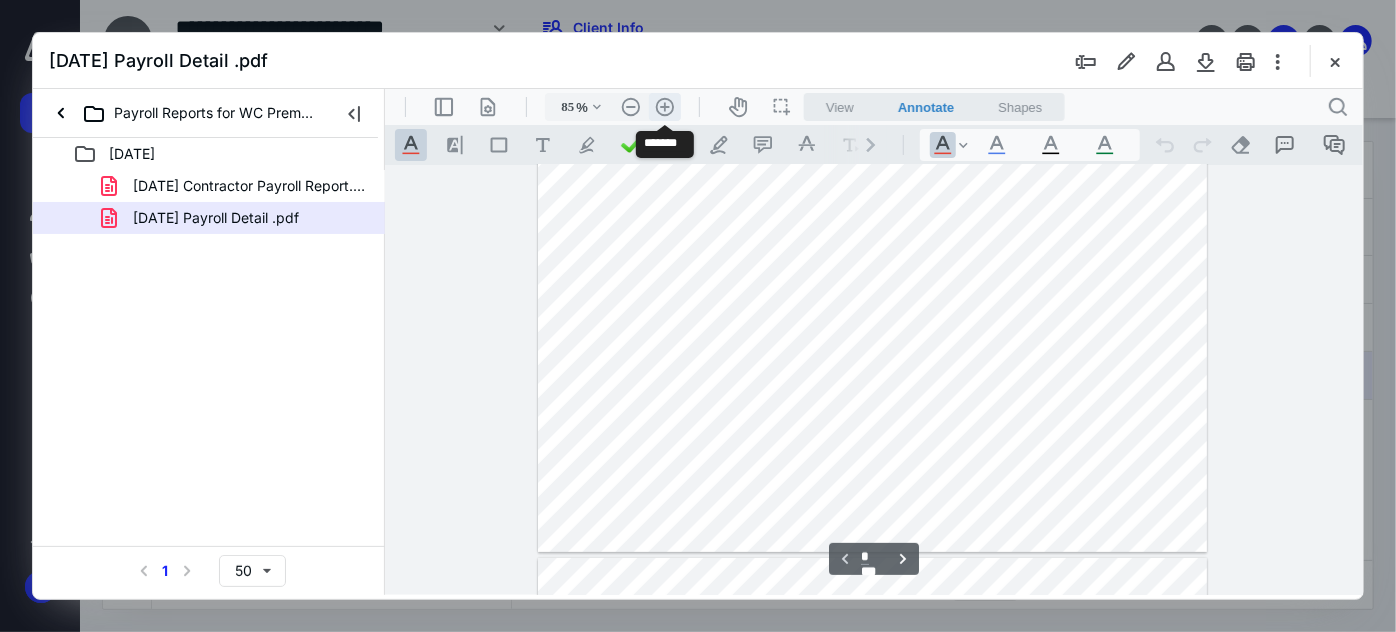 click on ".cls-1{fill:#abb0c4;} icon - header - zoom - in - line" at bounding box center [664, 106] 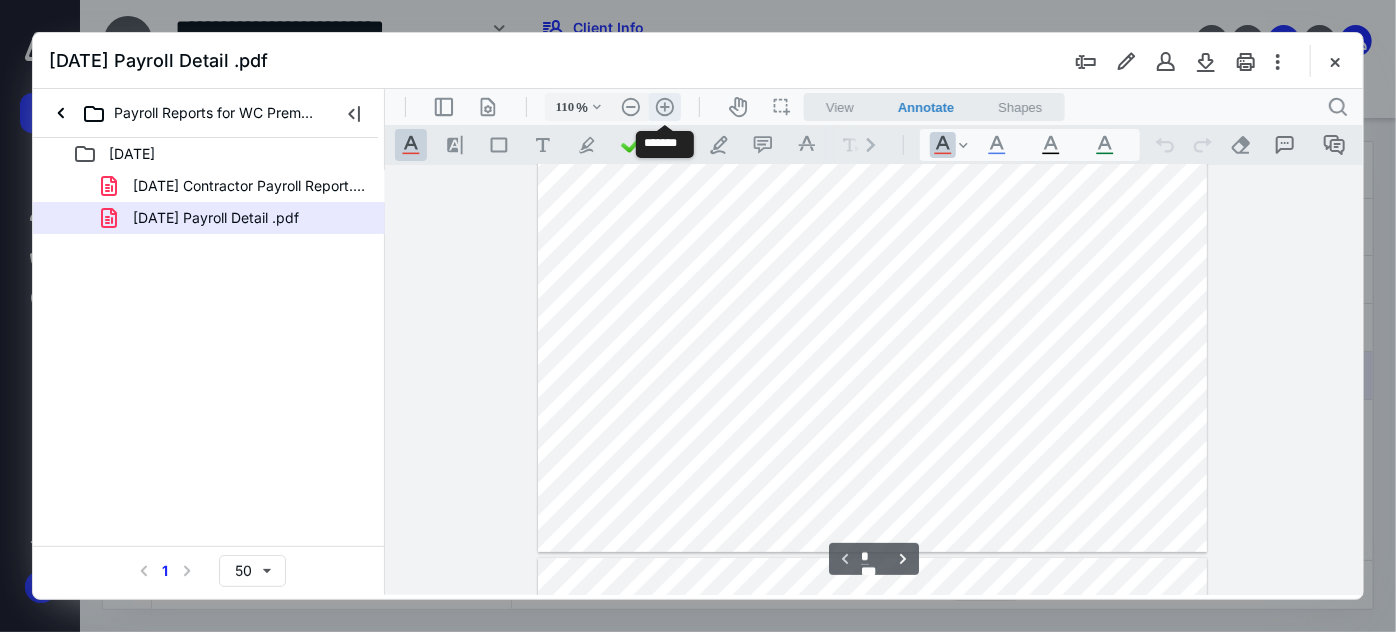 scroll, scrollTop: 226, scrollLeft: 0, axis: vertical 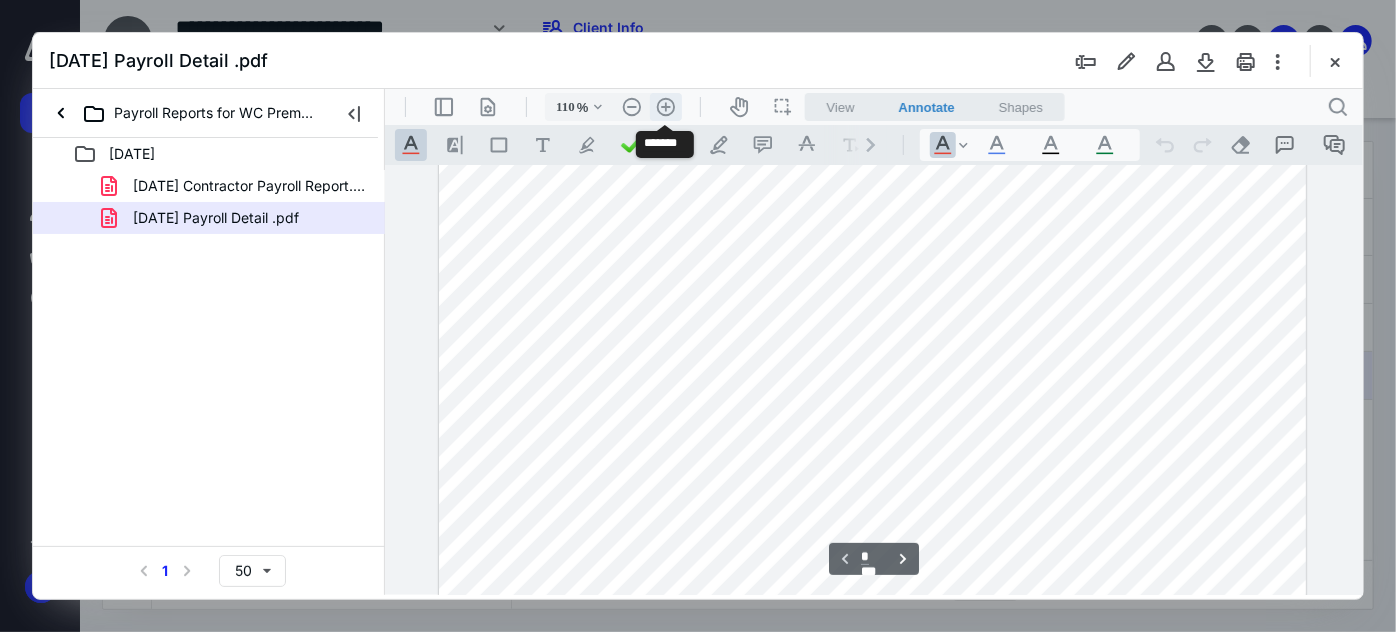 click on ".cls-1{fill:#abb0c4;} icon - header - zoom - in - line" at bounding box center [665, 106] 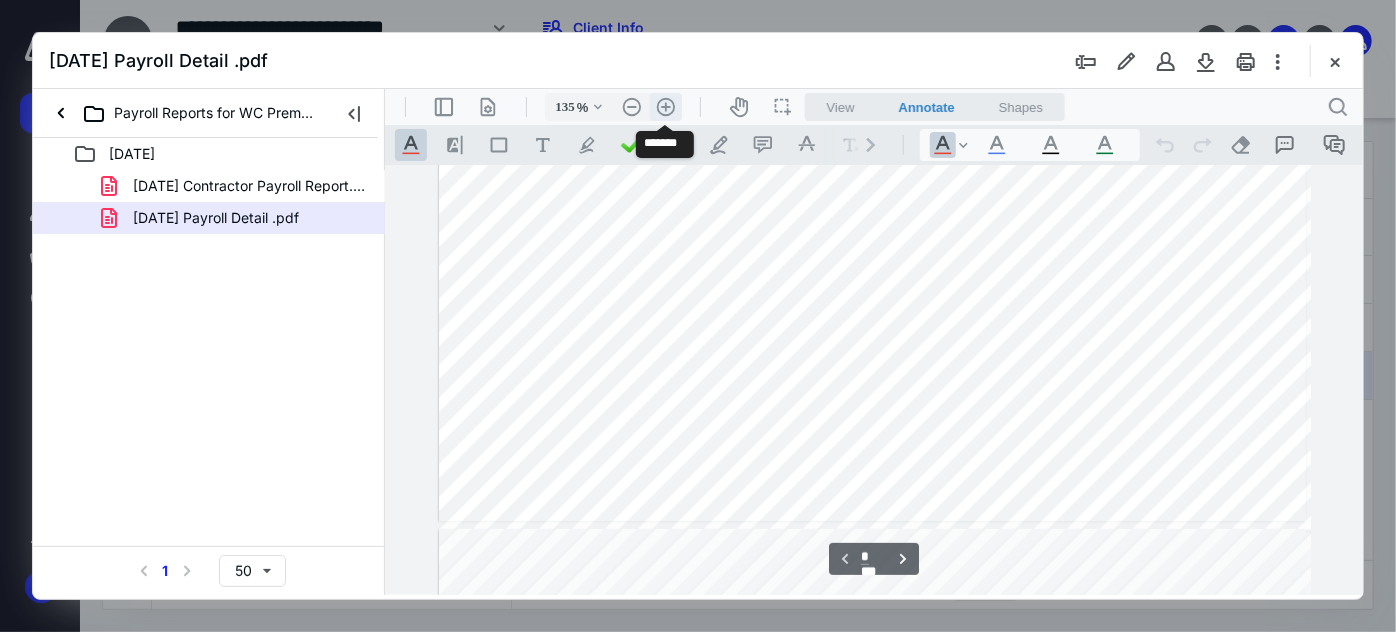 click on ".cls-1{fill:#abb0c4;} icon - header - zoom - in - line" at bounding box center (665, 106) 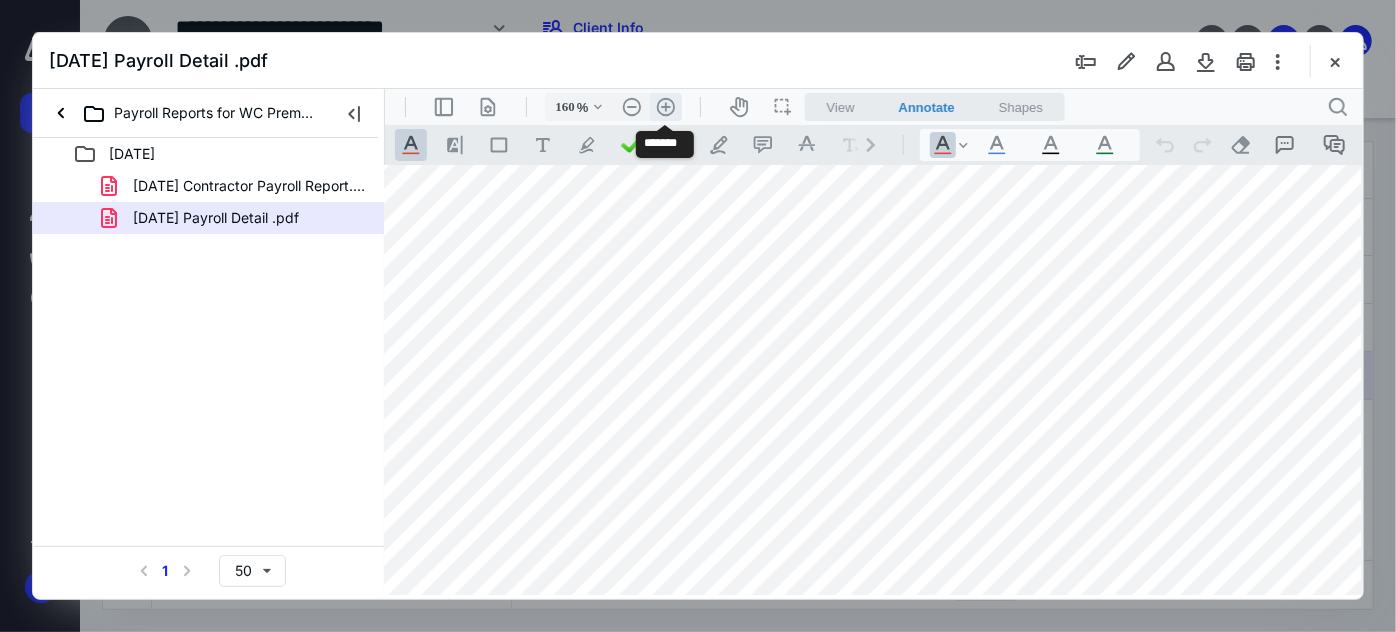scroll, scrollTop: 410, scrollLeft: 154, axis: both 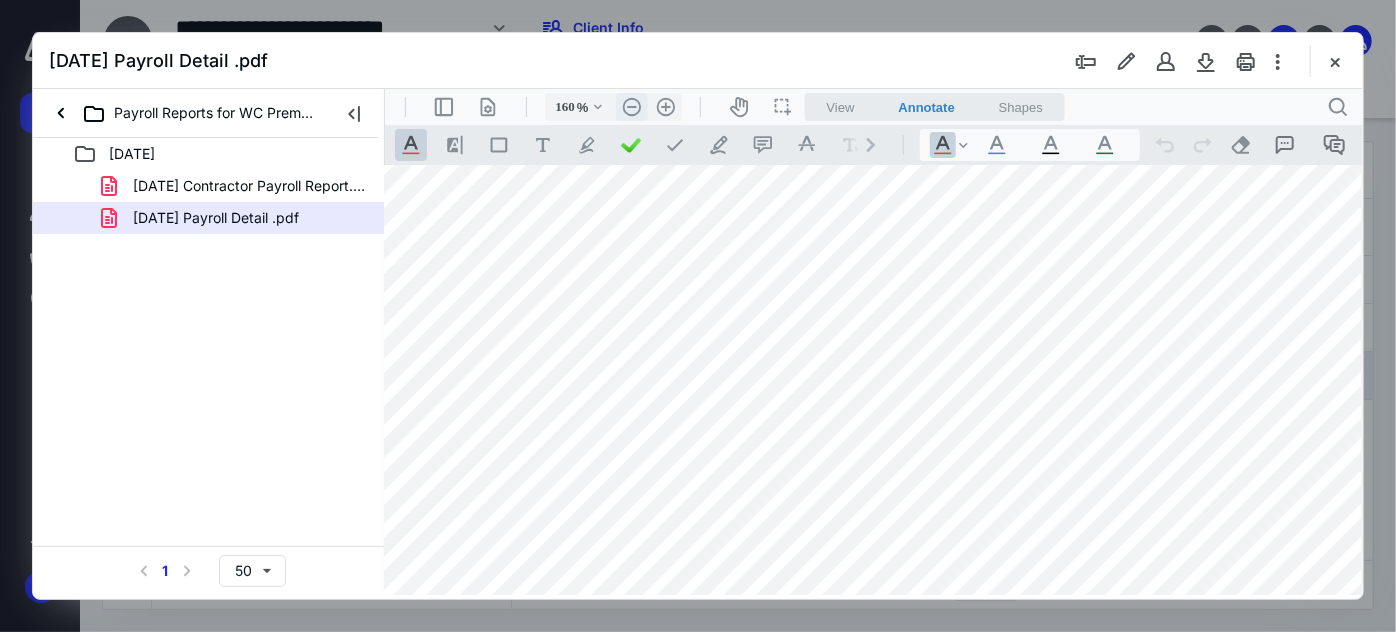 click on ".cls-1{fill:#abb0c4;} icon - header - zoom - out - line" at bounding box center [631, 106] 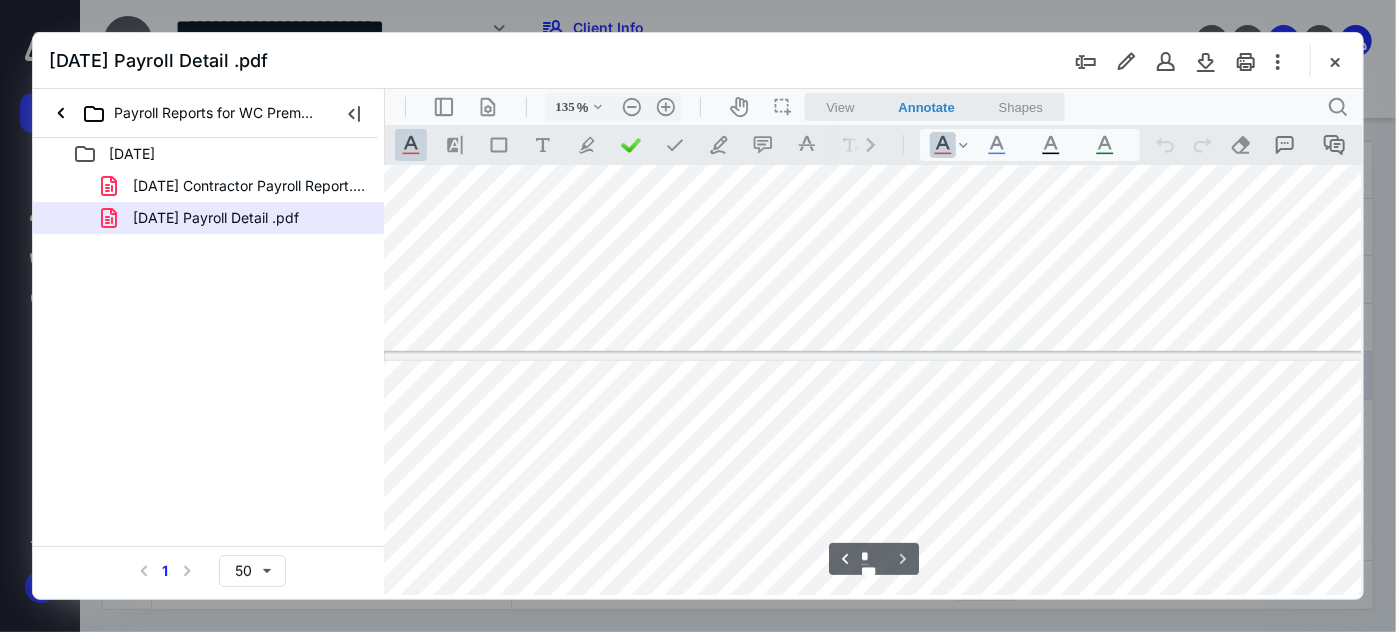 scroll, scrollTop: 727, scrollLeft: 53, axis: both 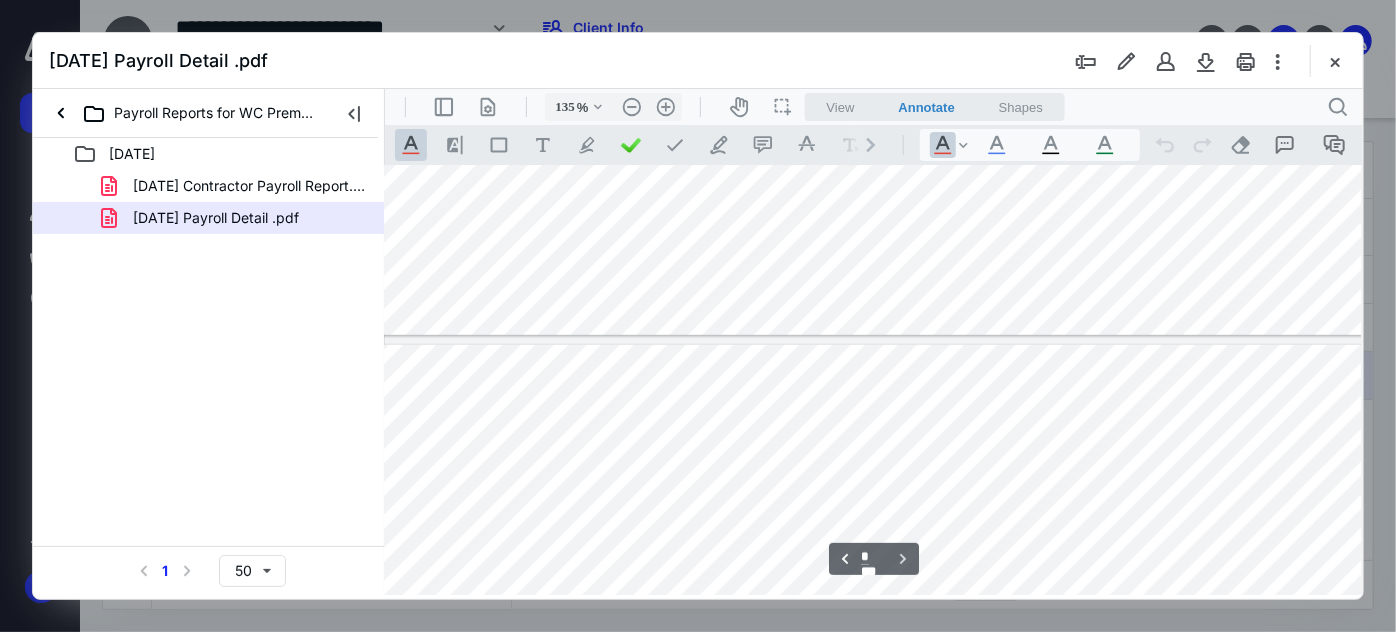 type on "*" 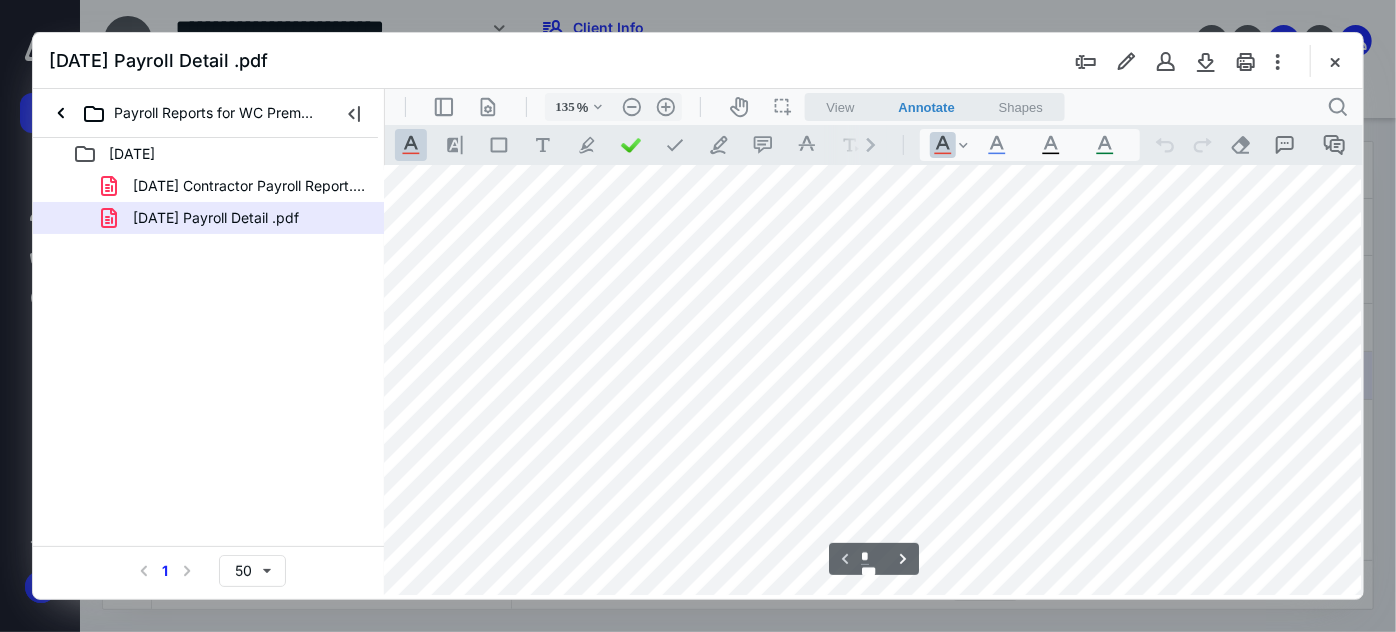 scroll, scrollTop: 272, scrollLeft: 53, axis: both 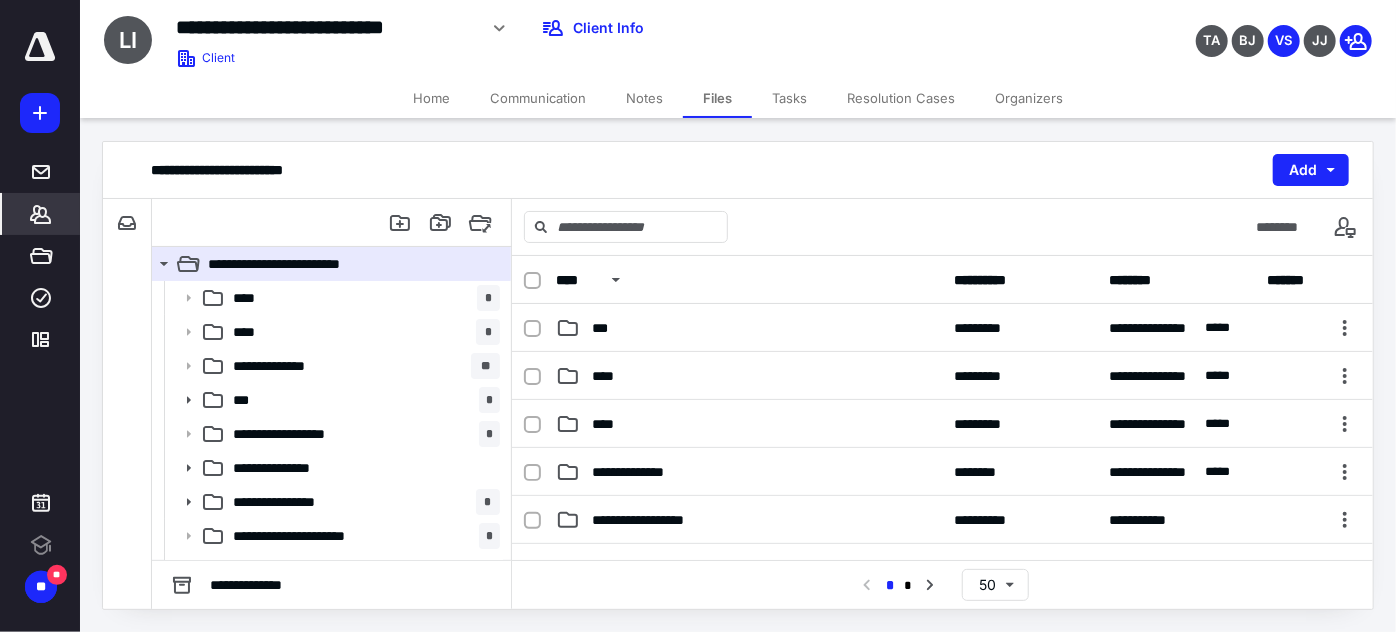 click 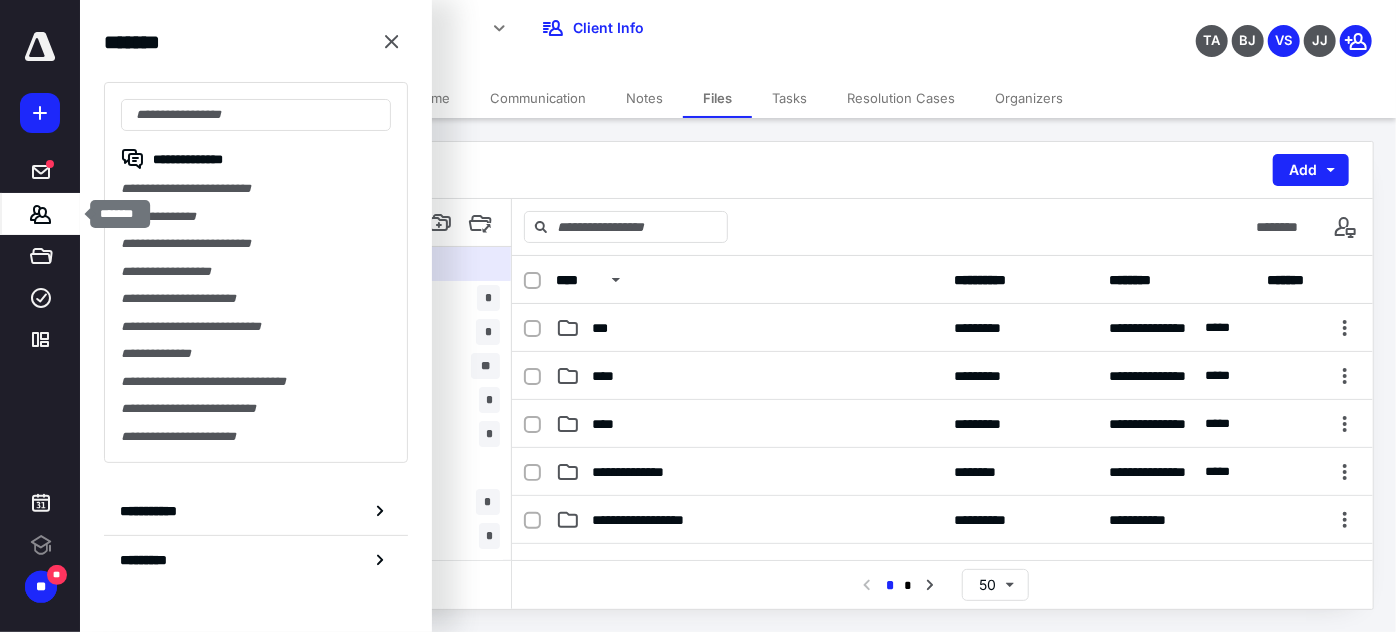 scroll, scrollTop: 0, scrollLeft: 0, axis: both 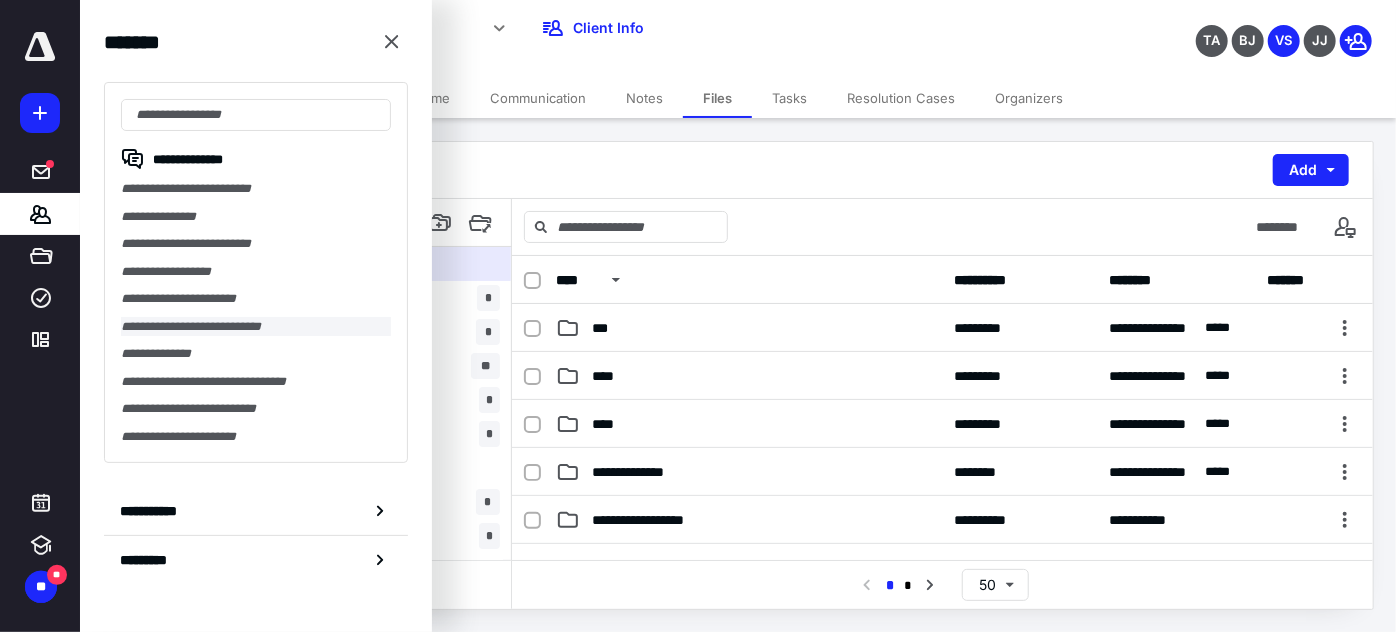 click on "**********" at bounding box center [256, 327] 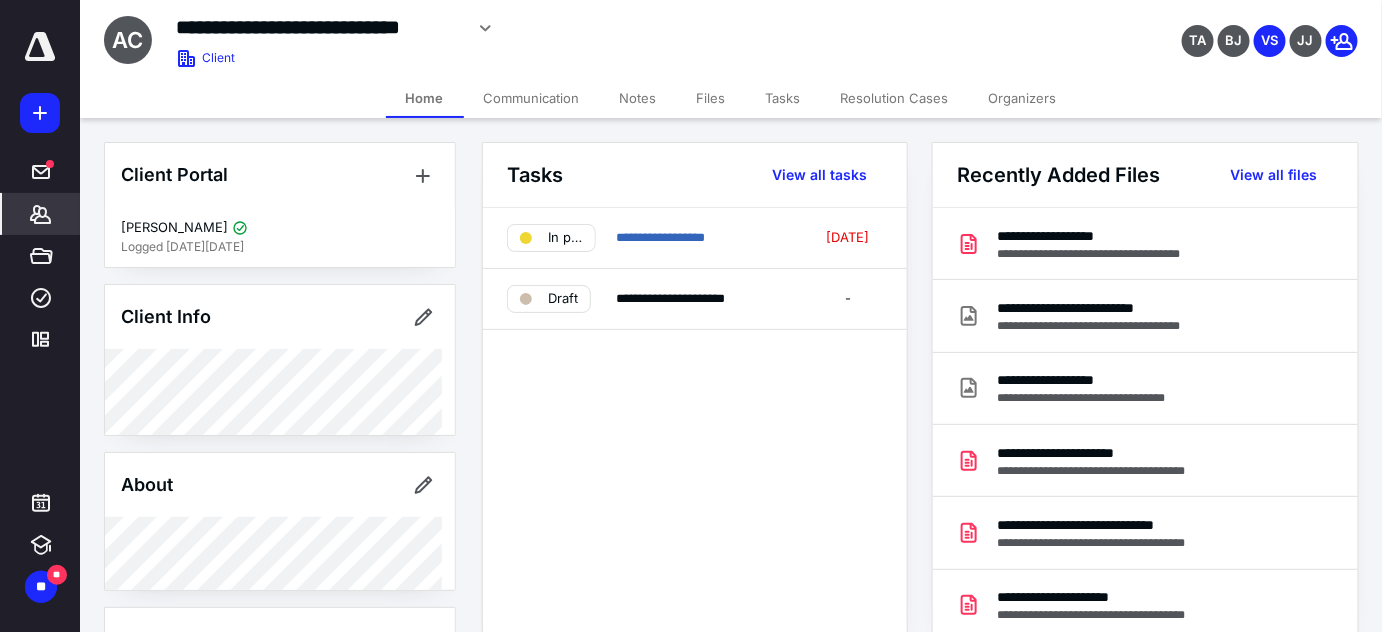 click on "Files" at bounding box center [711, 98] 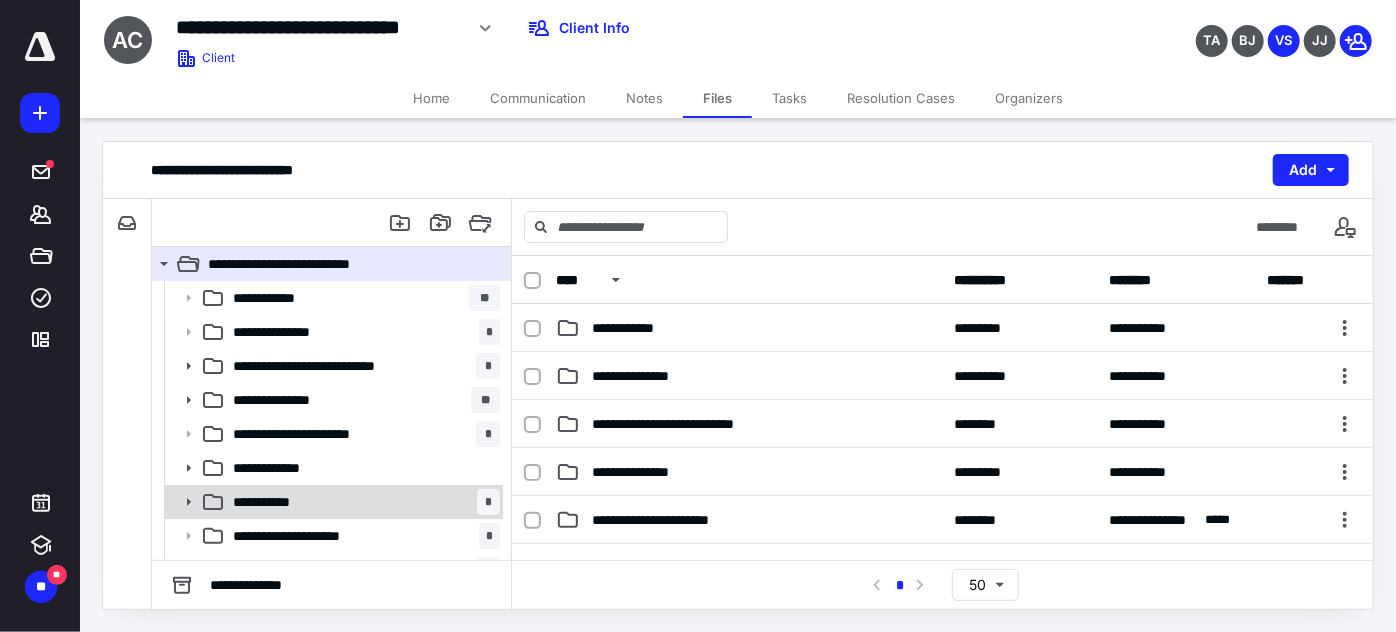 click on "**********" at bounding box center [275, 502] 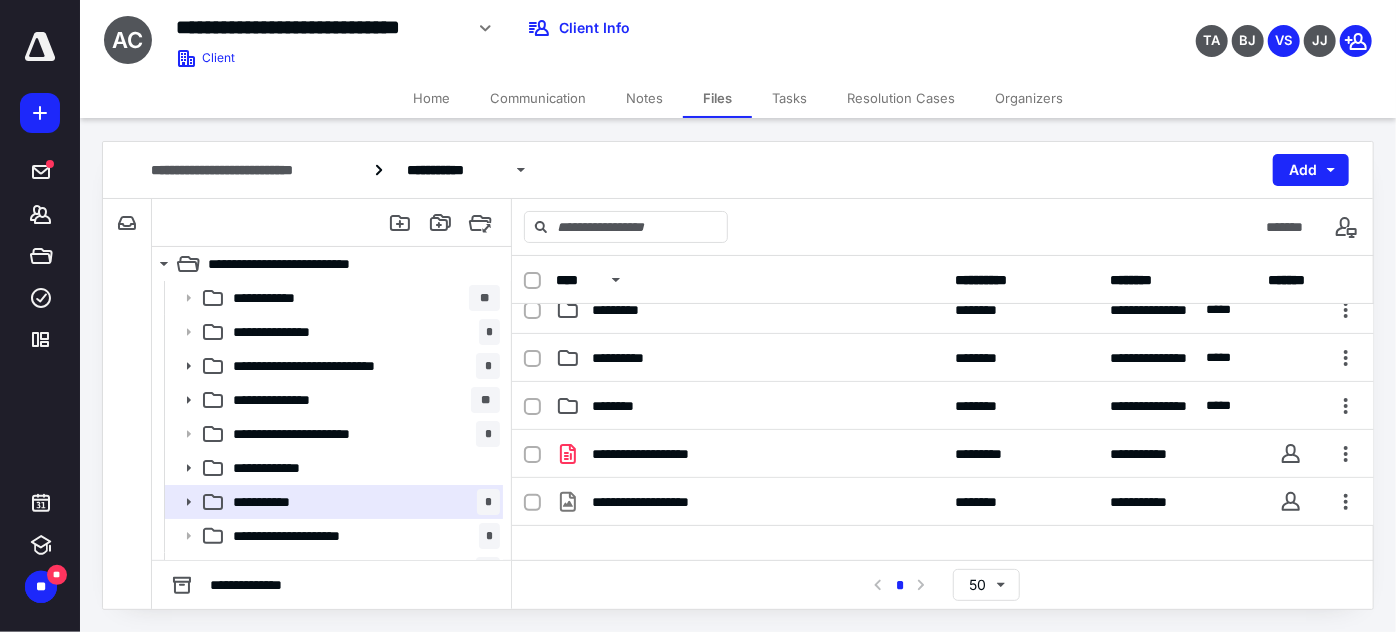 scroll, scrollTop: 195, scrollLeft: 0, axis: vertical 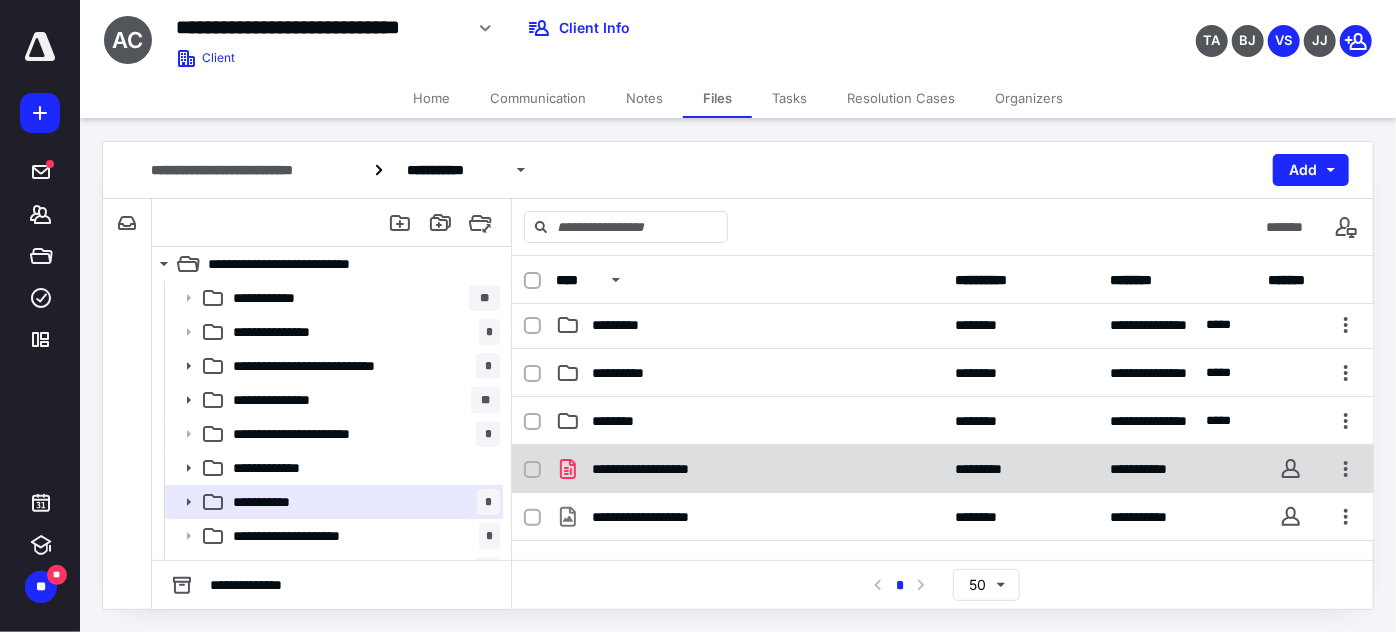 click on "**********" at bounding box center [663, 469] 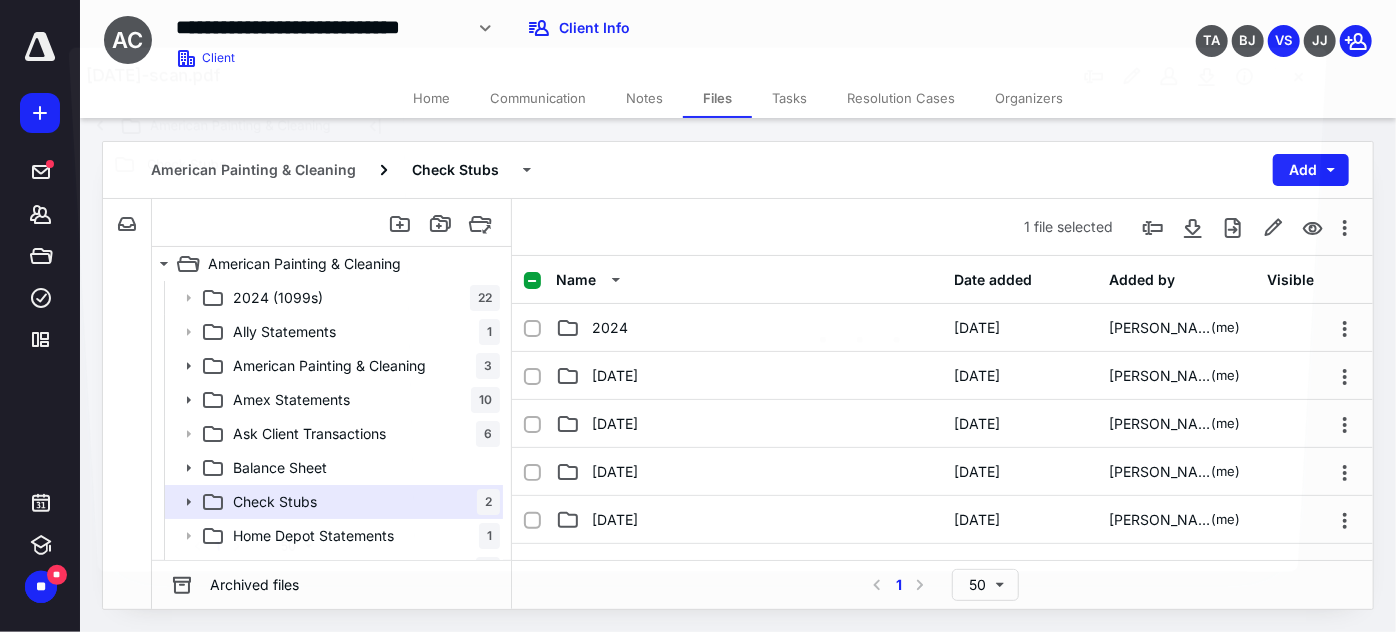 scroll, scrollTop: 195, scrollLeft: 0, axis: vertical 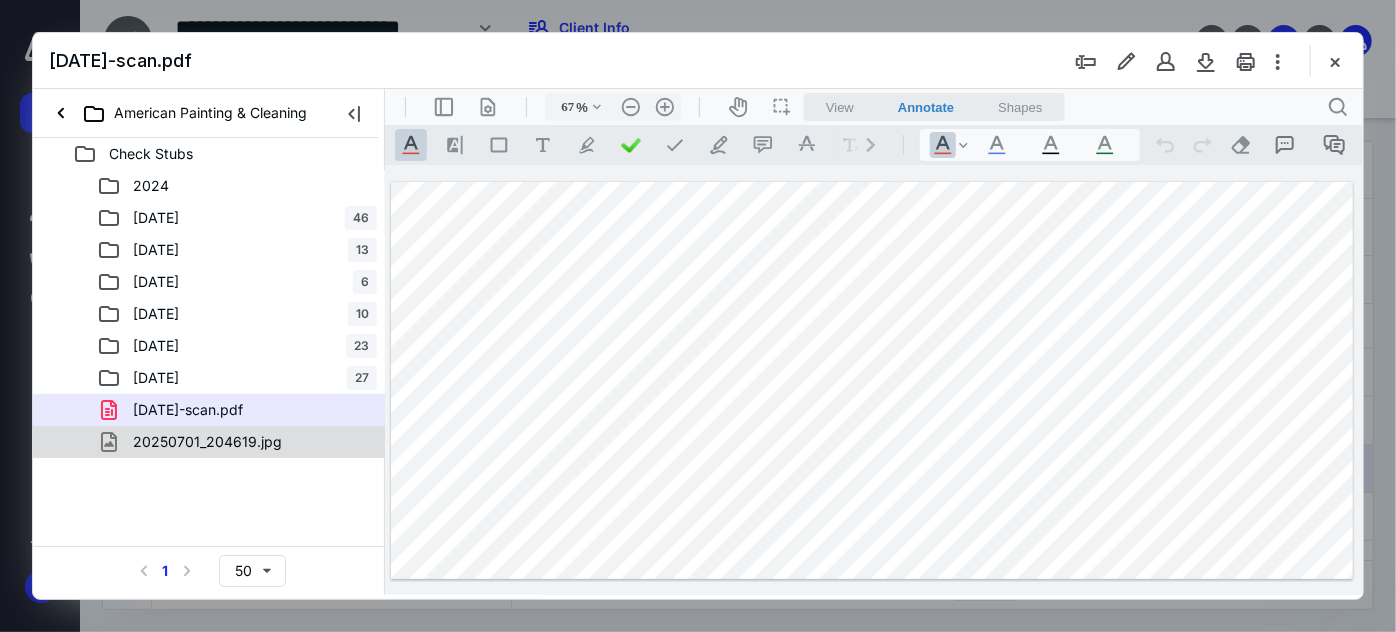 click on "20250701_204619.jpg" at bounding box center (207, 442) 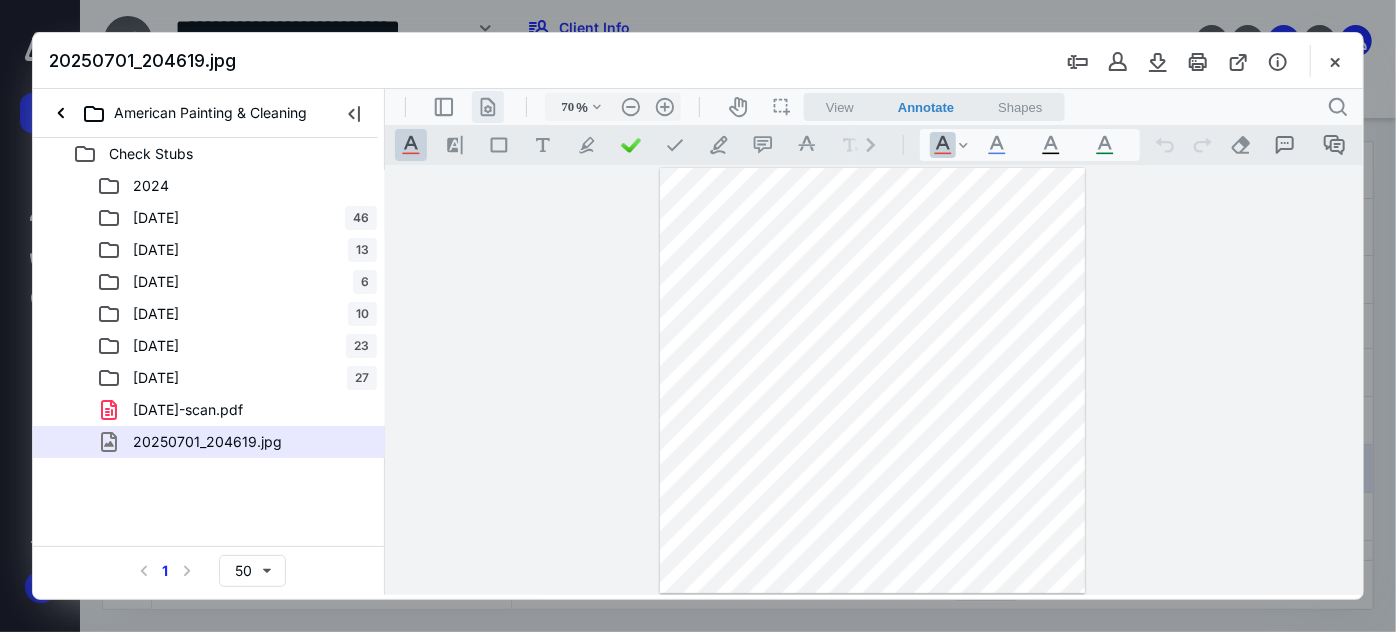 click on ".cls-1{fill:#abb0c4;} icon - header - page manipulation - line" at bounding box center (487, 106) 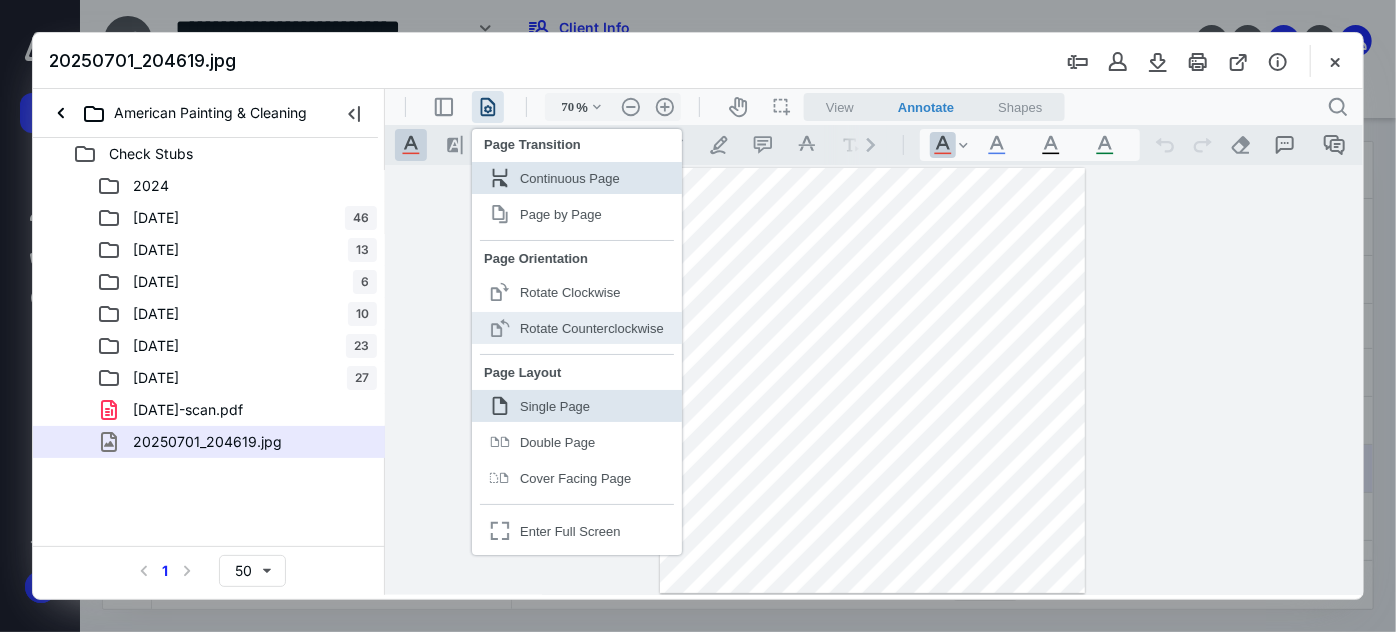 click on "Rotate Counterclockwise" at bounding box center [591, 327] 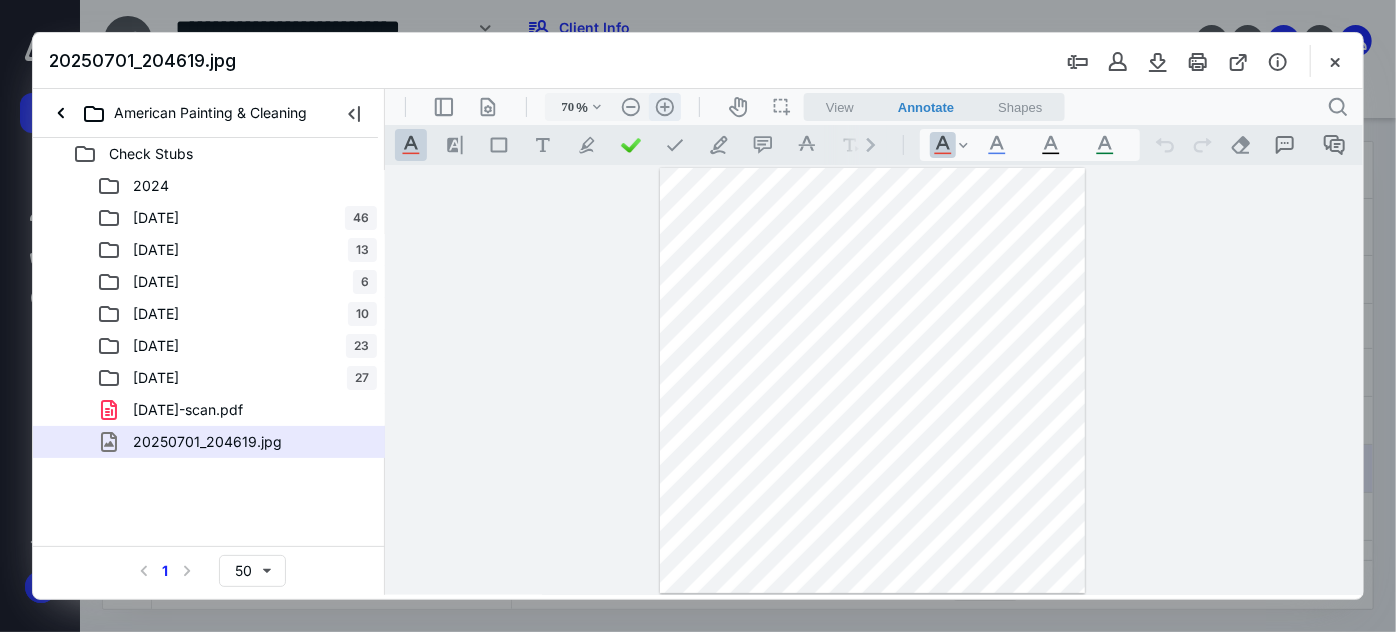 click on ".cls-1{fill:#abb0c4;} icon - header - zoom - in - line" at bounding box center [664, 106] 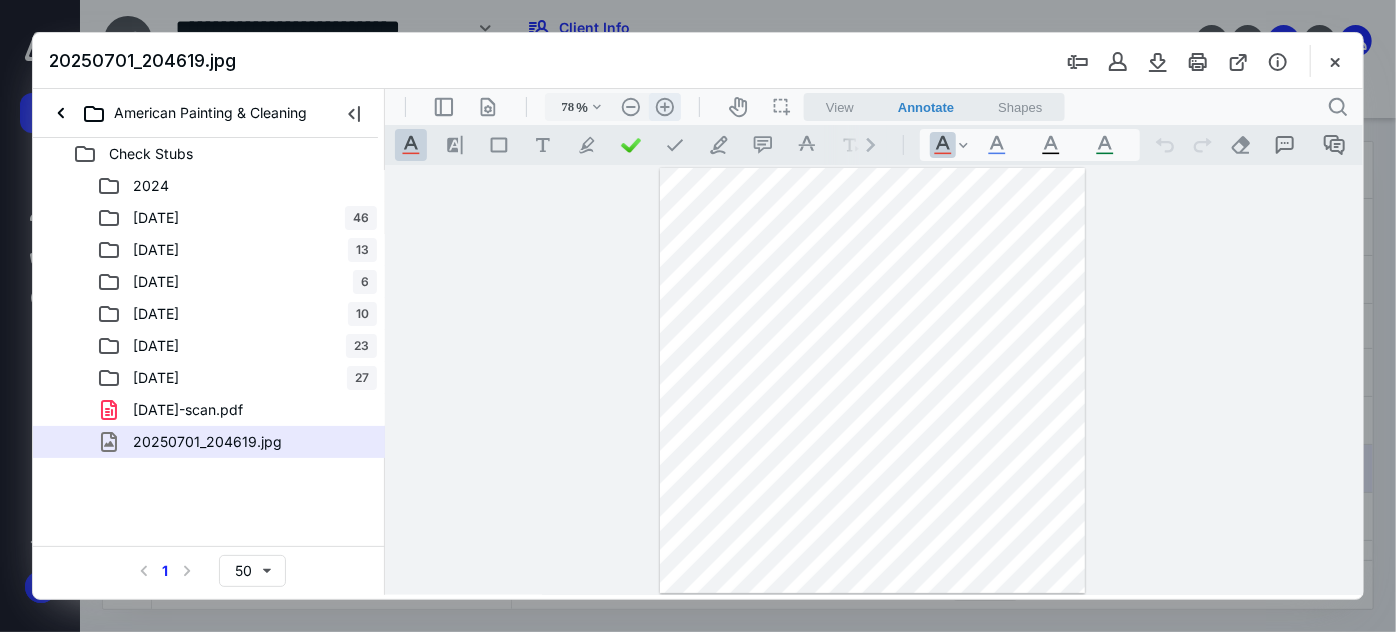 click on ".cls-1{fill:#abb0c4;} icon - header - zoom - in - line" at bounding box center (664, 106) 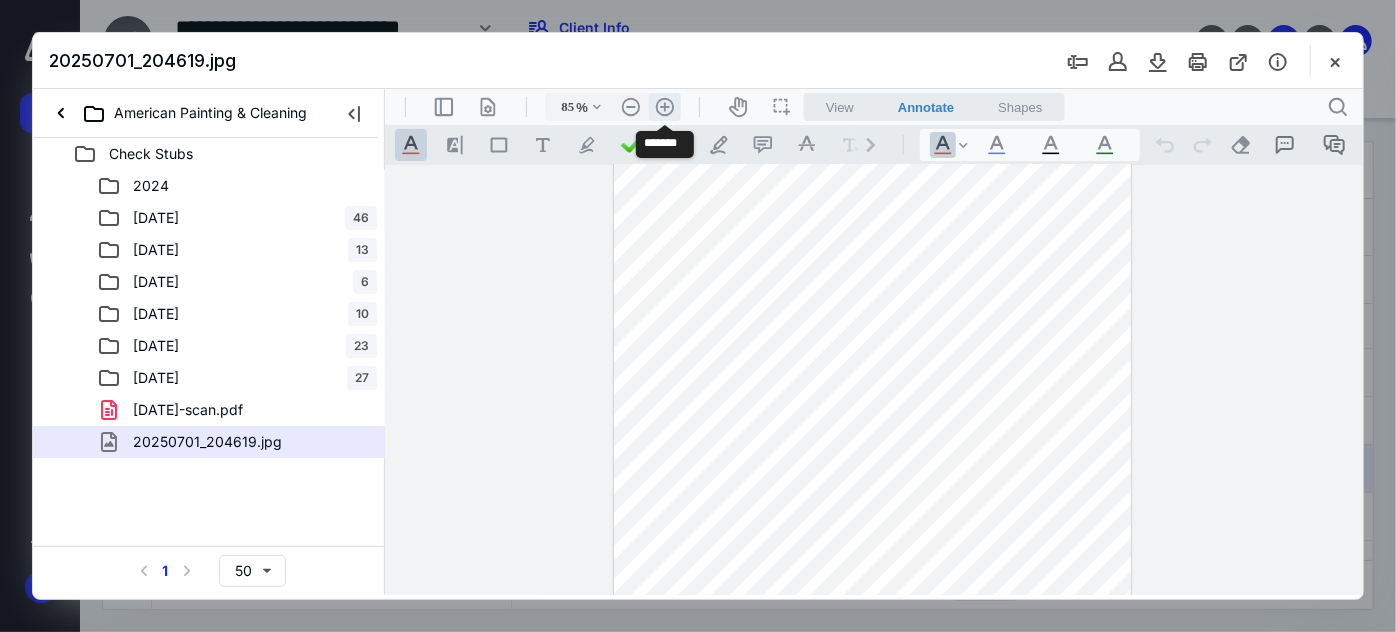 click on ".cls-1{fill:#abb0c4;} icon - header - zoom - in - line" at bounding box center [664, 106] 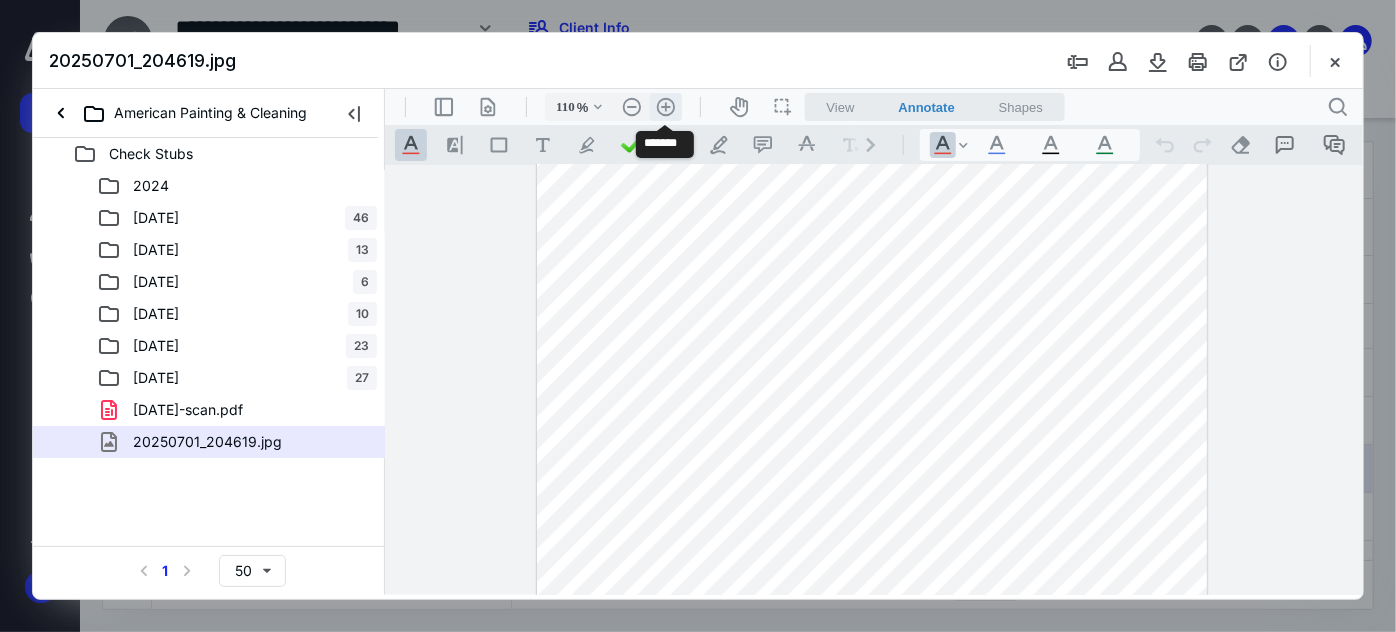 click on ".cls-1{fill:#abb0c4;} icon - header - zoom - in - line" at bounding box center (665, 106) 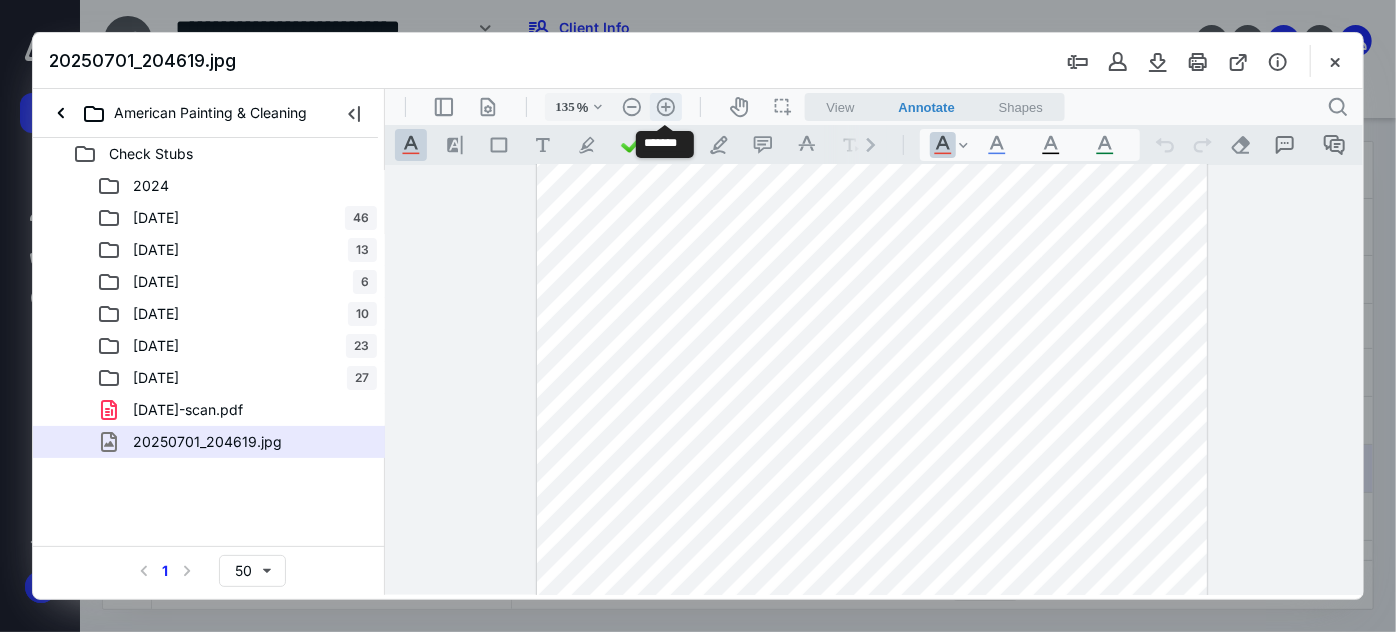 scroll, scrollTop: 165, scrollLeft: 0, axis: vertical 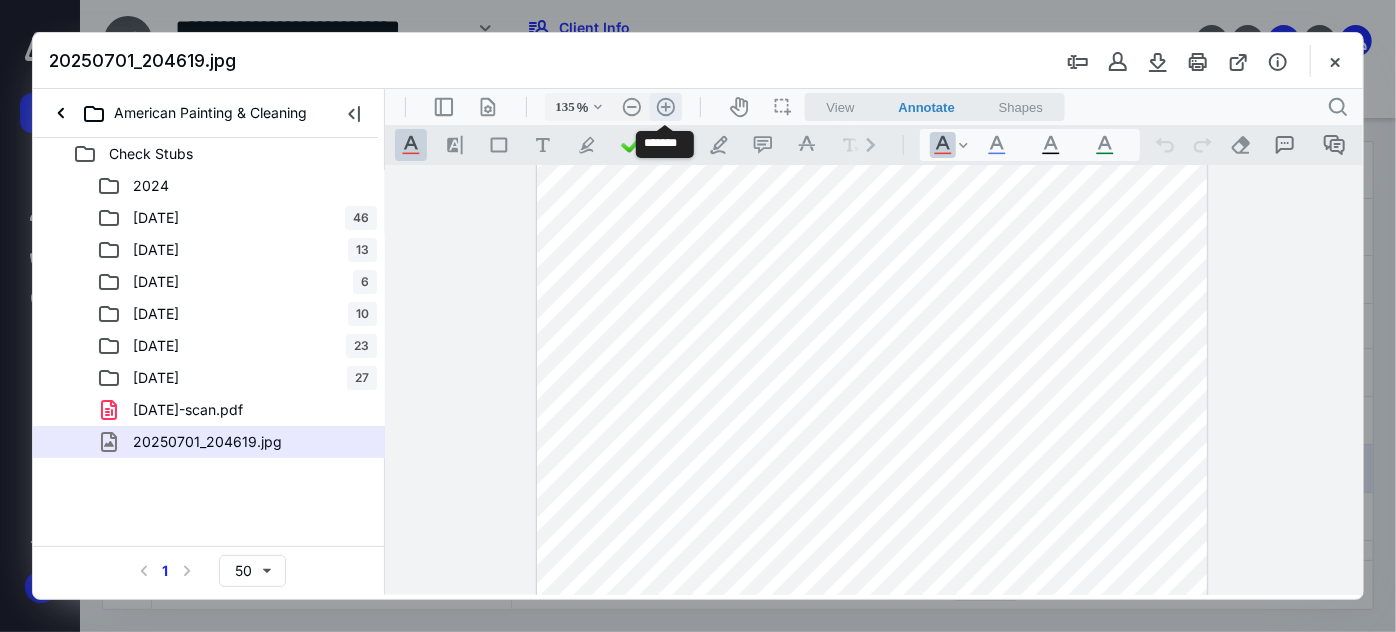 click on ".cls-1{fill:#abb0c4;} icon - header - zoom - in - line" at bounding box center (665, 106) 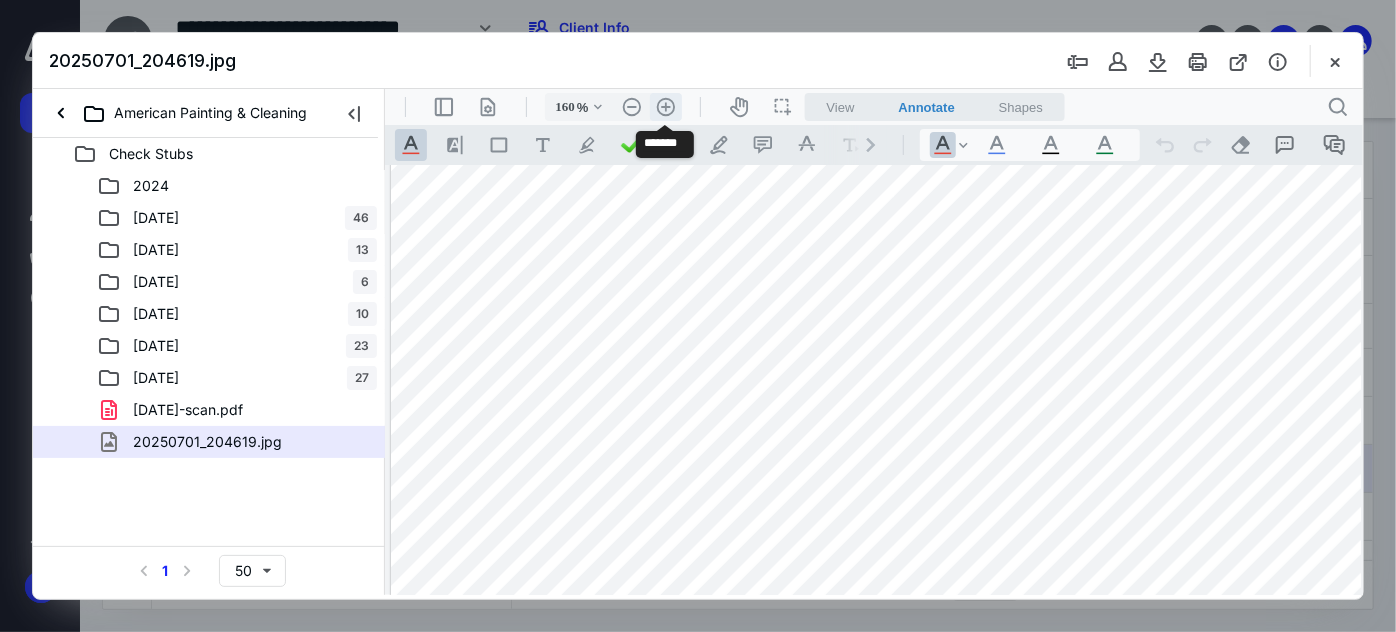 scroll, scrollTop: 229, scrollLeft: 10, axis: both 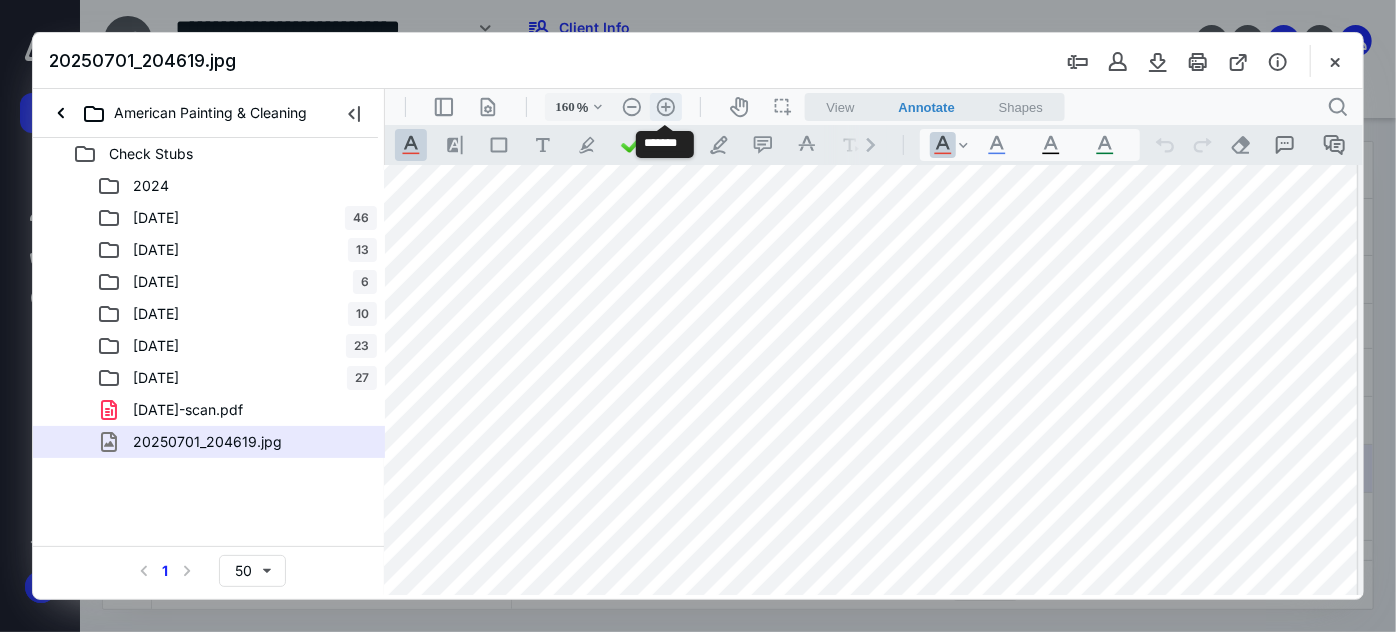 click on ".cls-1{fill:#abb0c4;} icon - header - zoom - in - line" at bounding box center [665, 106] 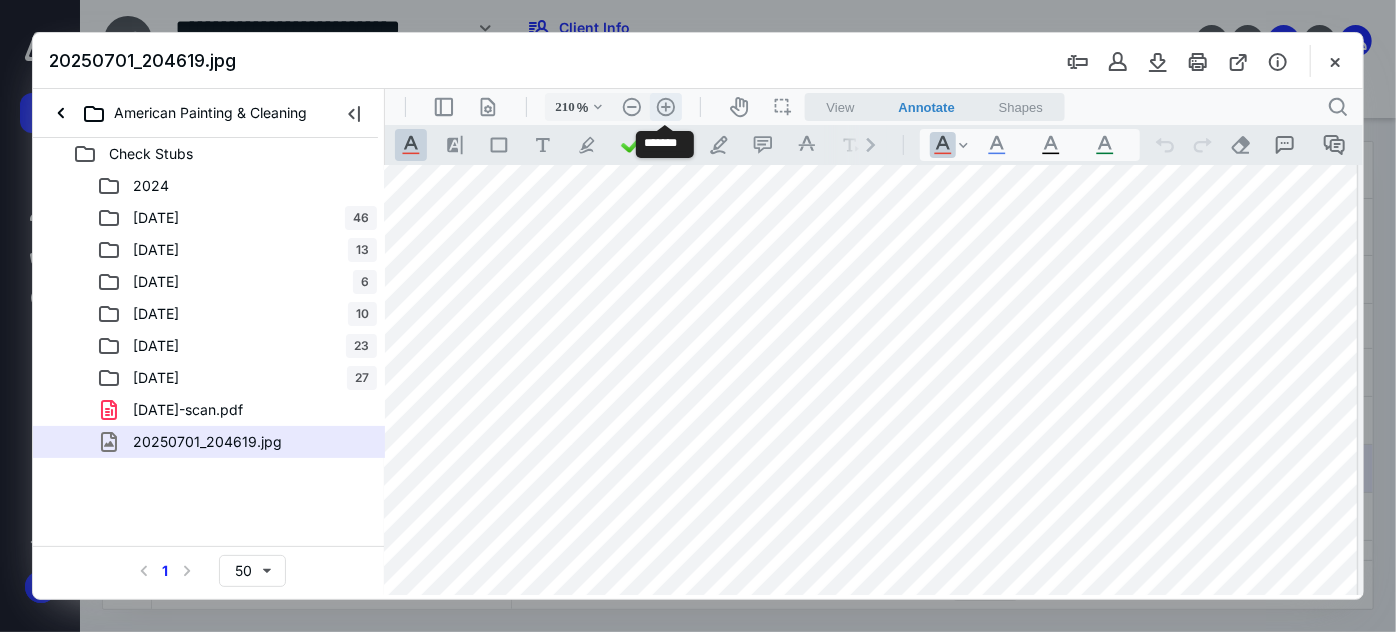 scroll, scrollTop: 357, scrollLeft: 166, axis: both 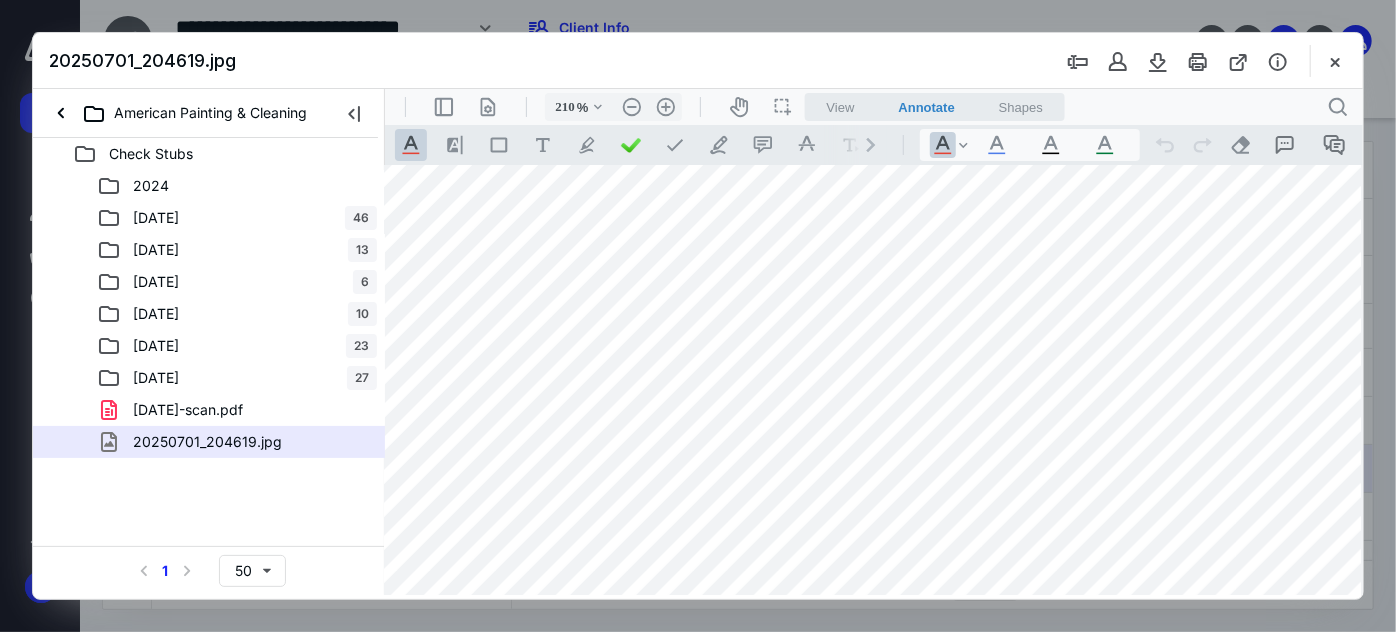 drag, startPoint x: 617, startPoint y: 380, endPoint x: 674, endPoint y: 325, distance: 79.20859 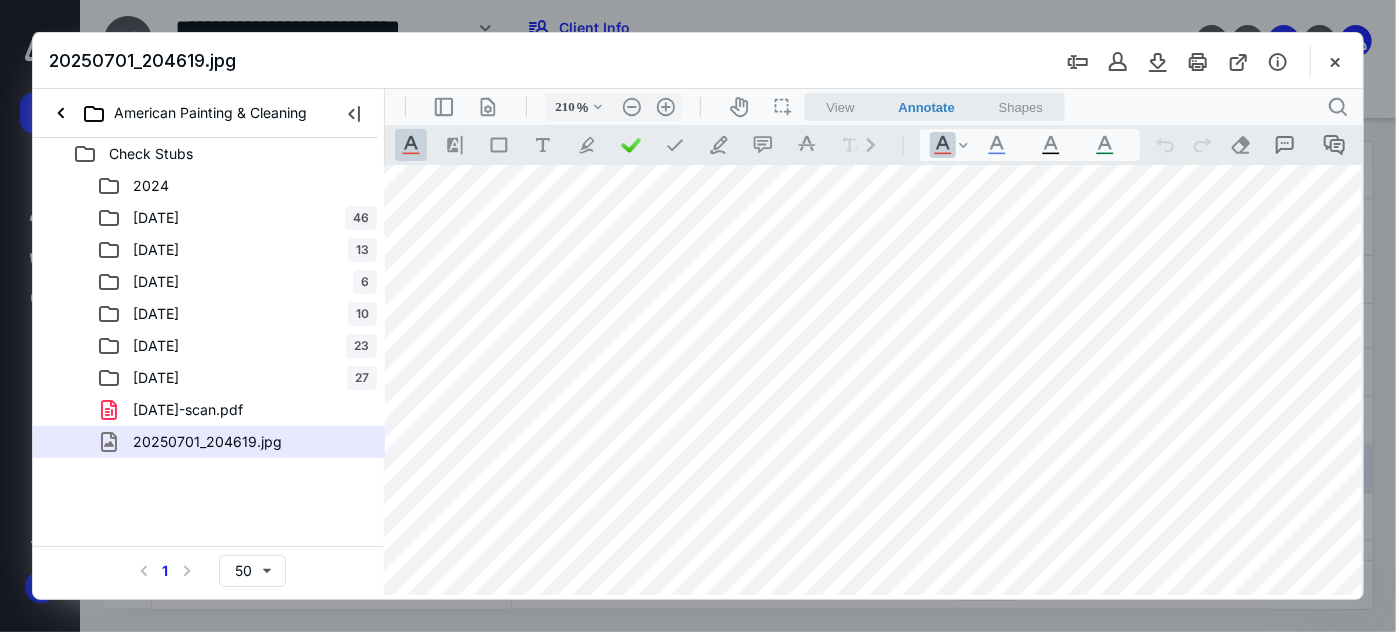 scroll, scrollTop: 448, scrollLeft: 166, axis: both 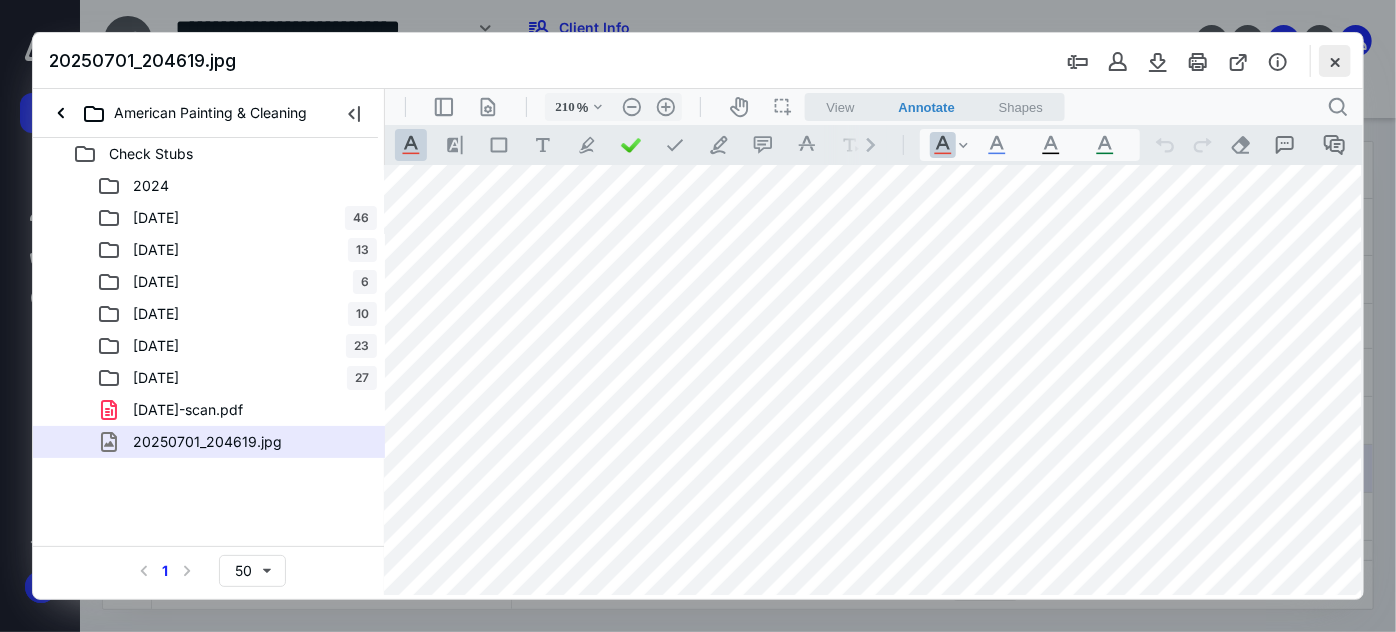 click at bounding box center [1335, 61] 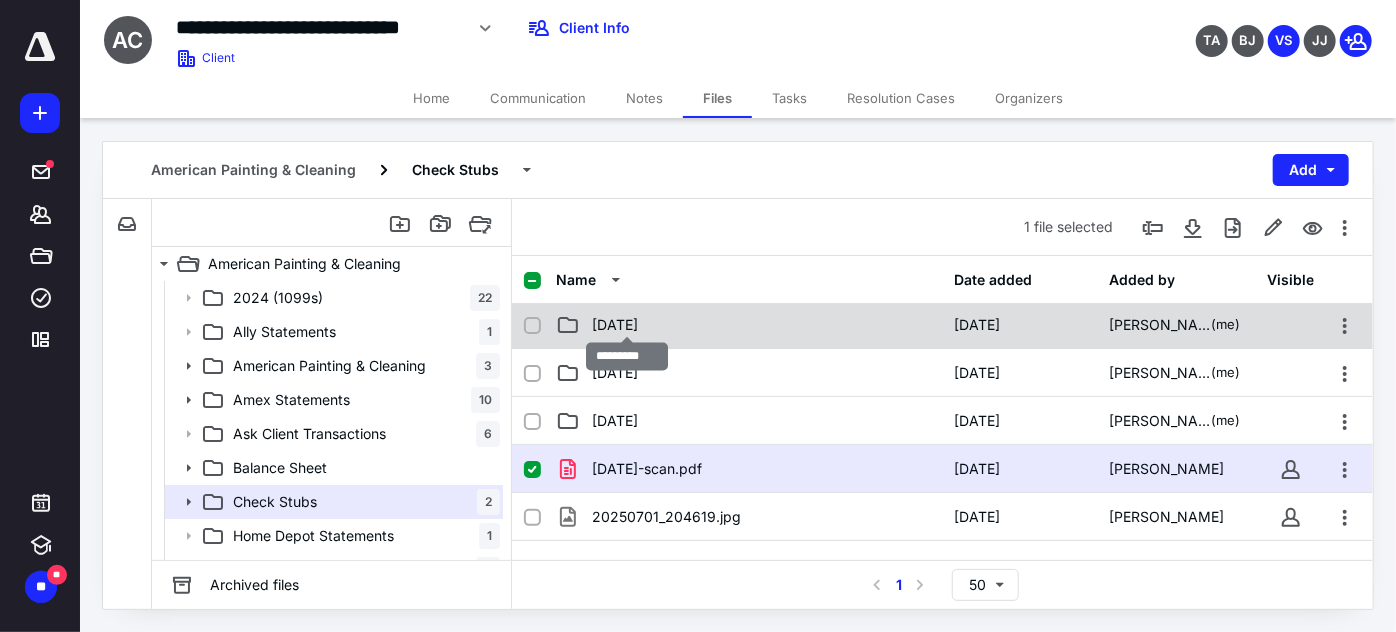 click on "[DATE]" at bounding box center [615, 325] 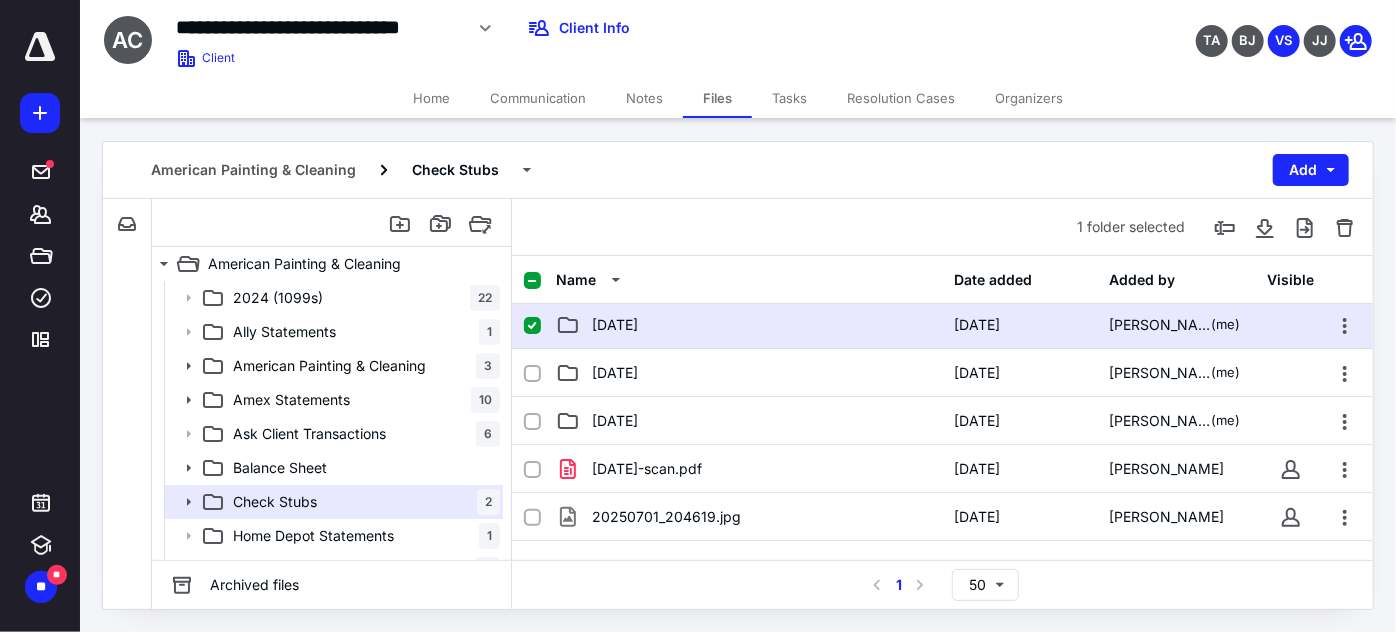 click on "[DATE]" at bounding box center [615, 325] 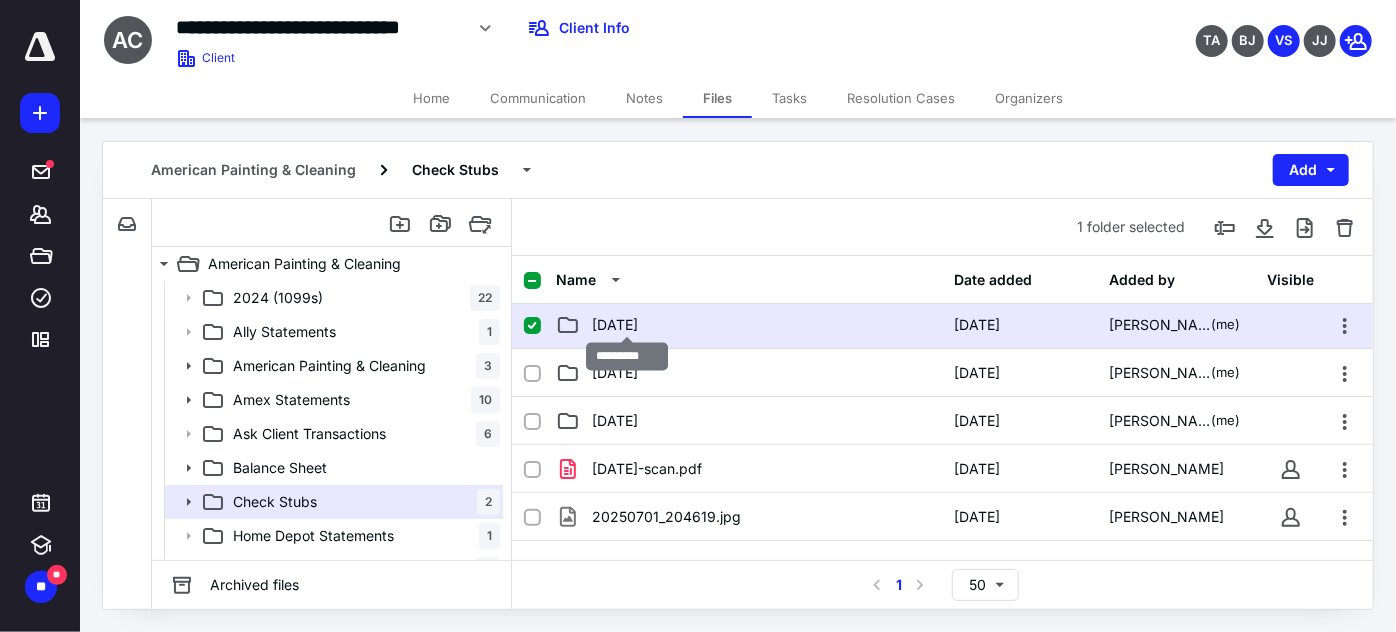 click on "[DATE]" at bounding box center (615, 325) 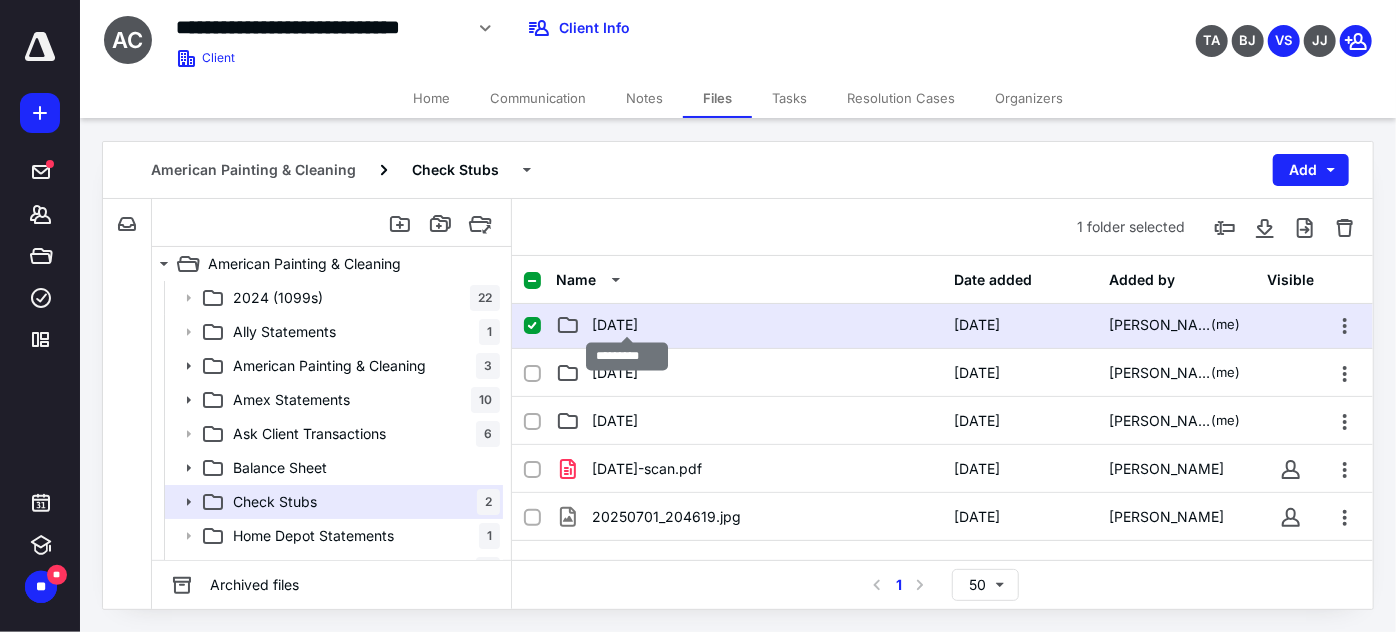 scroll, scrollTop: 0, scrollLeft: 0, axis: both 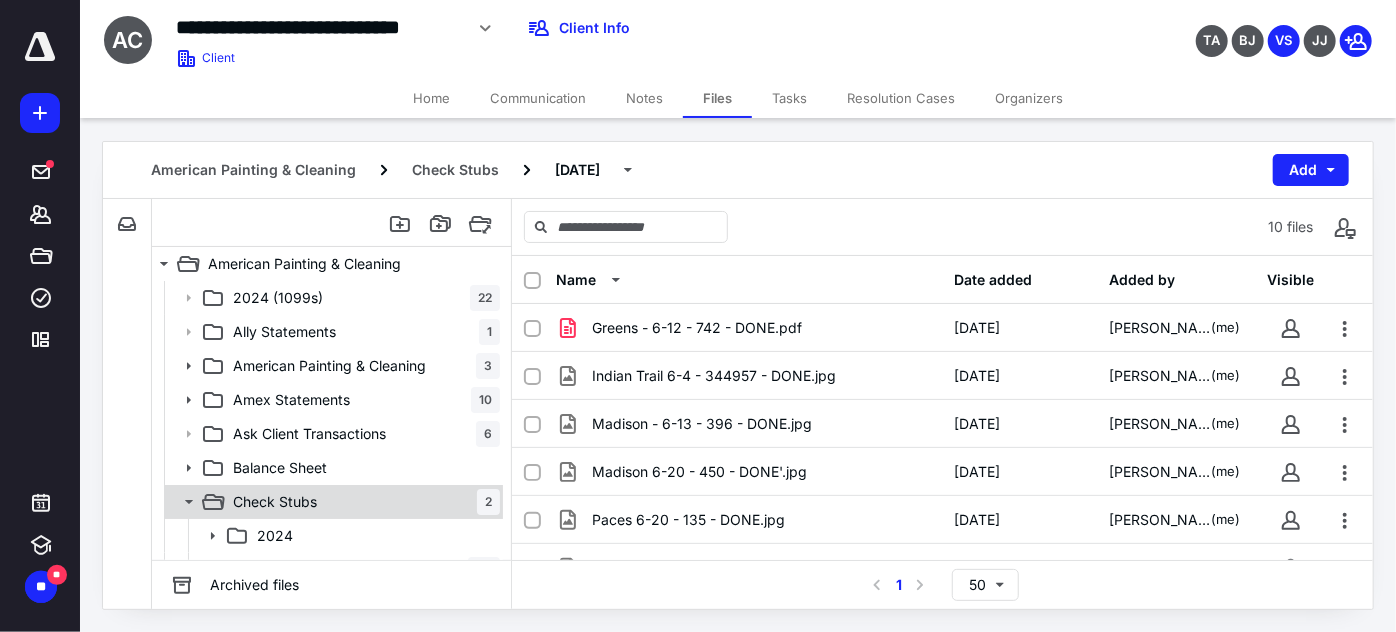 click on "Check Stubs 2" at bounding box center [332, 502] 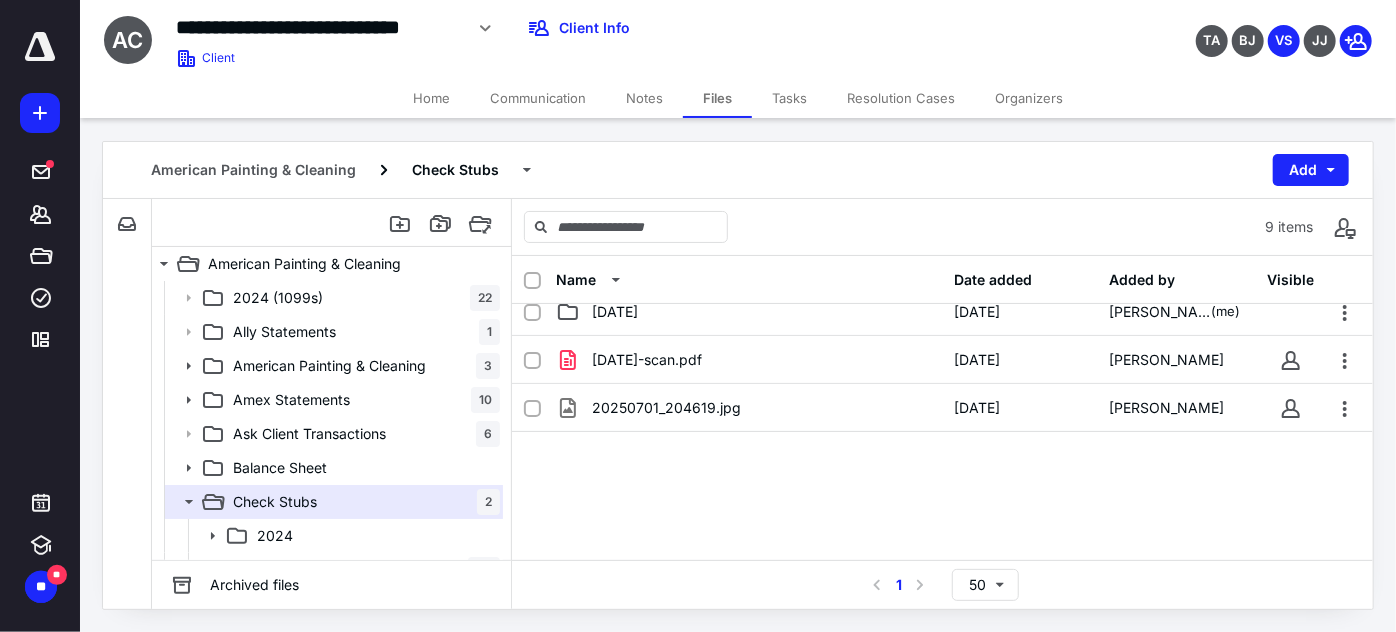scroll, scrollTop: 272, scrollLeft: 0, axis: vertical 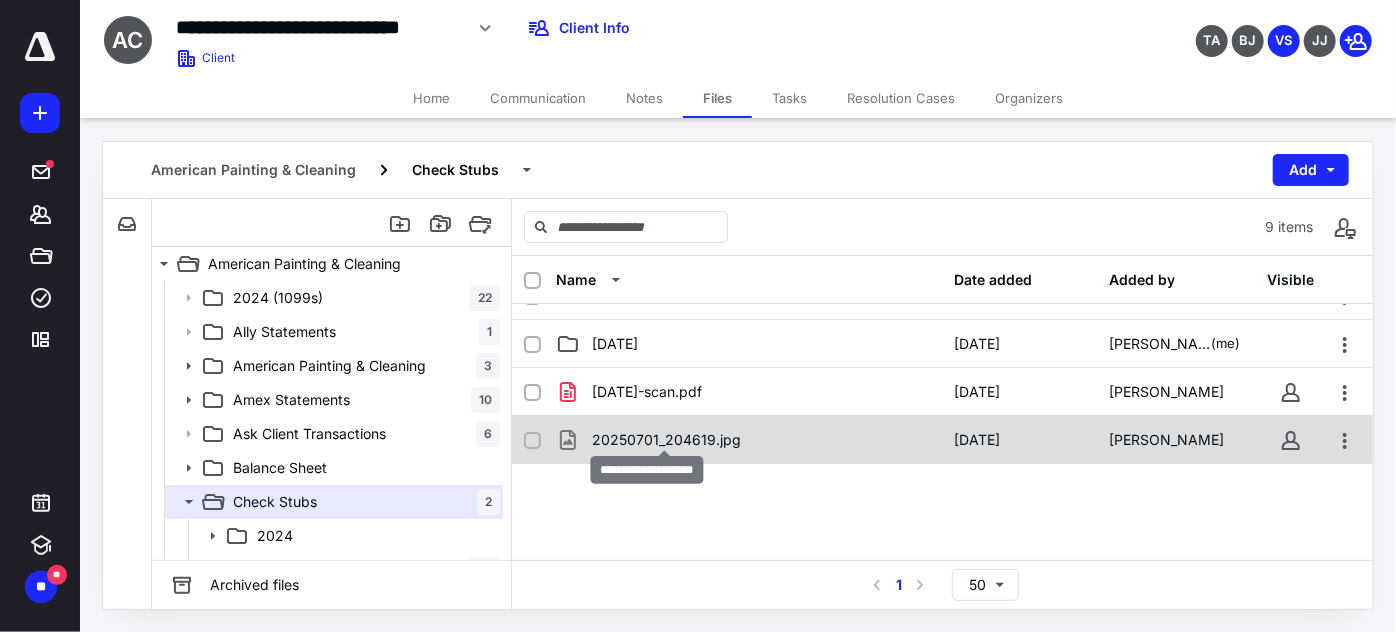 click on "20250701_204619.jpg" at bounding box center (666, 440) 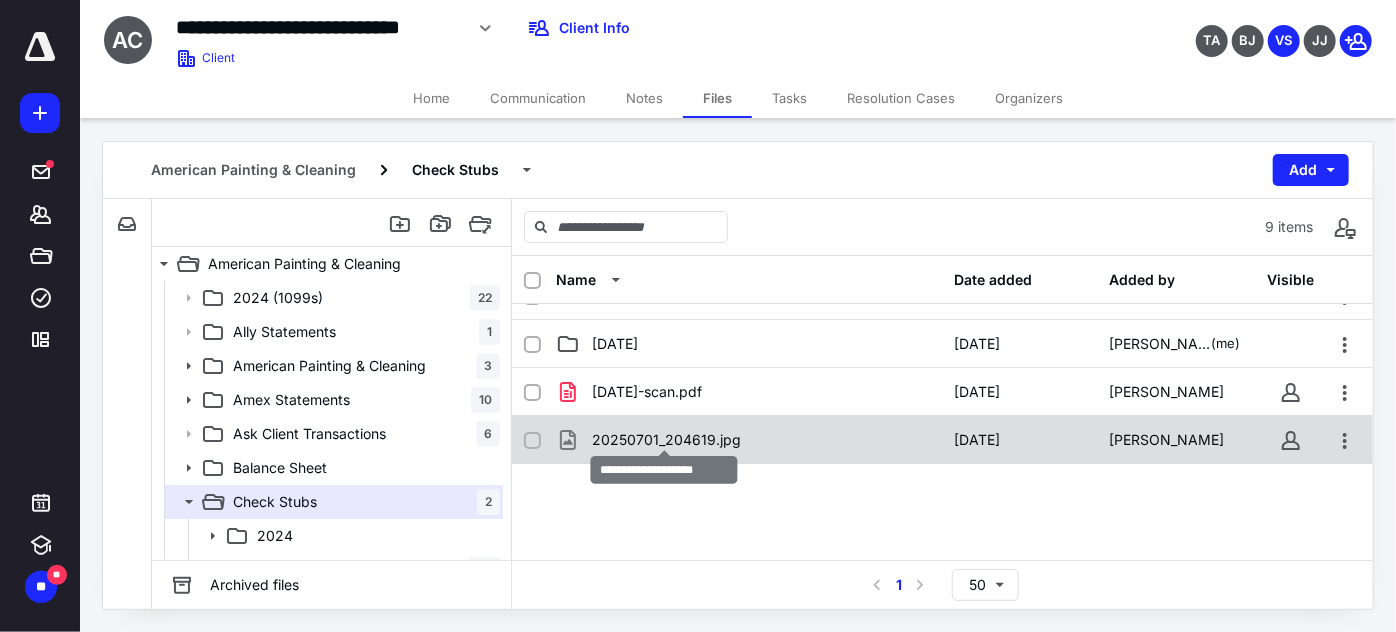 click on "20250701_204619.jpg" at bounding box center [666, 440] 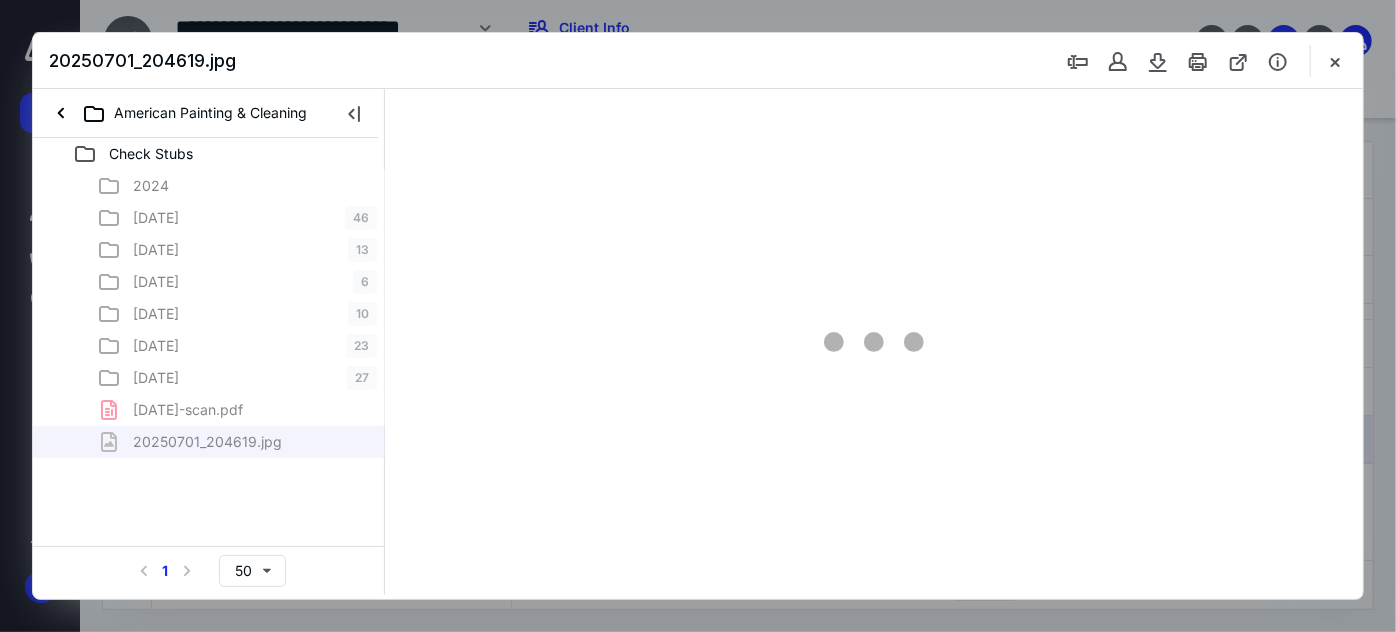 scroll, scrollTop: 0, scrollLeft: 0, axis: both 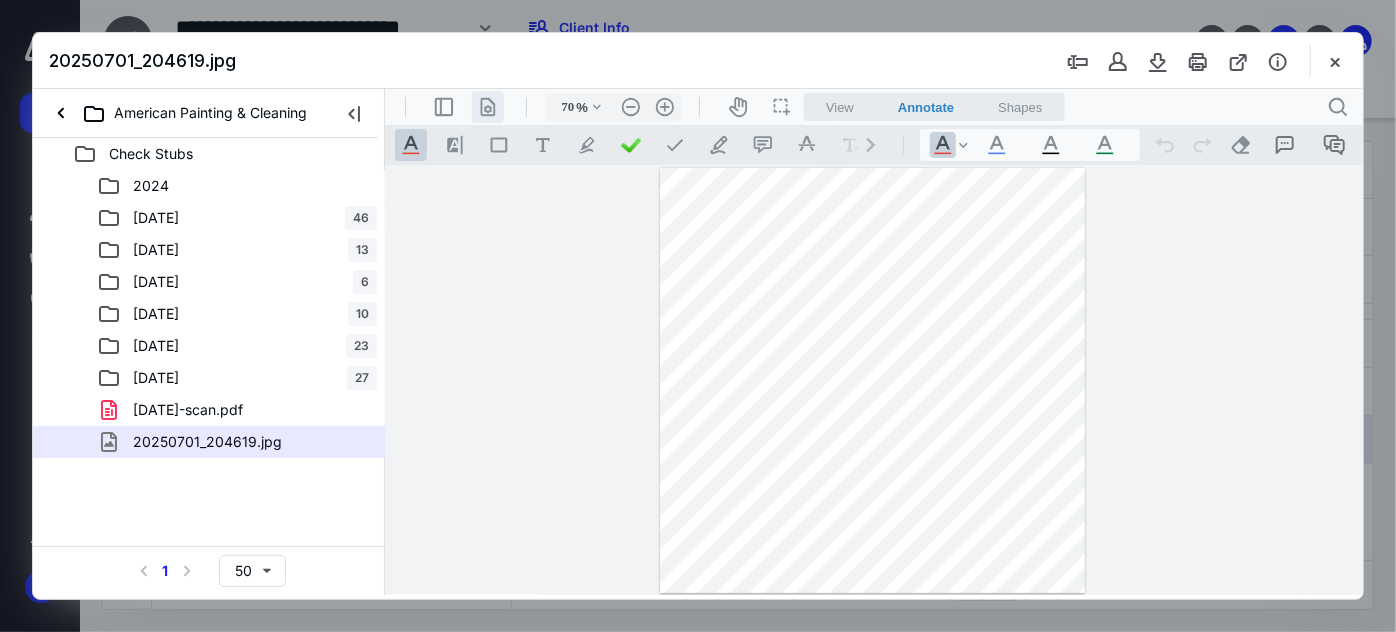 click on ".cls-1{fill:#abb0c4;} icon - header - page manipulation - line" at bounding box center [487, 106] 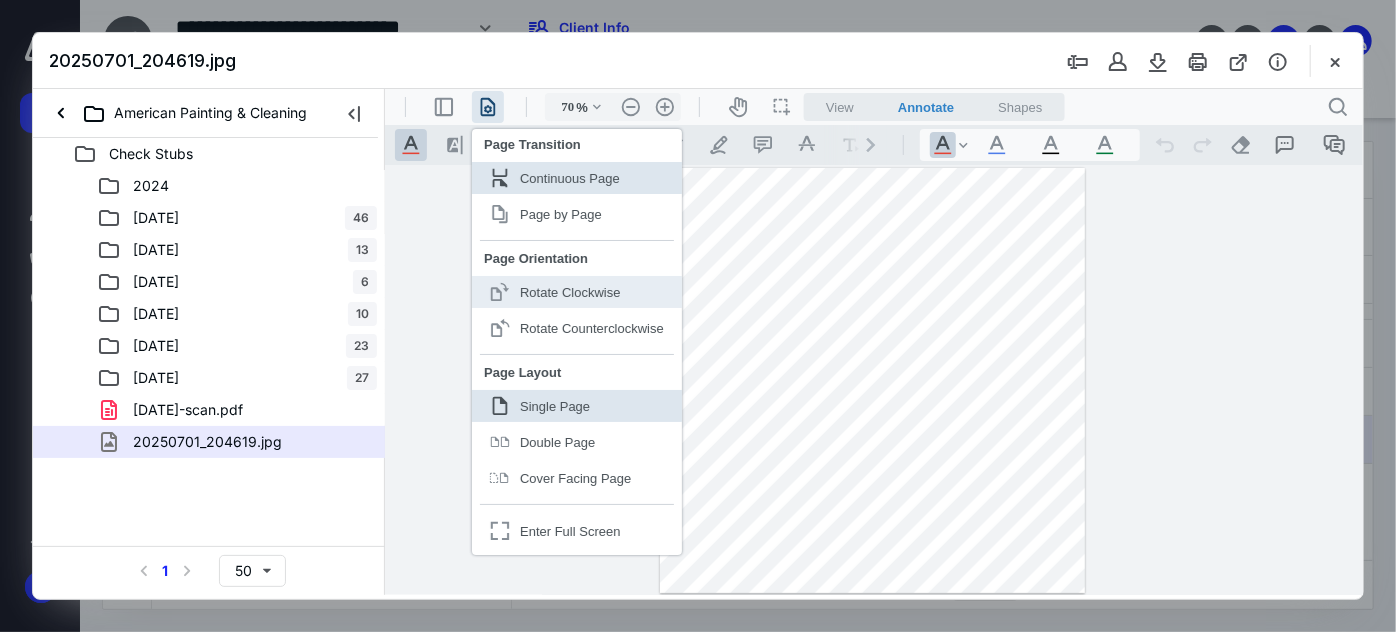 click on "Rotate Clockwise" at bounding box center [569, 291] 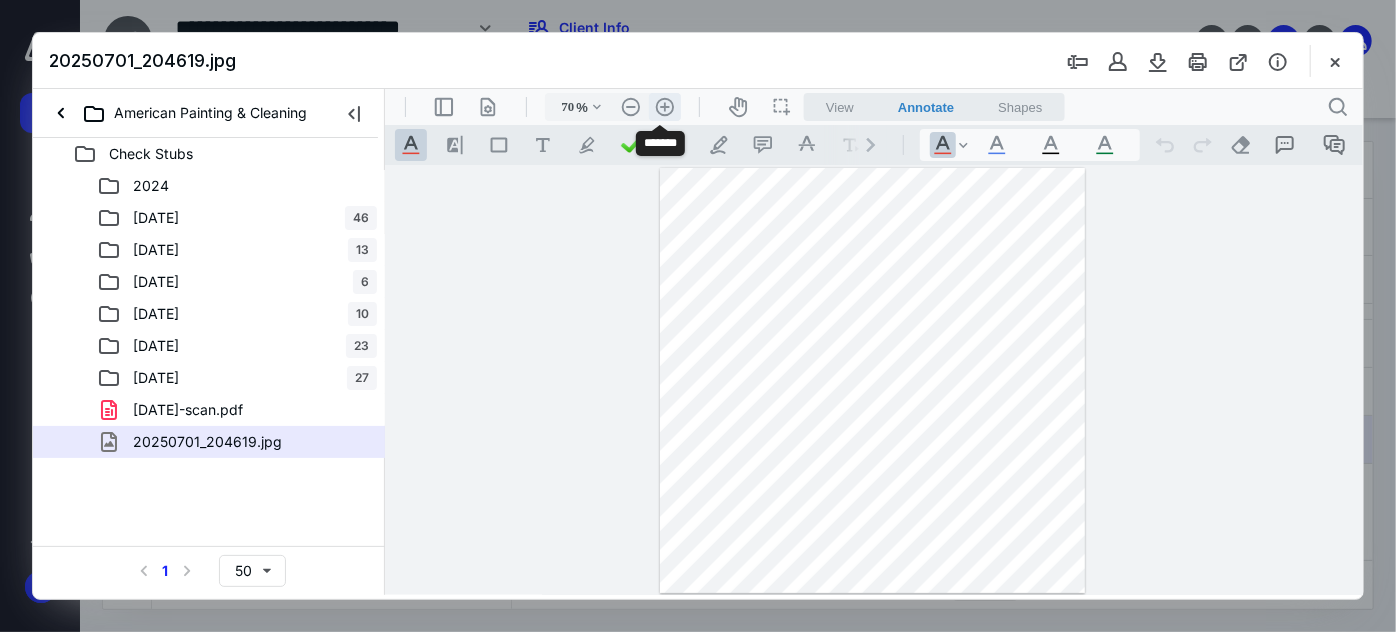 click on ".cls-1{fill:#abb0c4;} icon - header - zoom - in - line" at bounding box center (664, 106) 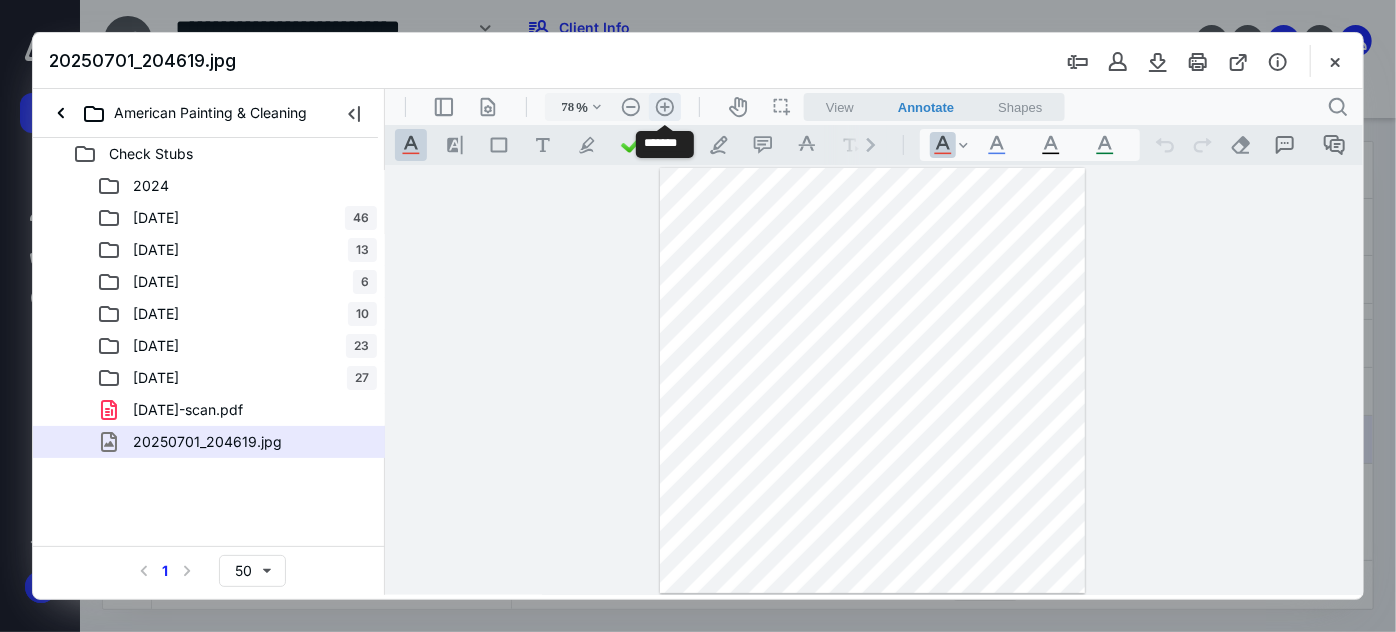 click on ".cls-1{fill:#abb0c4;} icon - header - zoom - in - line" at bounding box center (664, 106) 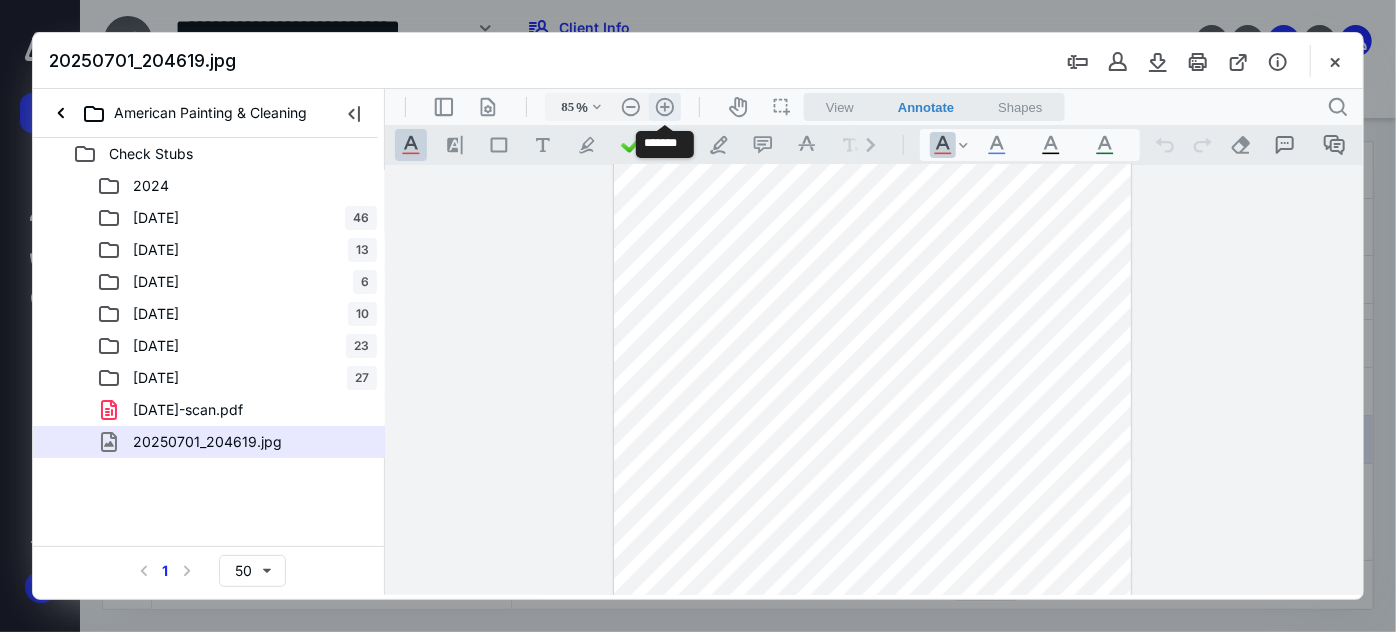 click on ".cls-1{fill:#abb0c4;} icon - header - zoom - in - line" at bounding box center [664, 106] 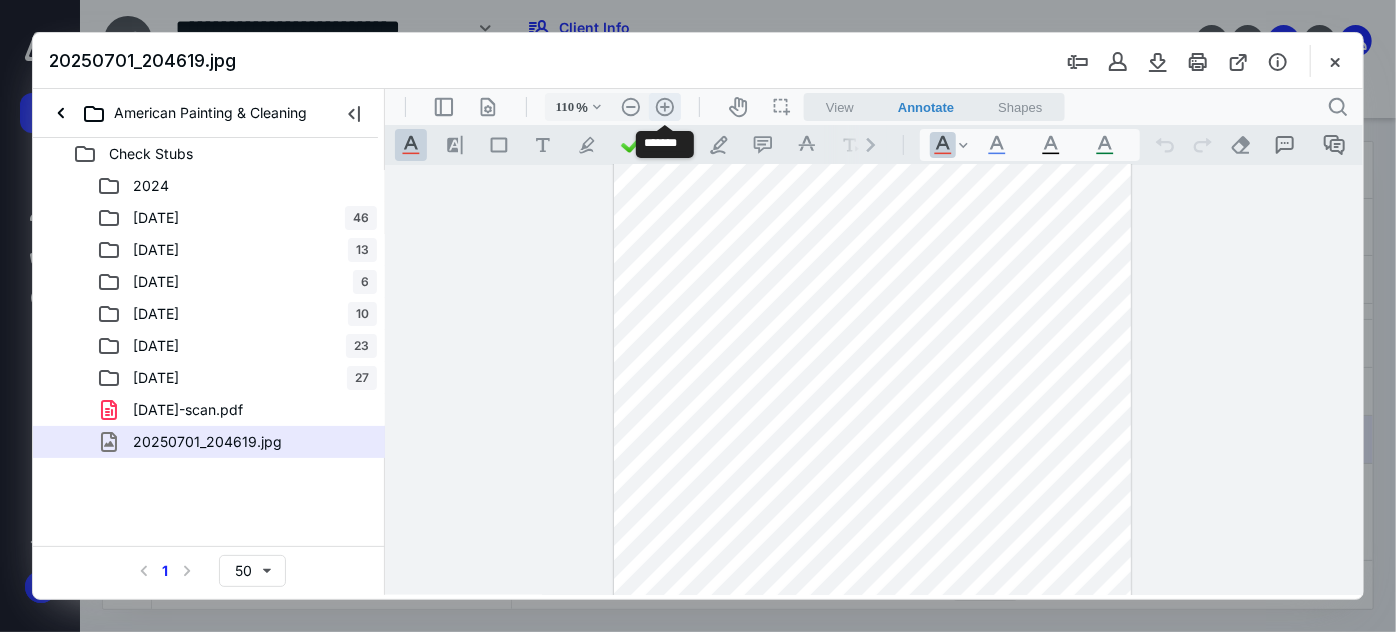 scroll, scrollTop: 101, scrollLeft: 0, axis: vertical 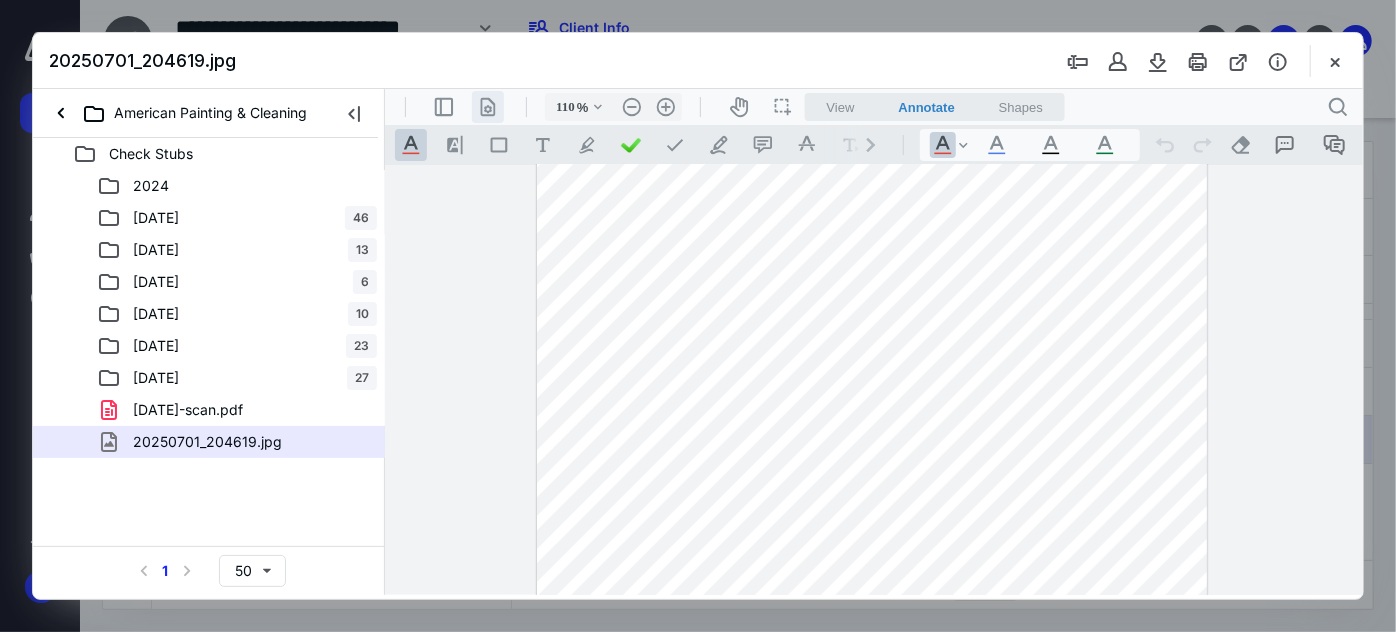 click on ".cls-1{fill:#abb0c4;} icon - header - page manipulation - line" at bounding box center (487, 106) 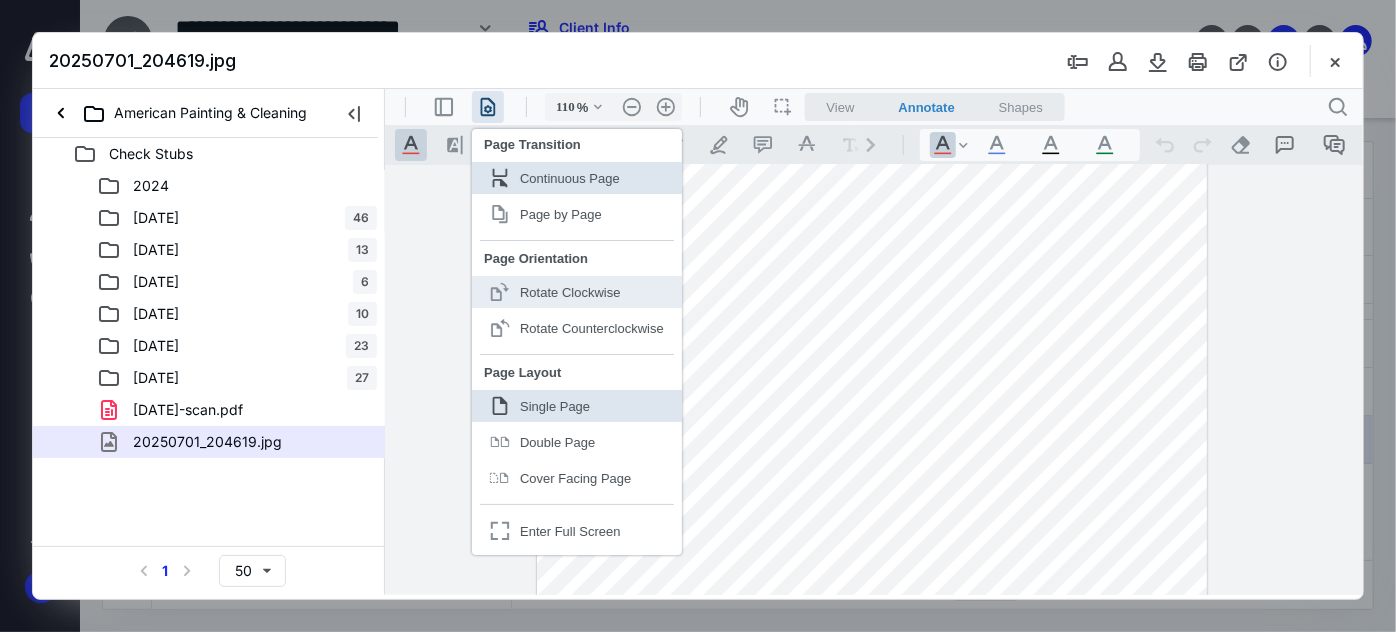 click on ".cls-1{fill:#abb0c4;} icon - header - page manipulation - page rotation - clockwise - line Rotate Clockwise" at bounding box center [576, 291] 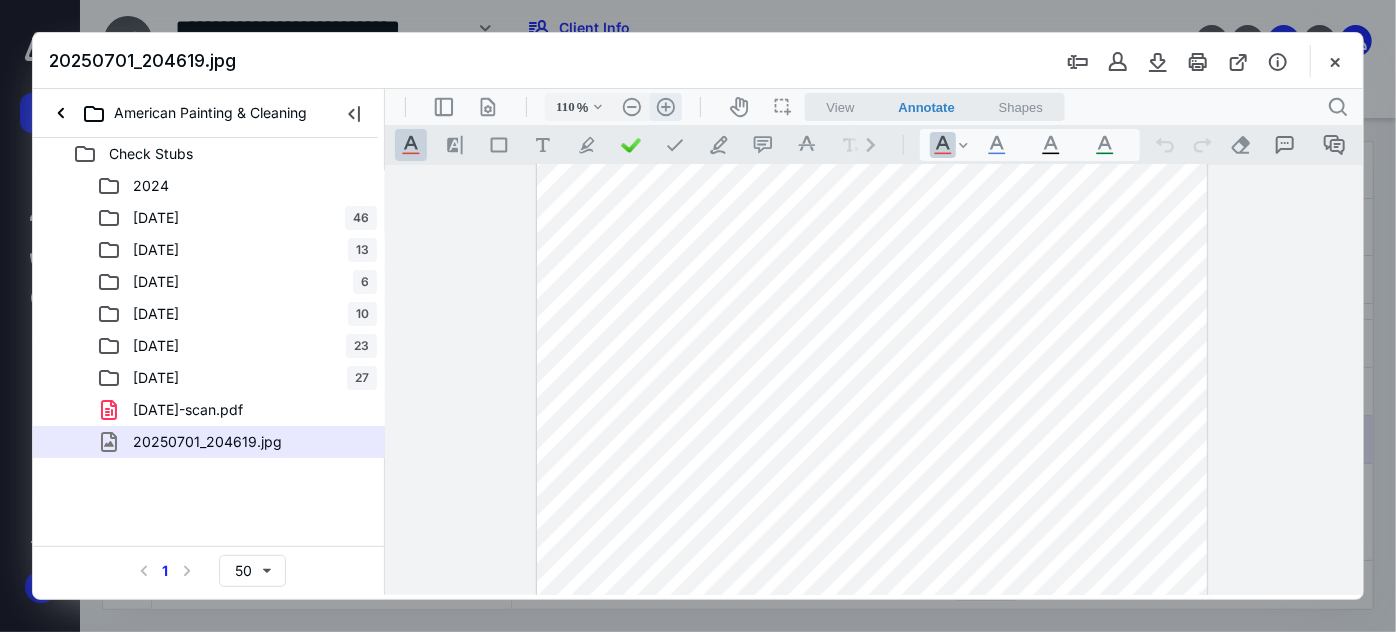 click on ".cls-1{fill:#abb0c4;} icon - header - zoom - in - line" at bounding box center [665, 106] 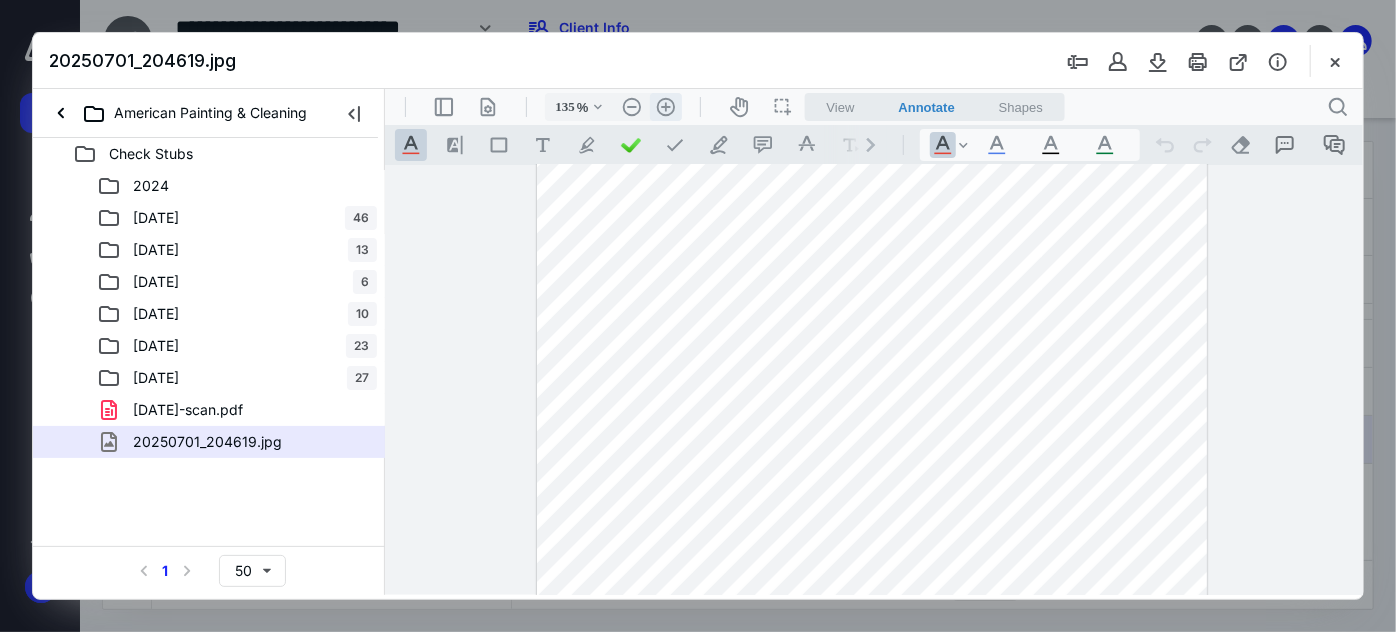 scroll, scrollTop: 165, scrollLeft: 0, axis: vertical 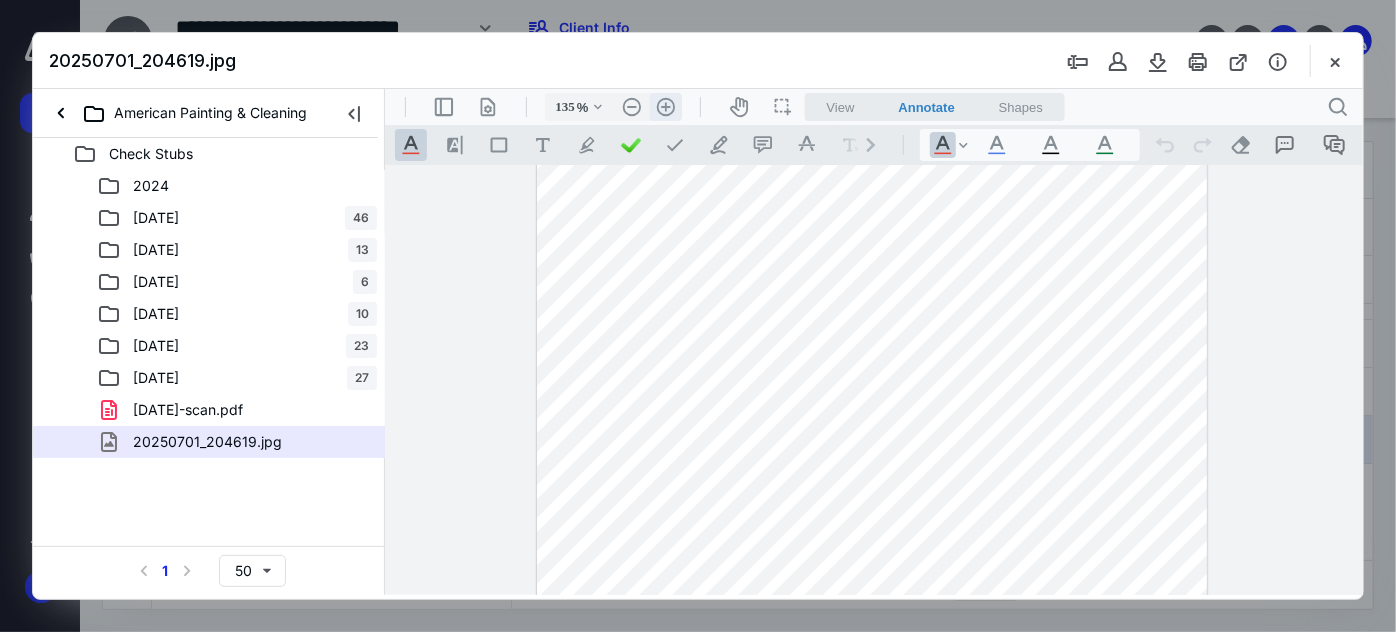click on ".cls-1{fill:#abb0c4;} icon - header - zoom - in - line" at bounding box center [665, 106] 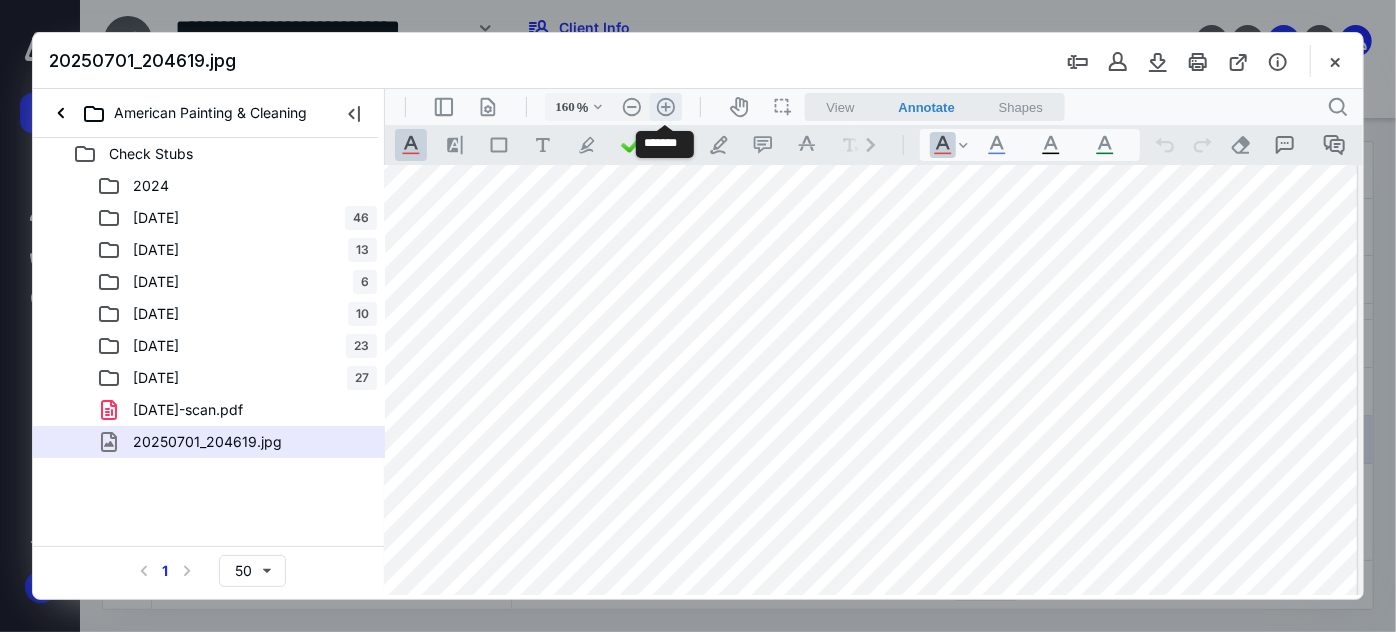 click on ".cls-1{fill:#abb0c4;} icon - header - zoom - in - line" at bounding box center (665, 106) 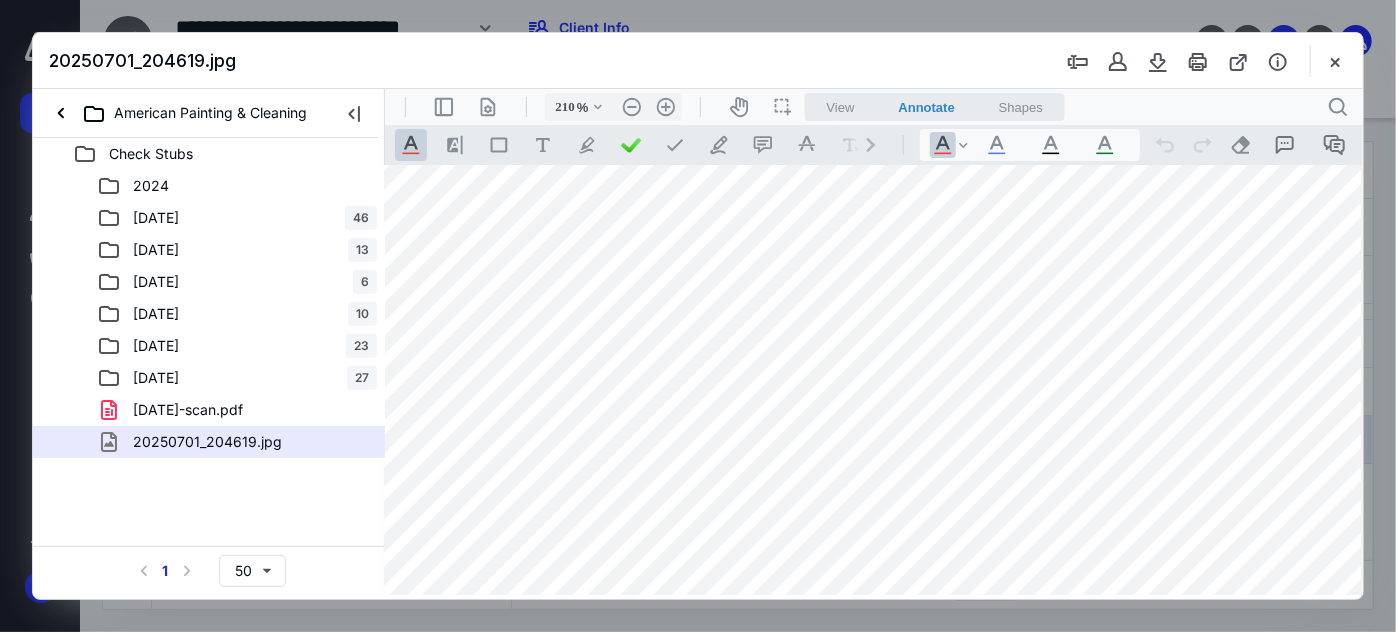 scroll, scrollTop: 403, scrollLeft: 300, axis: both 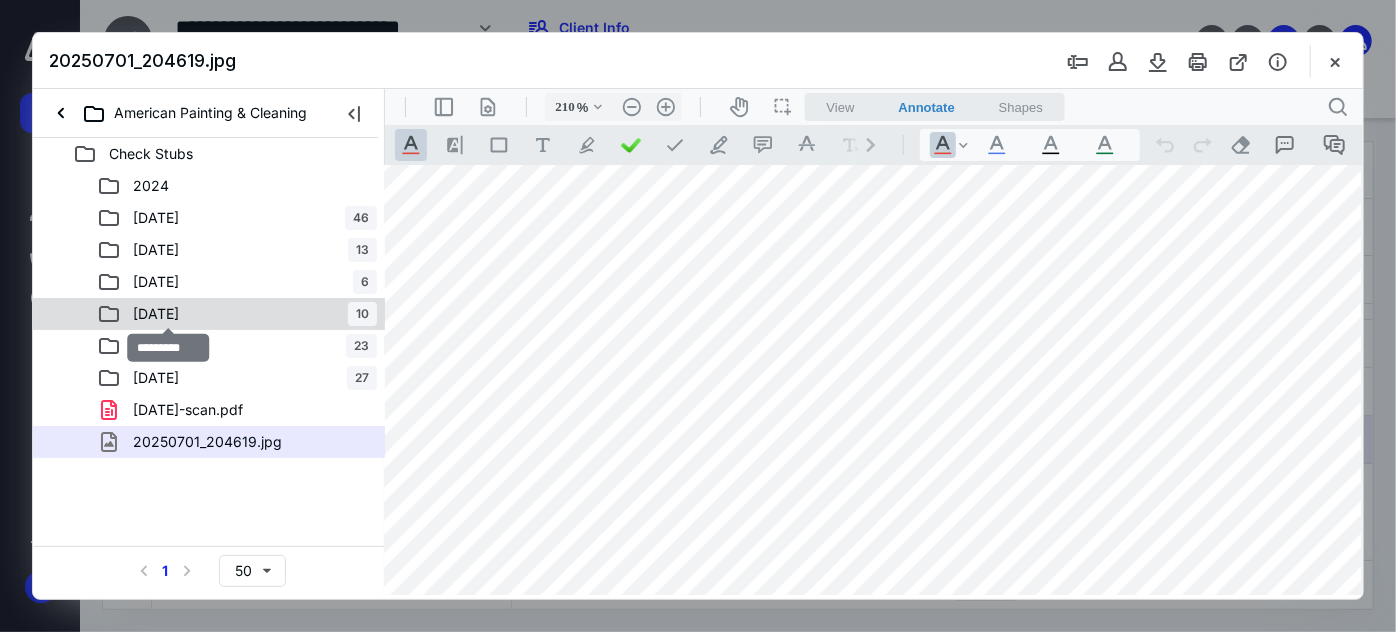 click on "[DATE]" at bounding box center [156, 314] 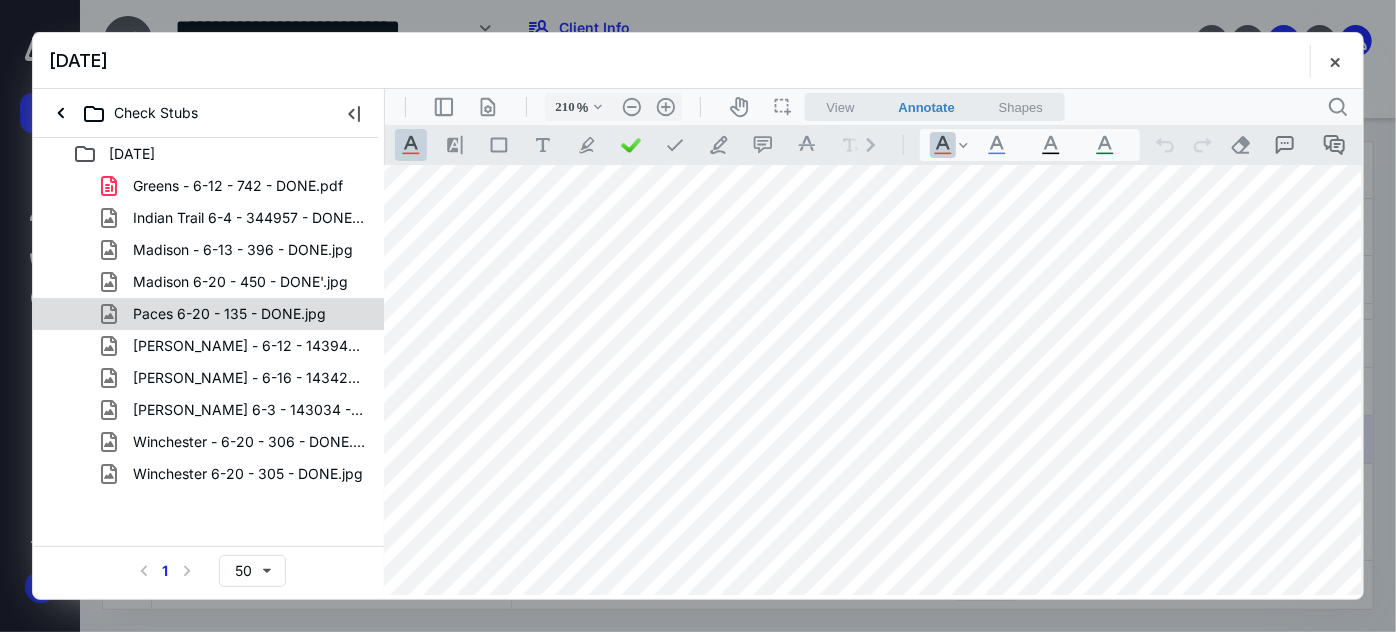 click on "Paces 6-20 - 135 - DONE.jpg" at bounding box center [217, 314] 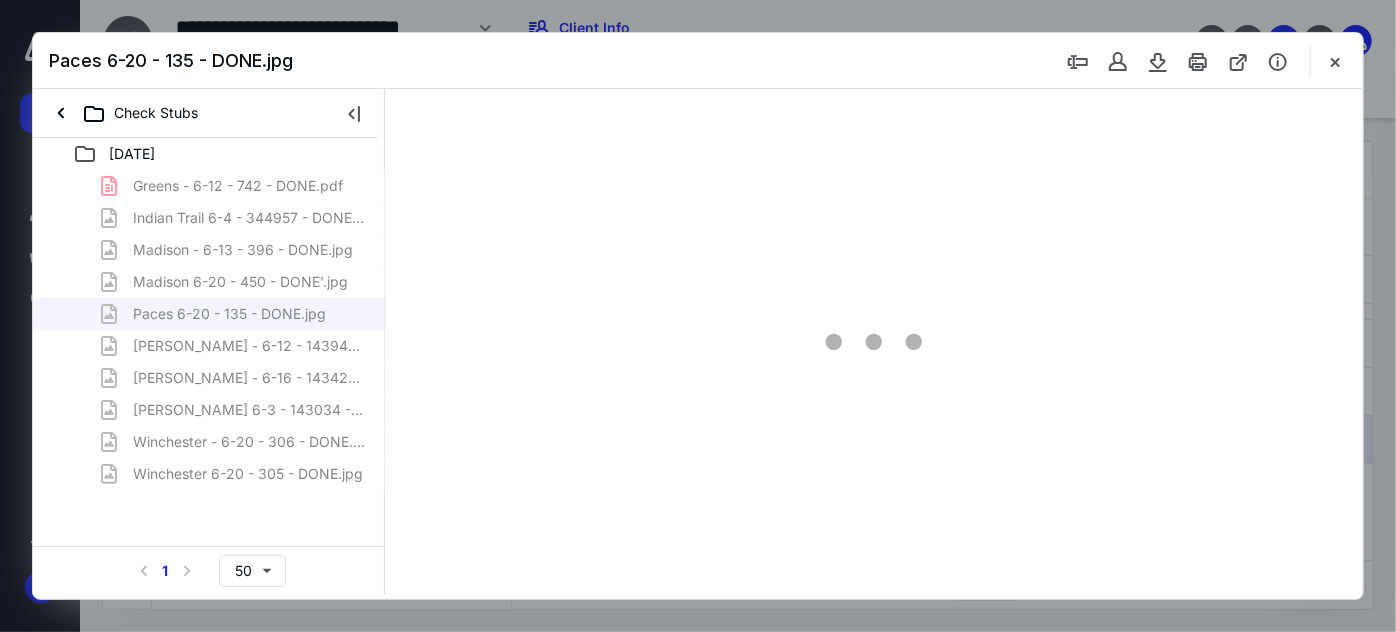 scroll, scrollTop: 0, scrollLeft: 0, axis: both 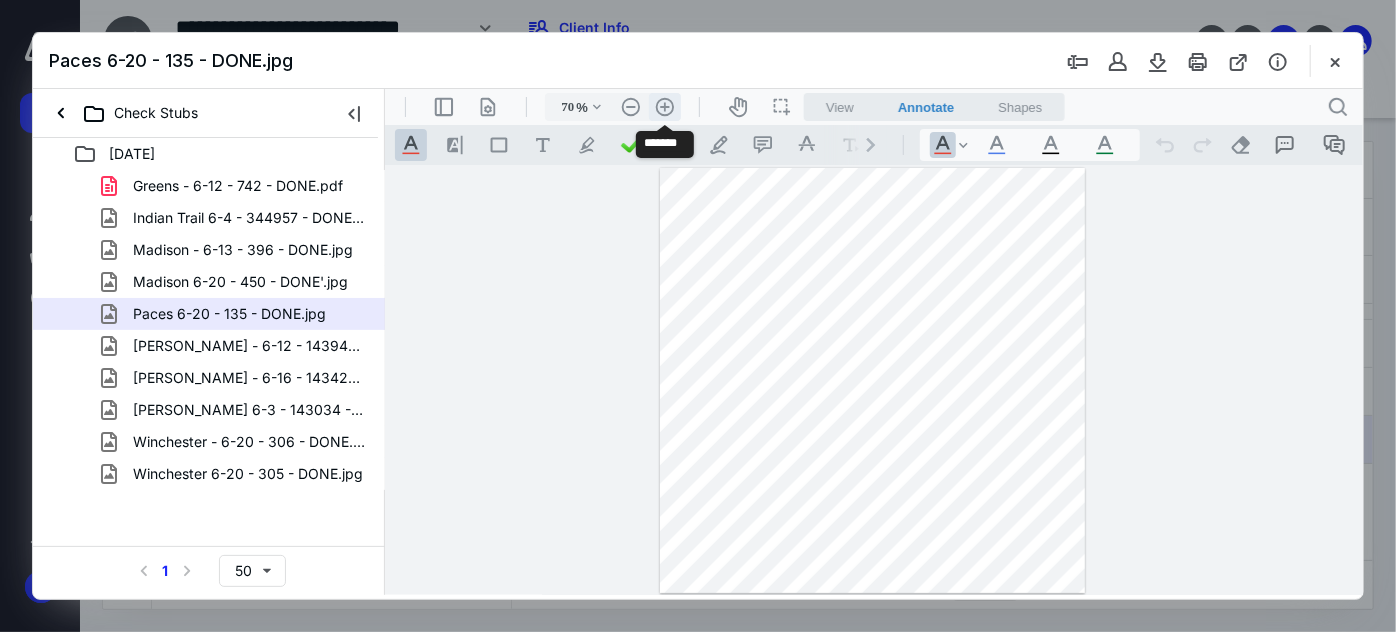 click on ".cls-1{fill:#abb0c4;} icon - header - zoom - in - line" at bounding box center [664, 106] 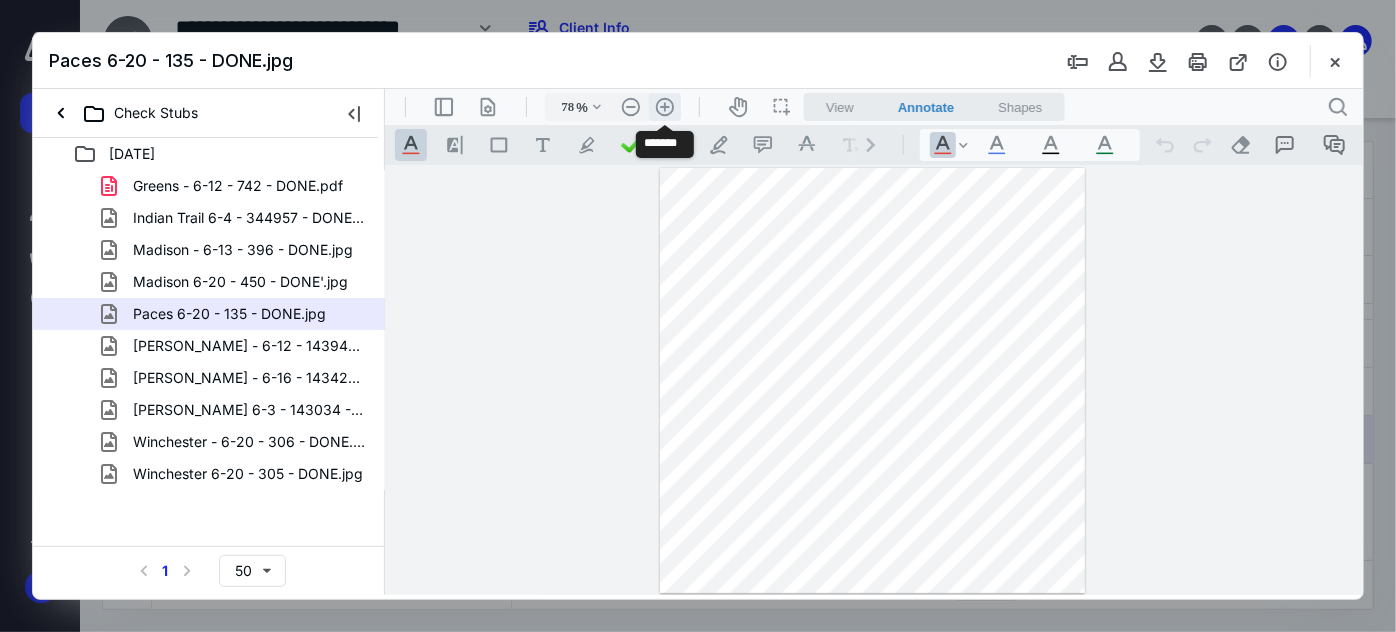 click on ".cls-1{fill:#abb0c4;} icon - header - zoom - in - line" at bounding box center [664, 106] 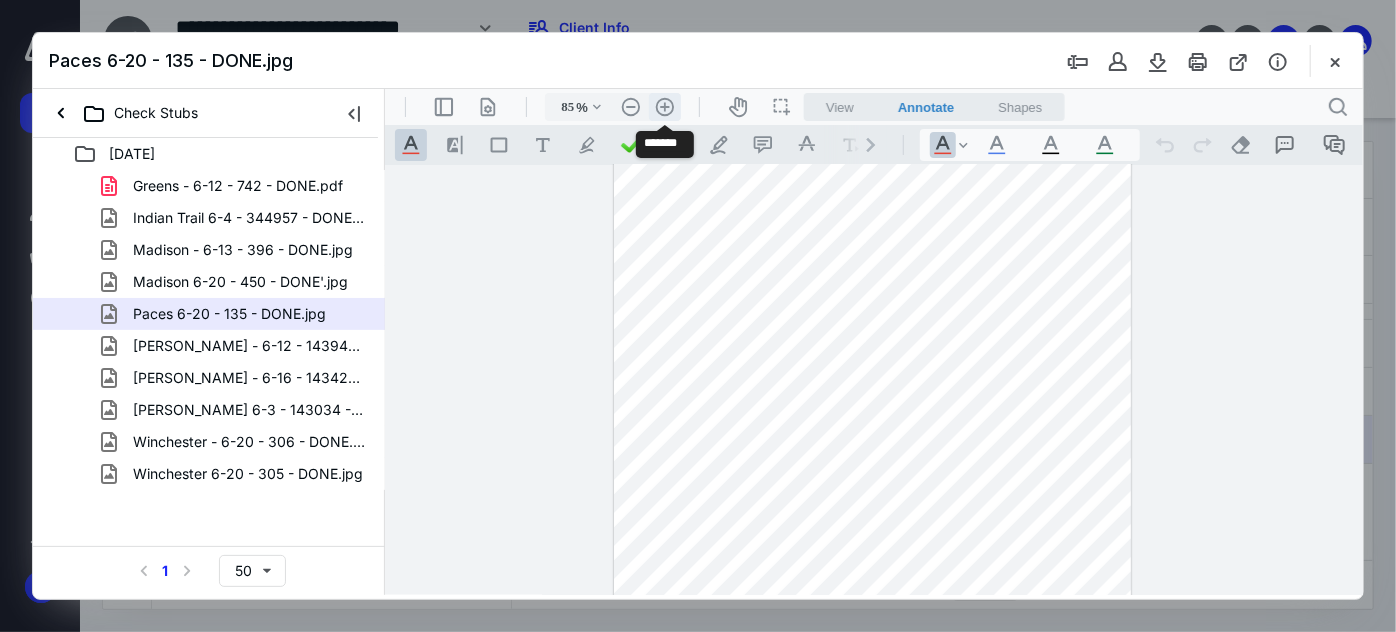 click on ".cls-1{fill:#abb0c4;} icon - header - zoom - in - line" at bounding box center [664, 106] 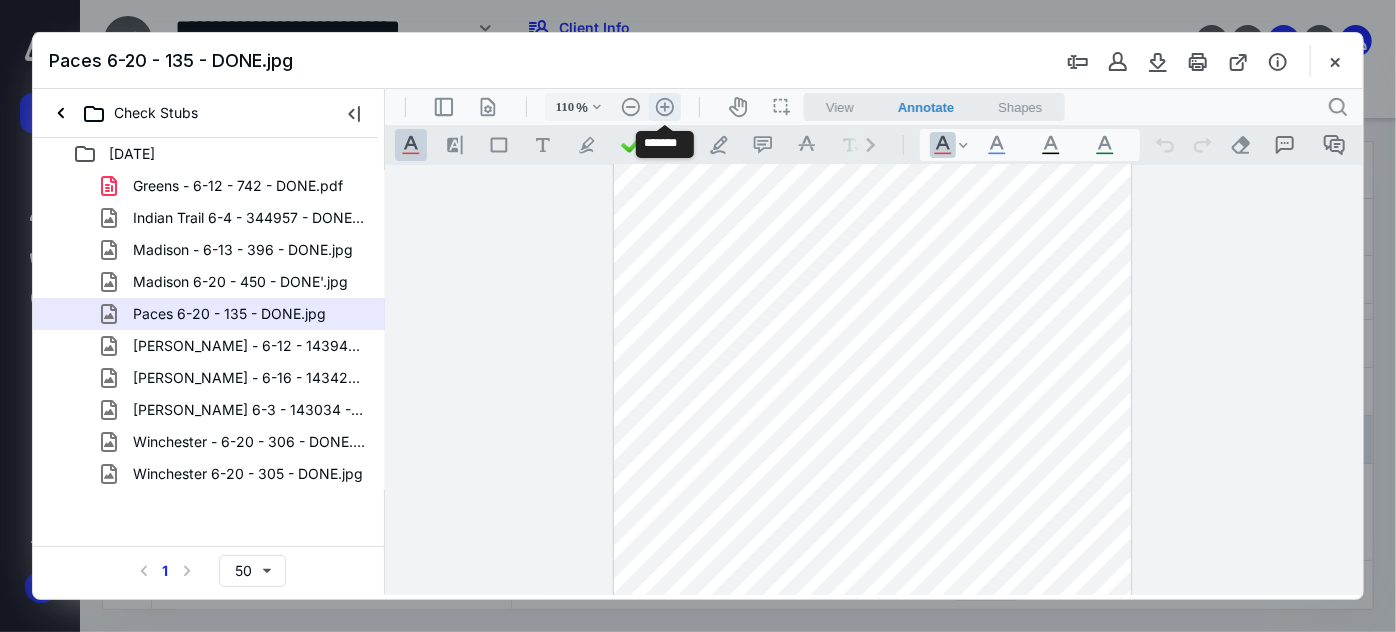 scroll, scrollTop: 101, scrollLeft: 0, axis: vertical 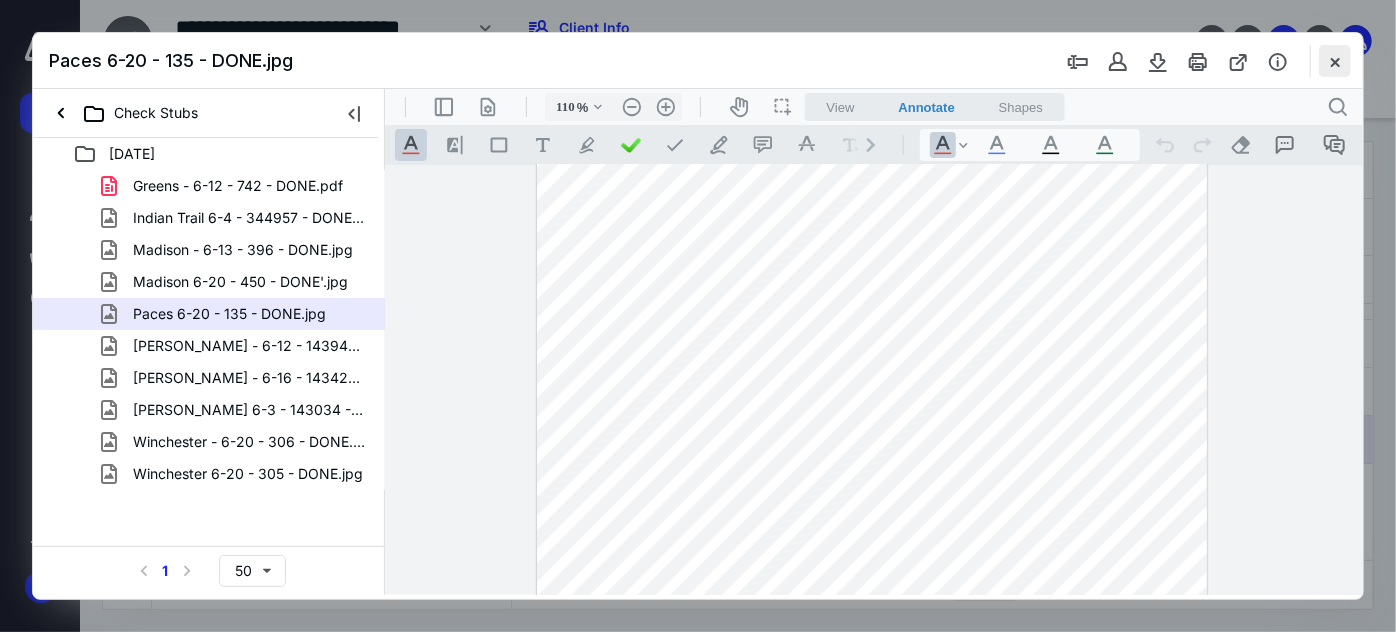 click at bounding box center (1335, 61) 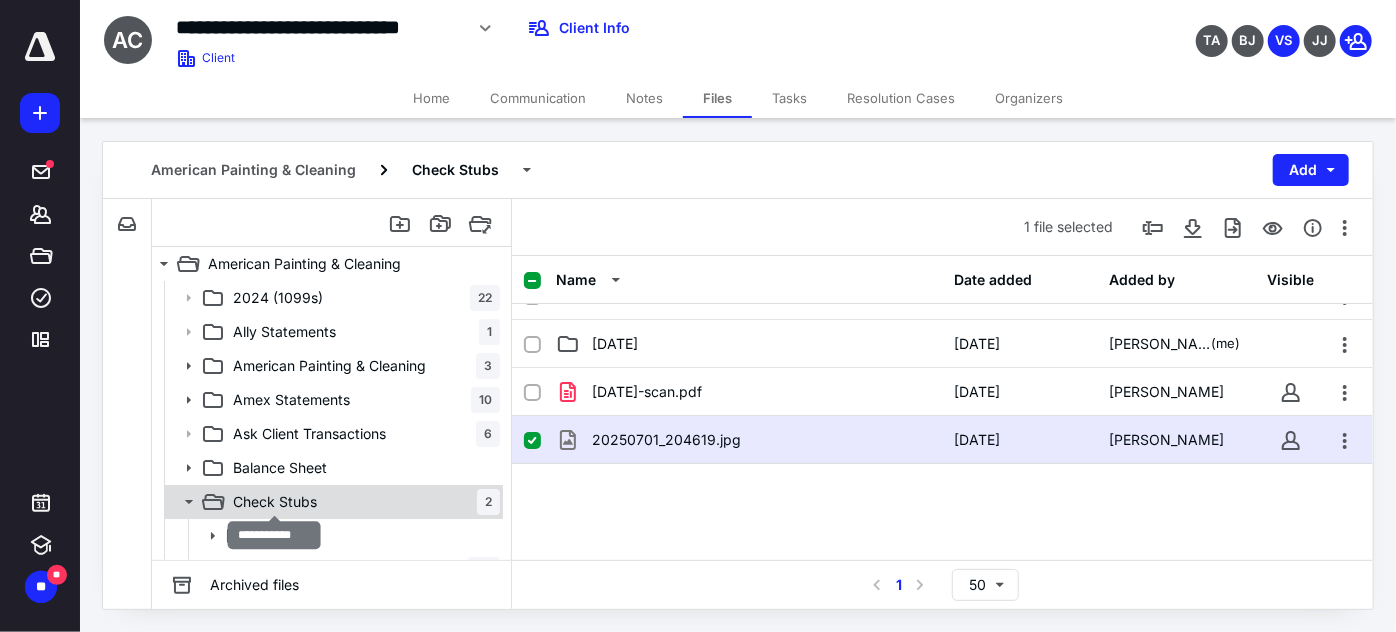 click on "Check Stubs" at bounding box center [275, 502] 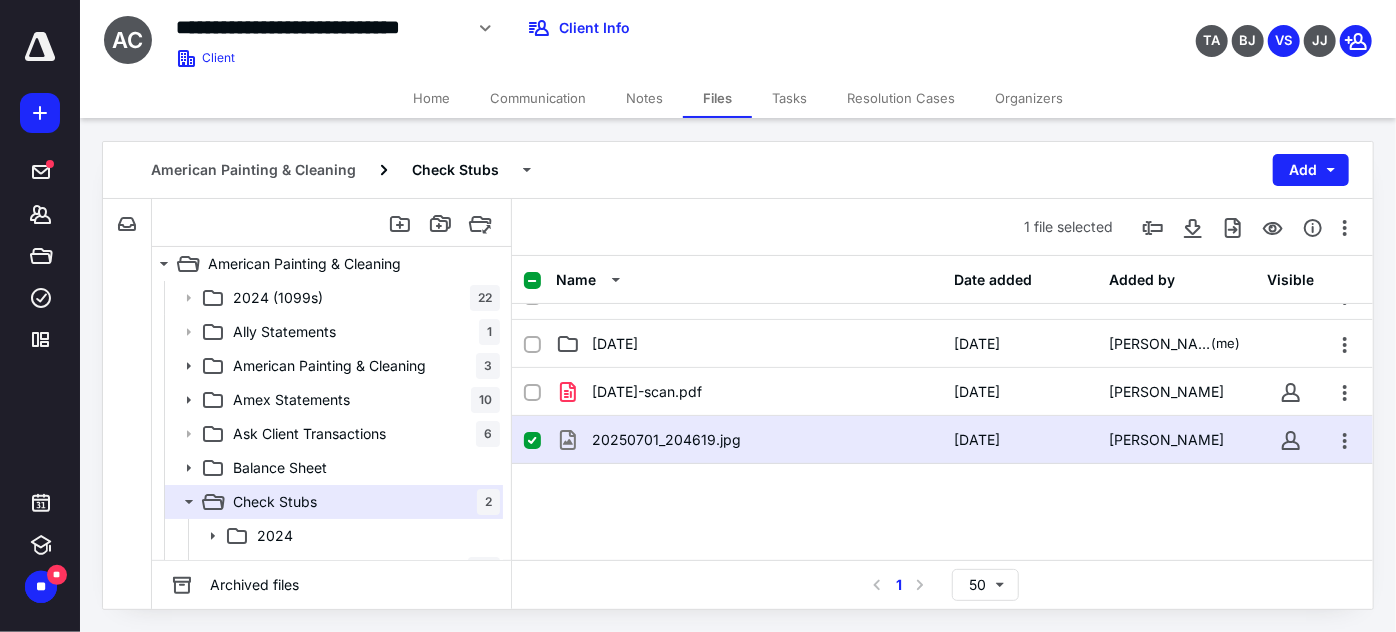 click 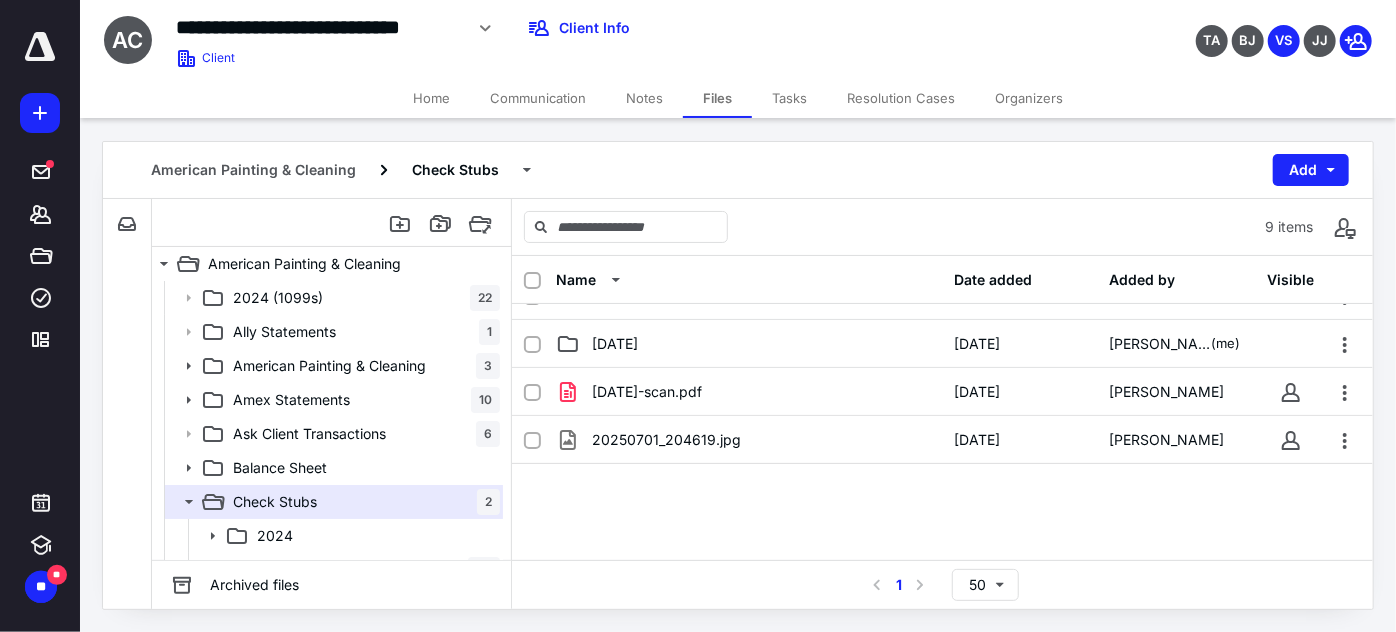 click on "2025-07-14-scan.pdf 7/14/2025 Jovan Jones 20250701_204619.jpg 7/2/2025 Jovan Jones" at bounding box center [942, 518] 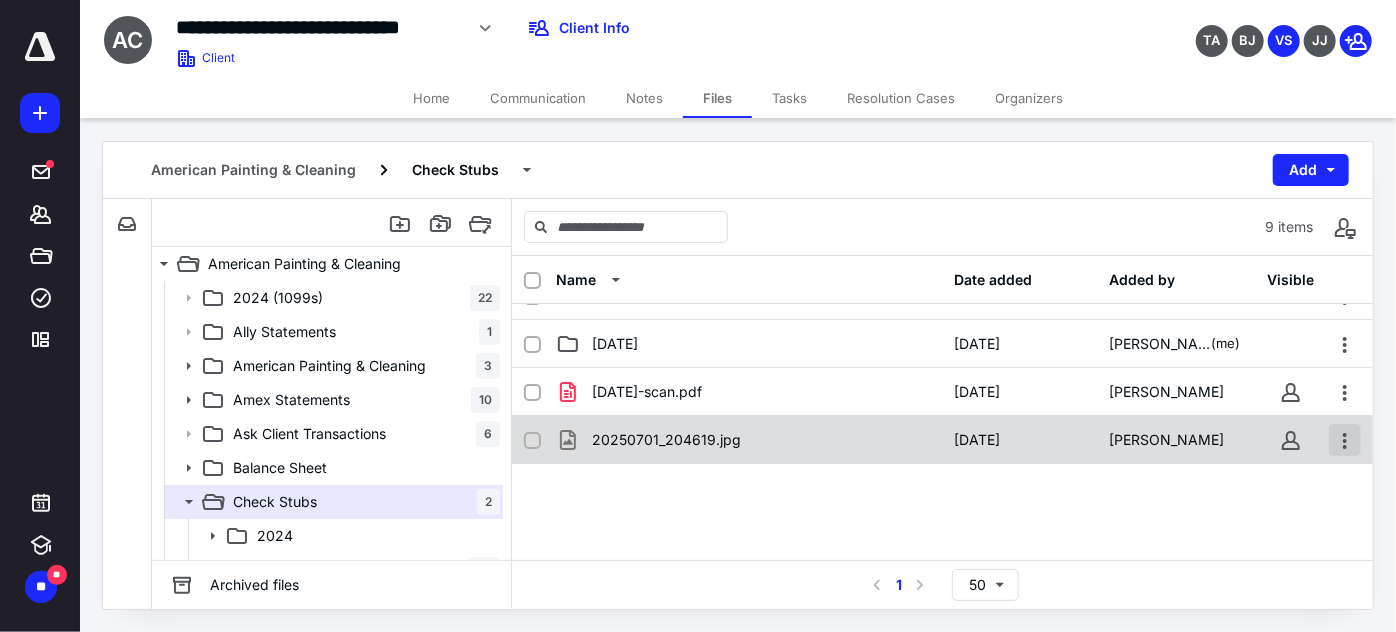 click at bounding box center (1345, 440) 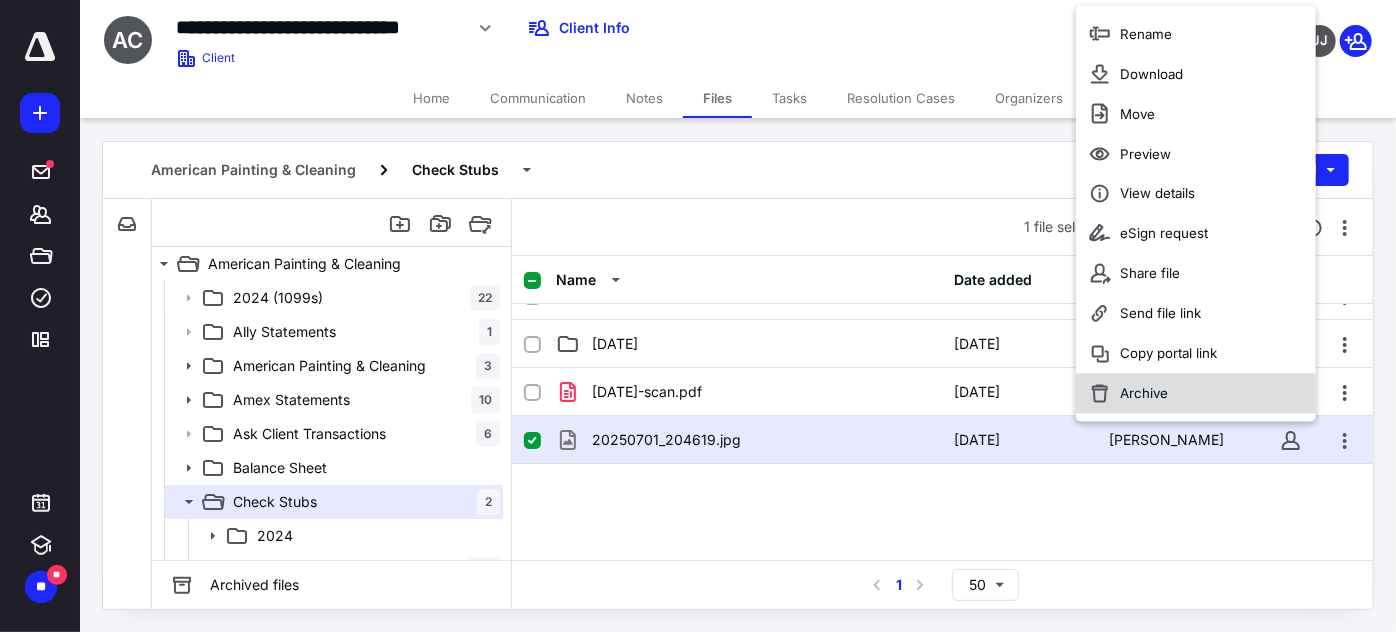 click on "Archive" at bounding box center [1196, 394] 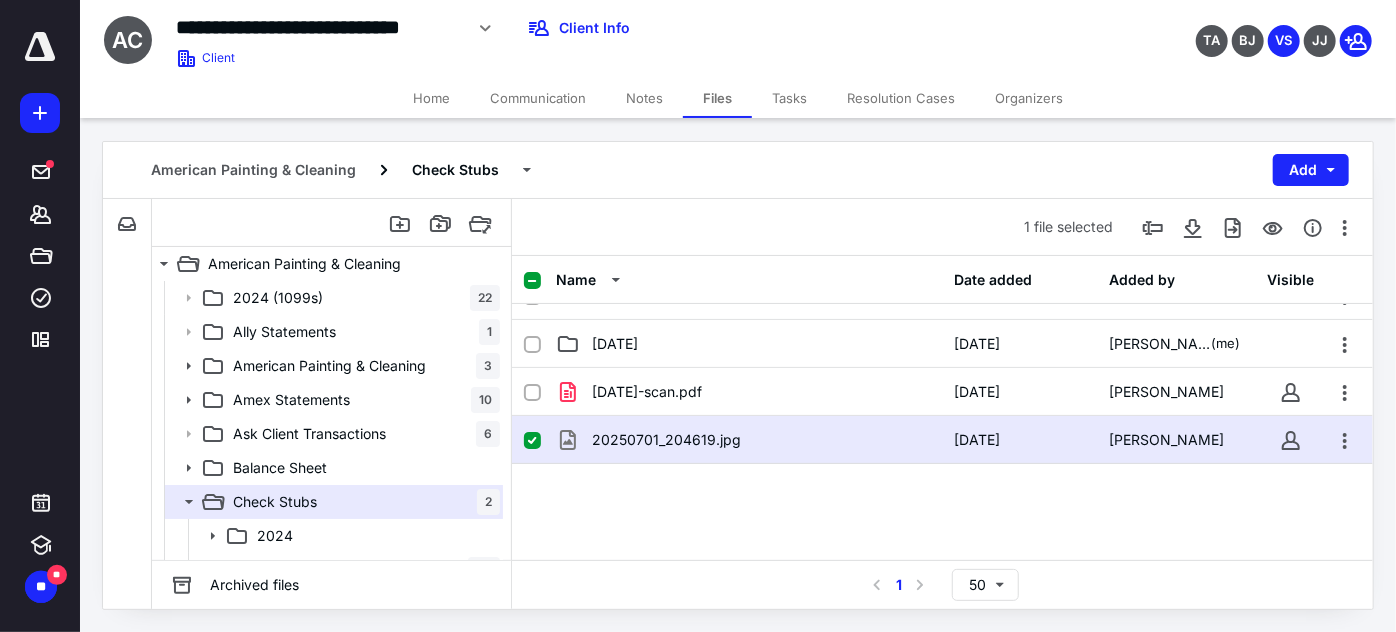 checkbox on "false" 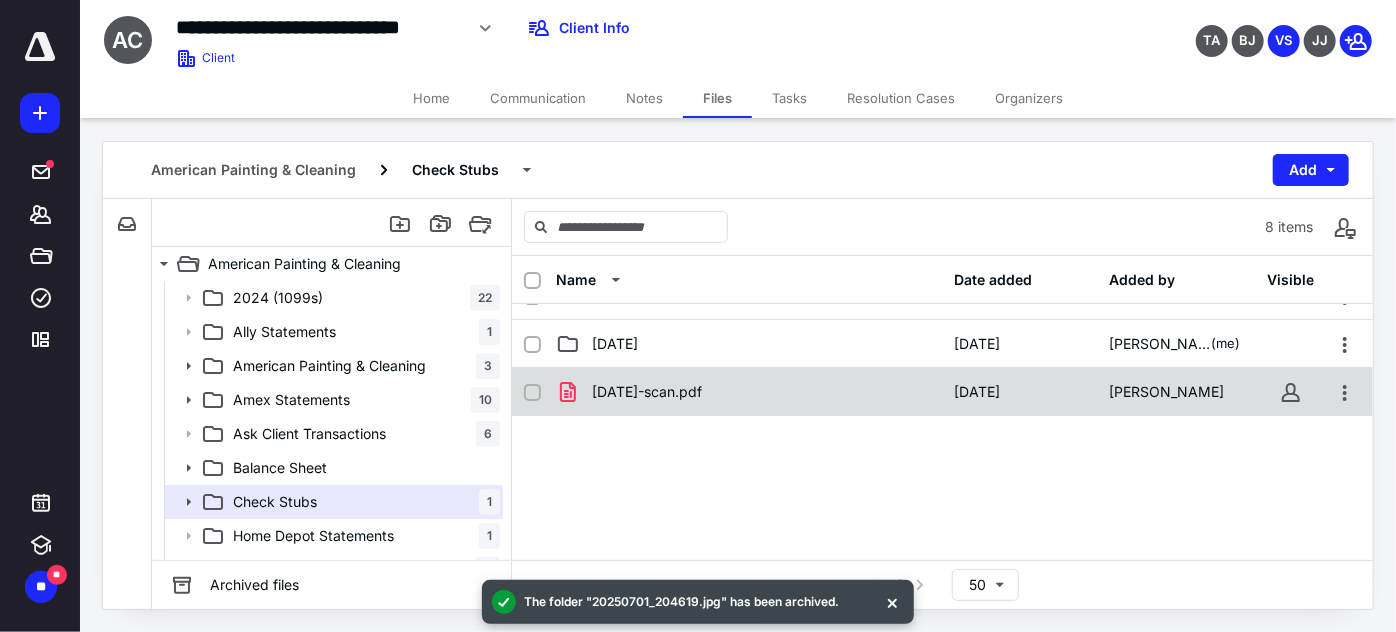 click on "2025-07-14-scan.pdf 7/14/2025 Jovan Jones" at bounding box center (942, 392) 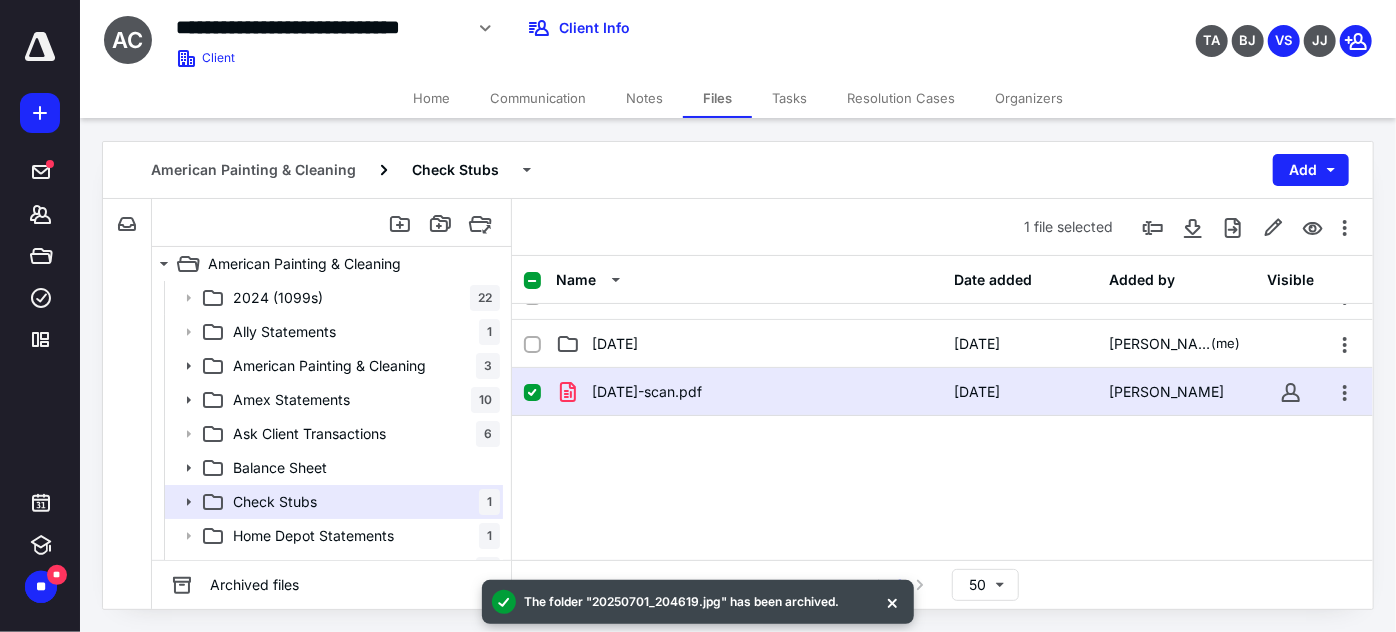 click on "2025-07-14-scan.pdf 7/14/2025 Jovan Jones" at bounding box center [942, 392] 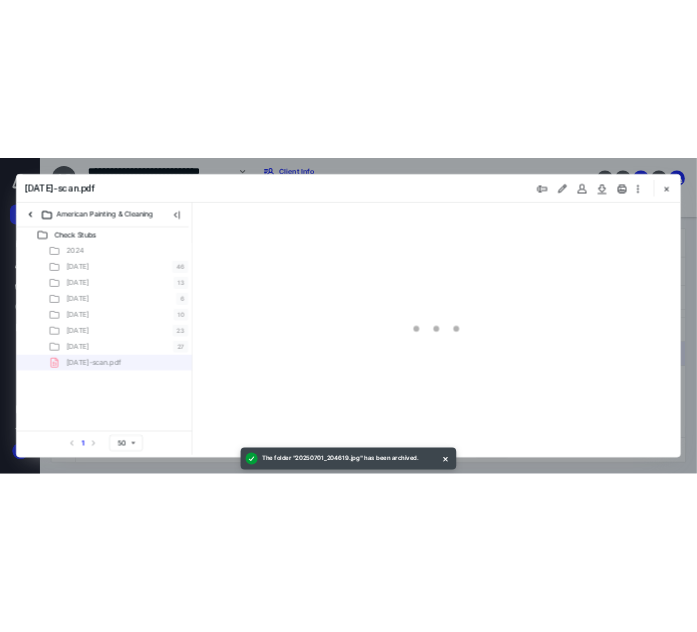 scroll, scrollTop: 0, scrollLeft: 0, axis: both 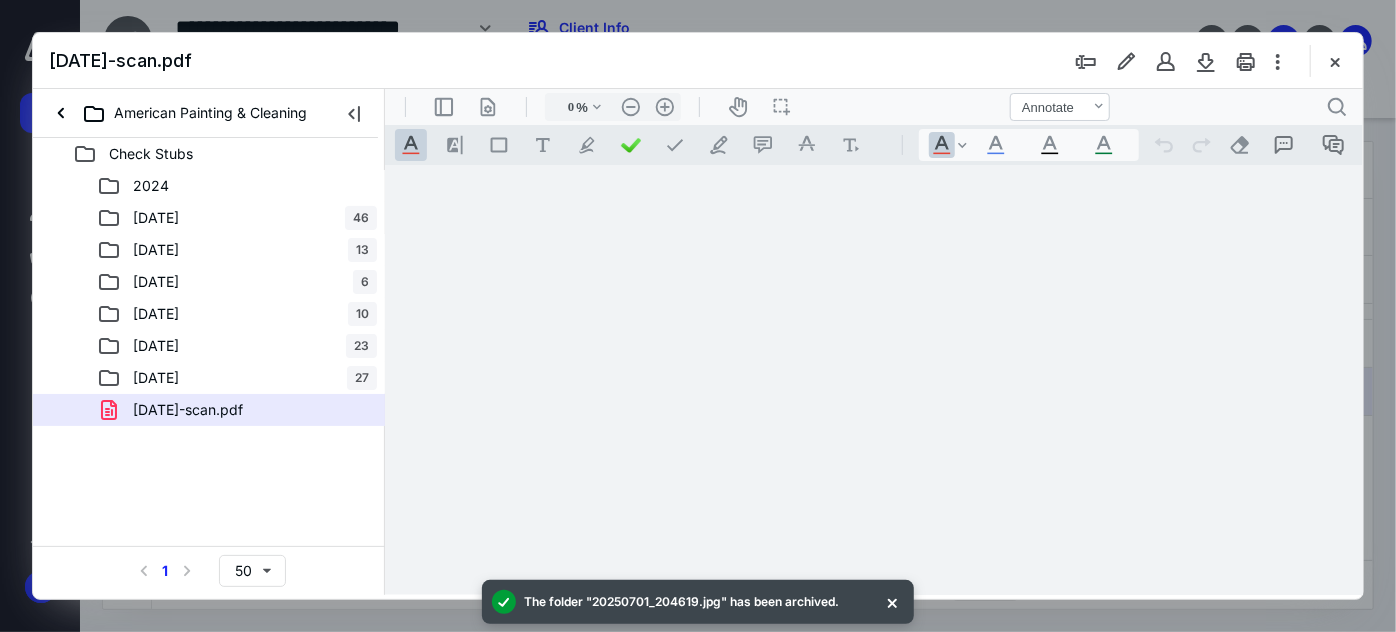 type on "67" 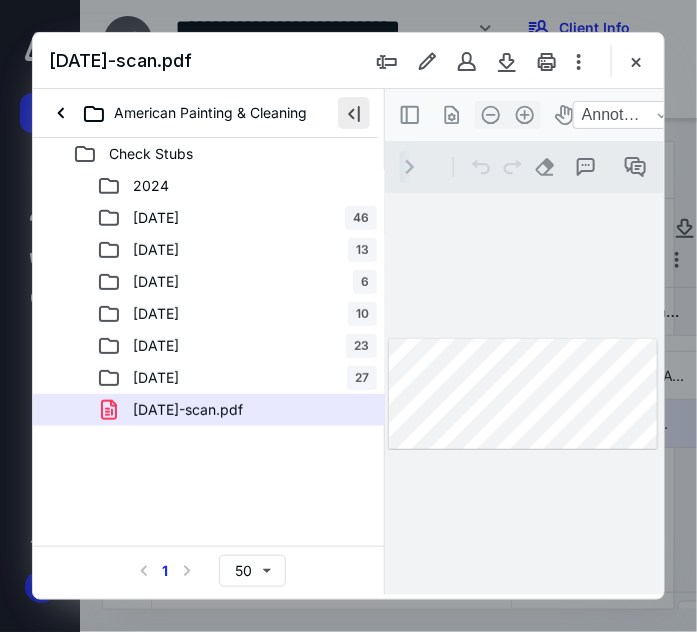 click at bounding box center (354, 113) 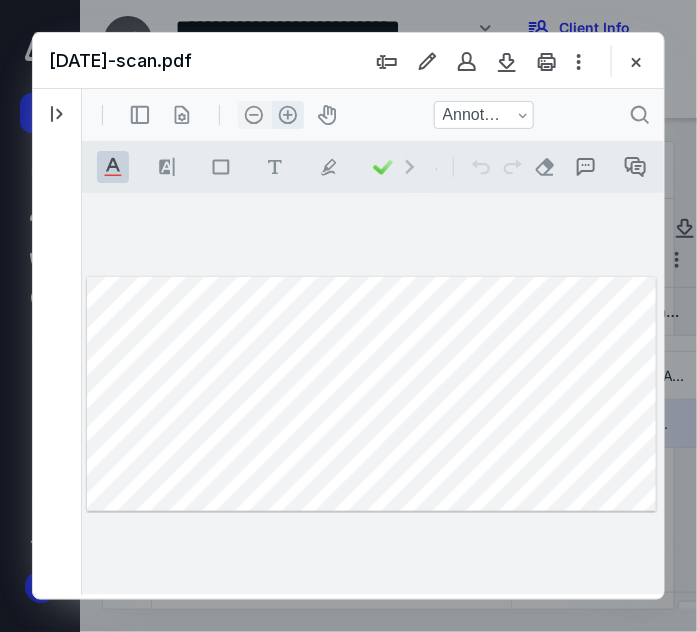 click on ".cls-1{fill:#abb0c4;} icon - header - zoom - in - line" at bounding box center [287, 114] 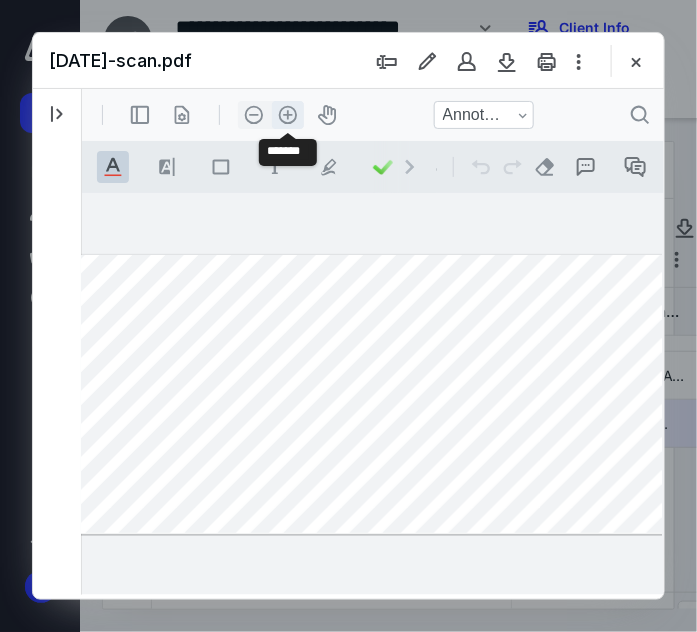 click on ".cls-1{fill:#abb0c4;} icon - header - zoom - in - line" at bounding box center (287, 114) 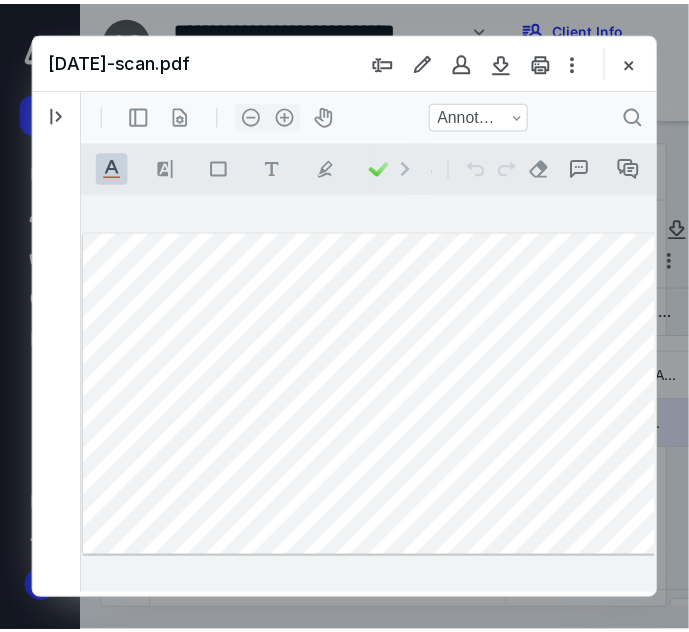 scroll, scrollTop: 0, scrollLeft: 2, axis: horizontal 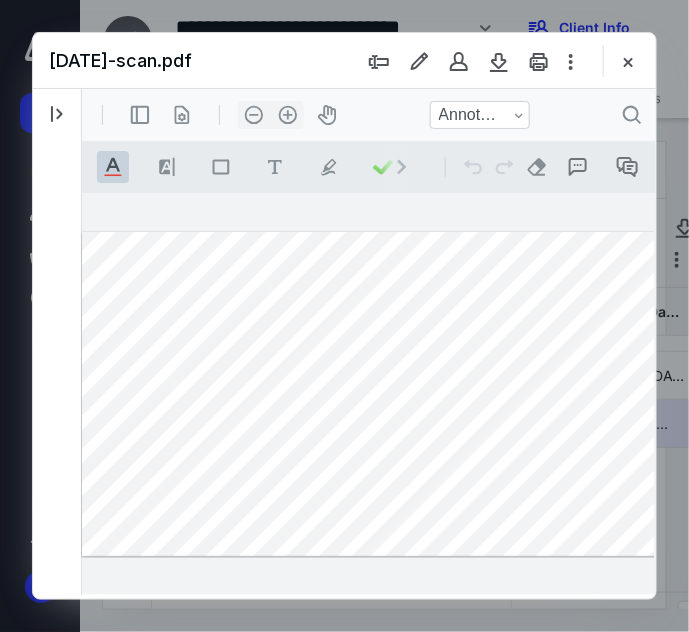 click at bounding box center [474, 393] 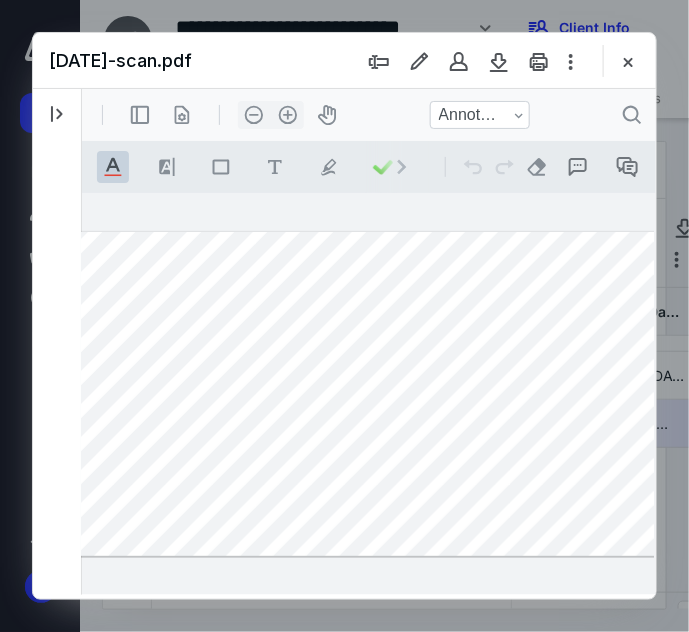 scroll, scrollTop: 0, scrollLeft: 82, axis: horizontal 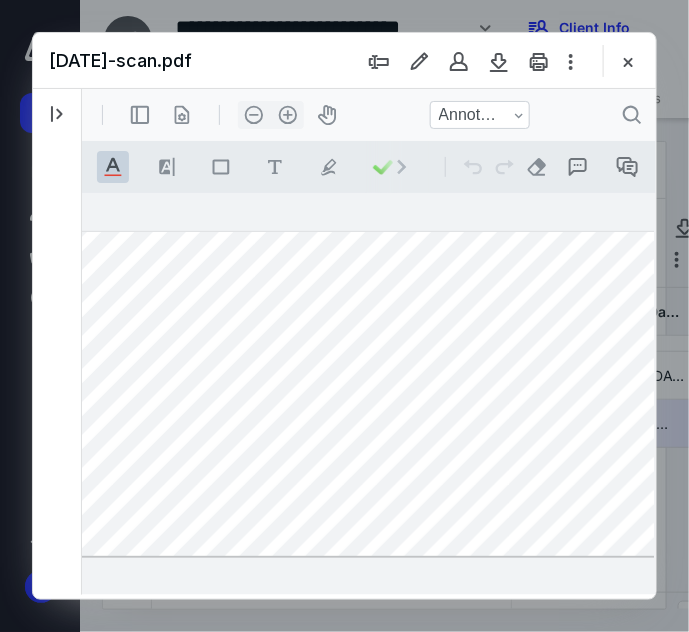click at bounding box center [394, 393] 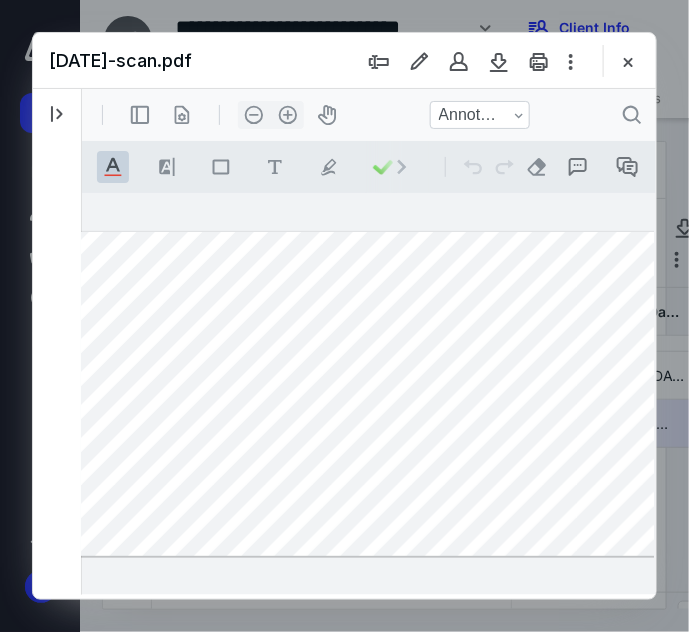 scroll, scrollTop: 0, scrollLeft: 0, axis: both 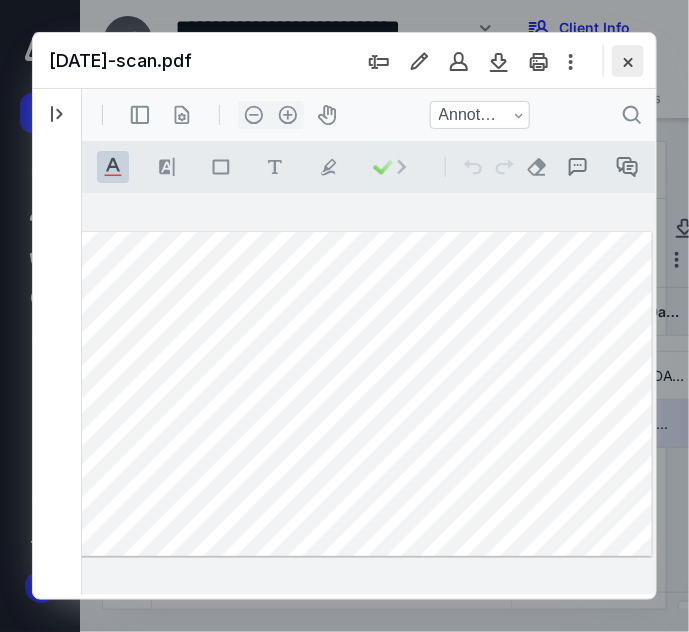 click at bounding box center [628, 61] 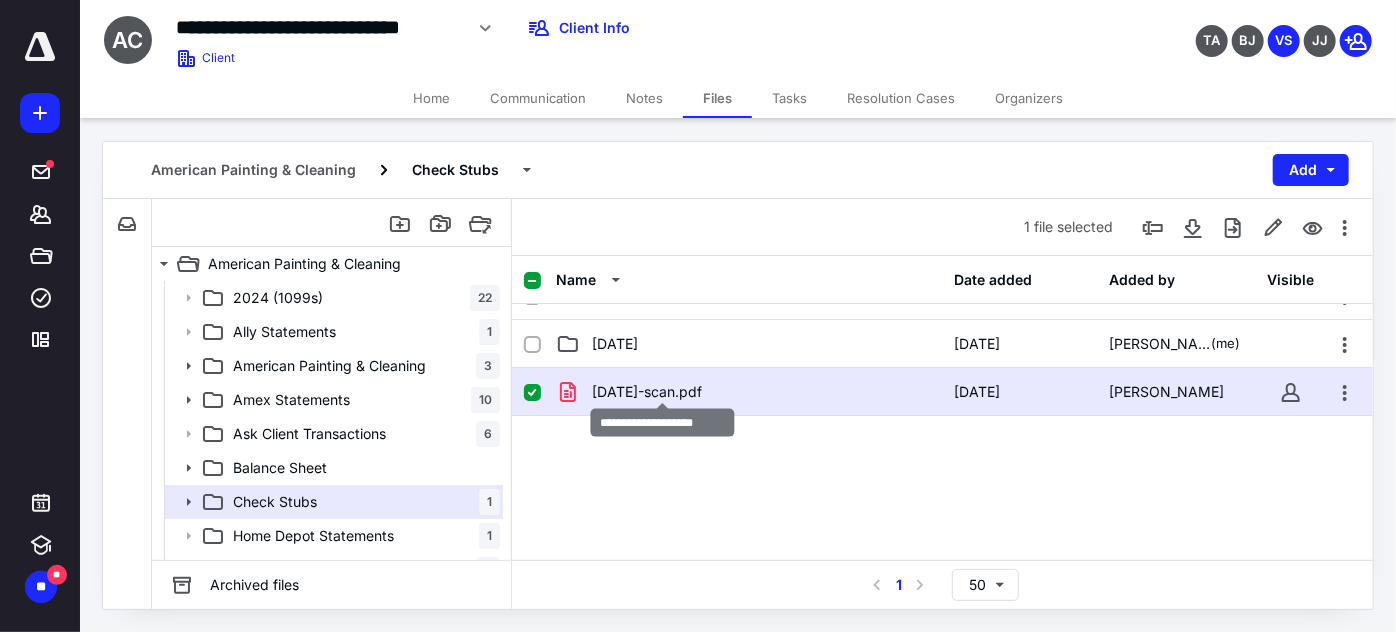 click on "2025-07-14-scan.pdf" at bounding box center [647, 392] 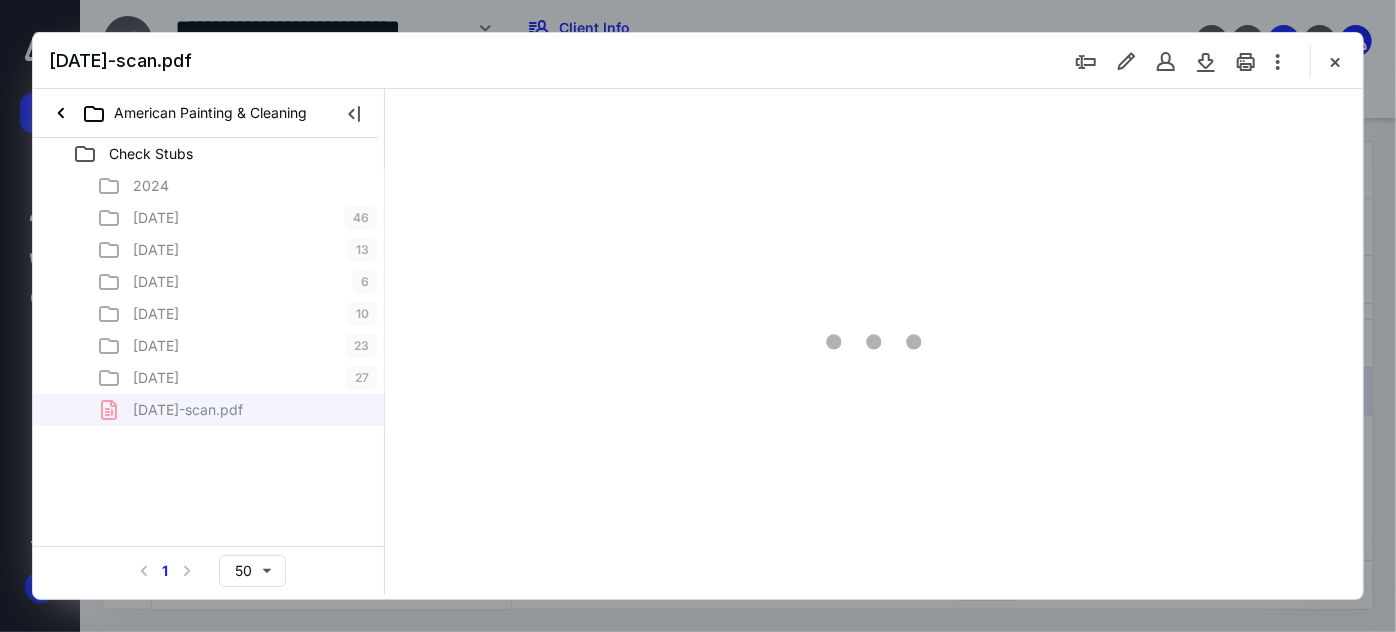 scroll, scrollTop: 0, scrollLeft: 0, axis: both 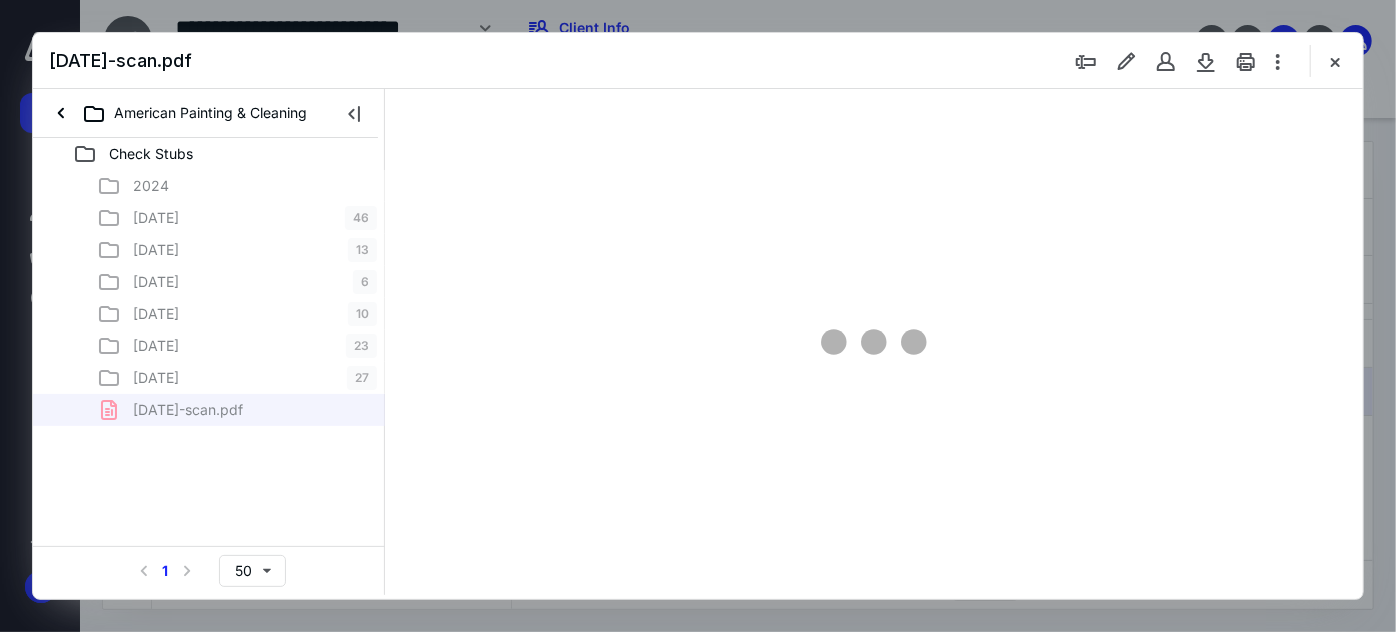 type on "67" 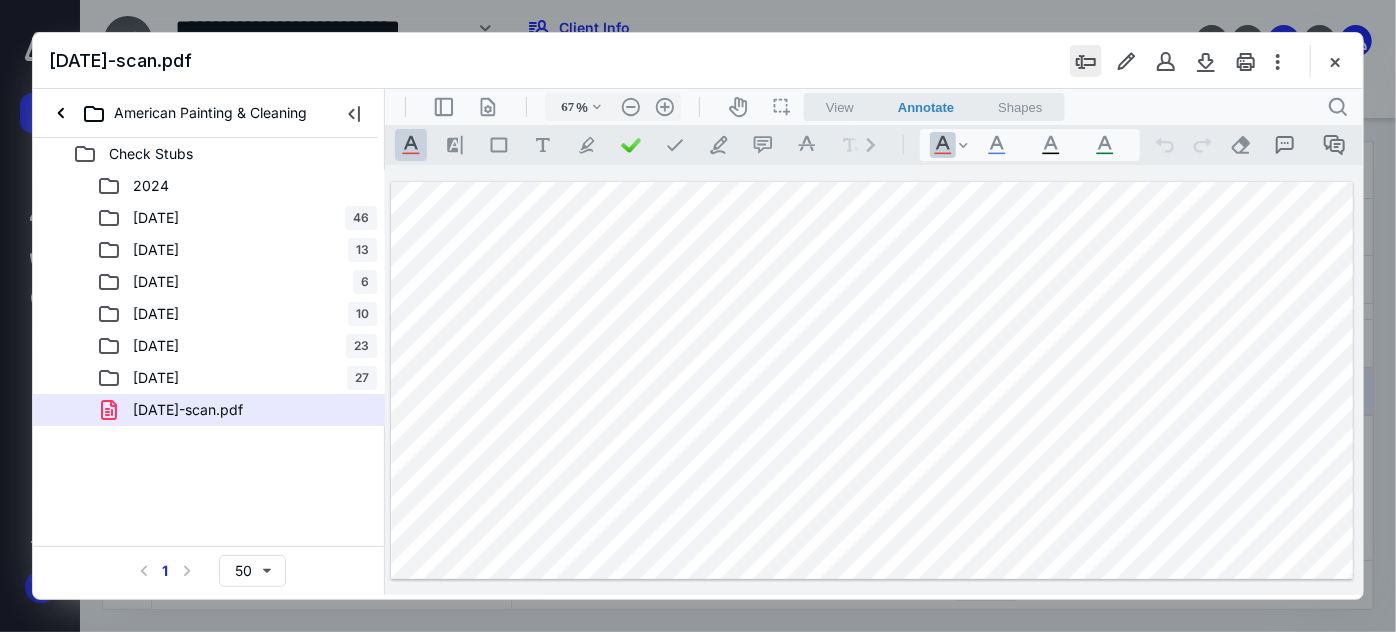 click at bounding box center (1086, 61) 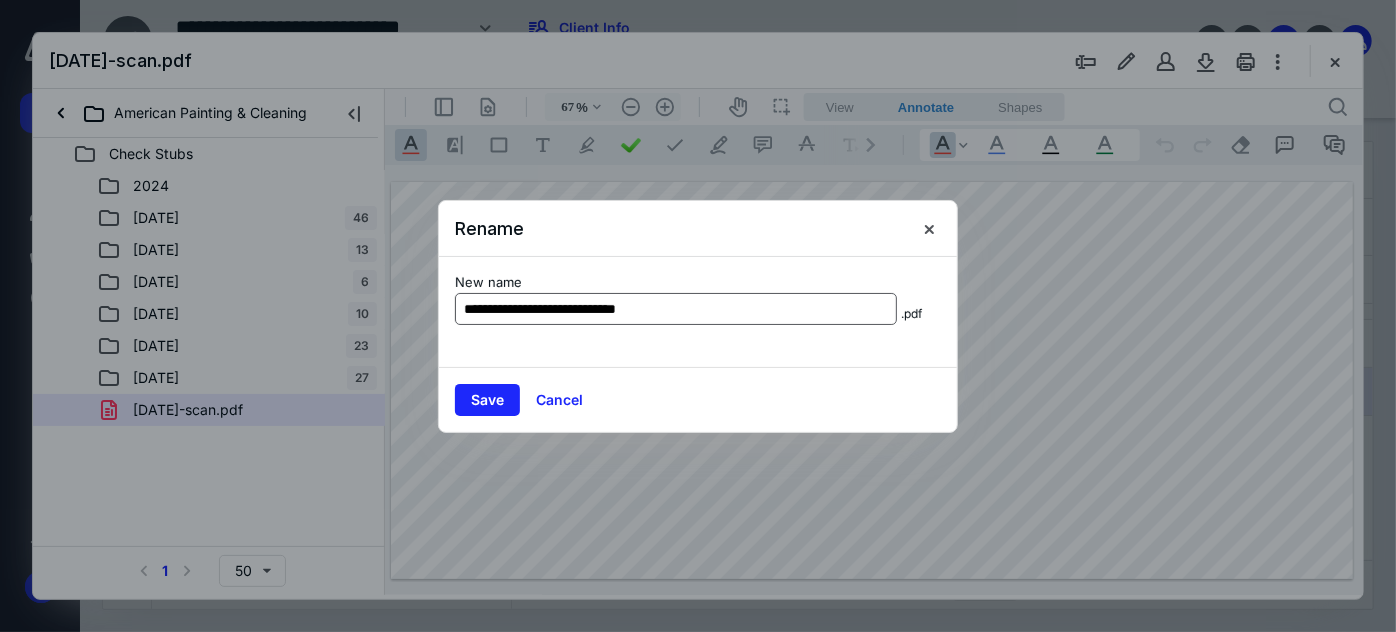 type on "**********" 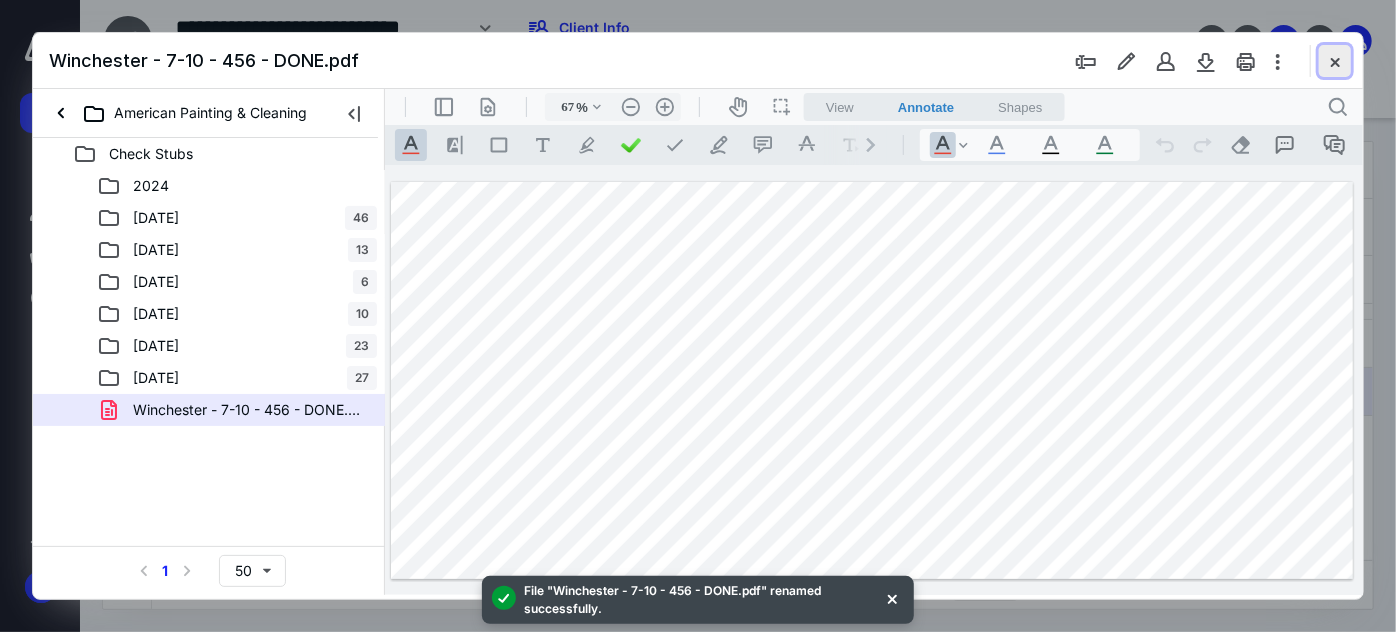 click at bounding box center [1335, 61] 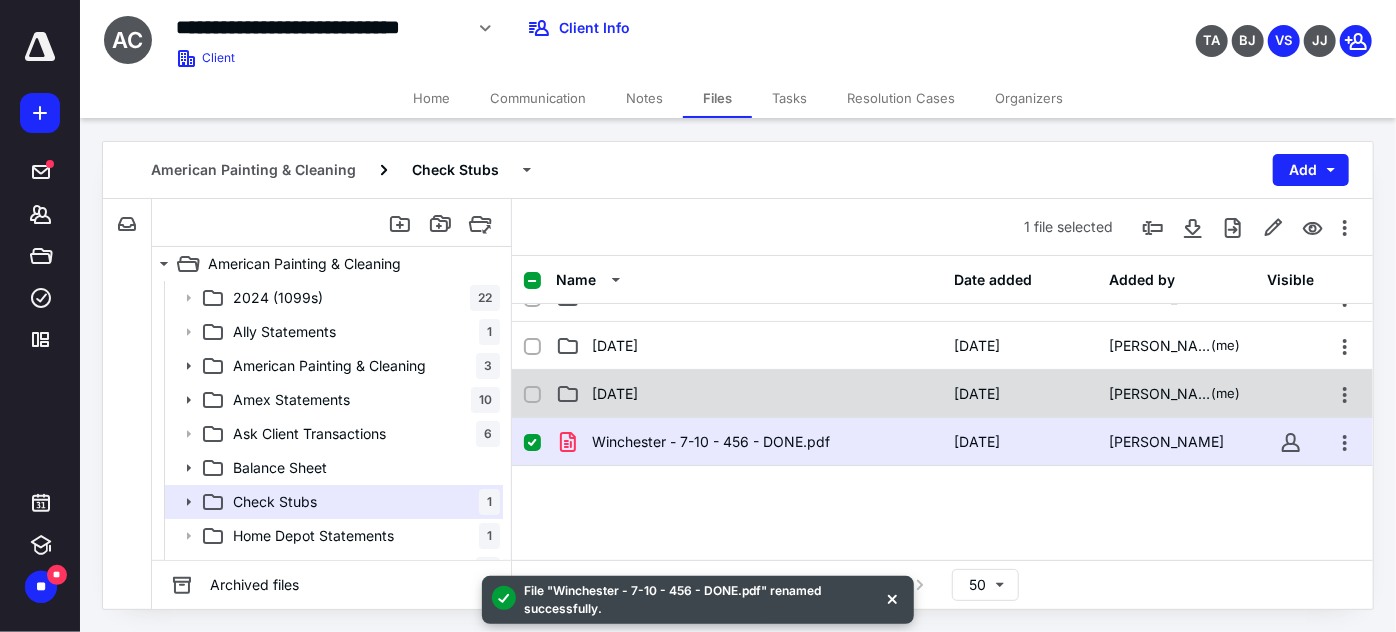 scroll, scrollTop: 181, scrollLeft: 0, axis: vertical 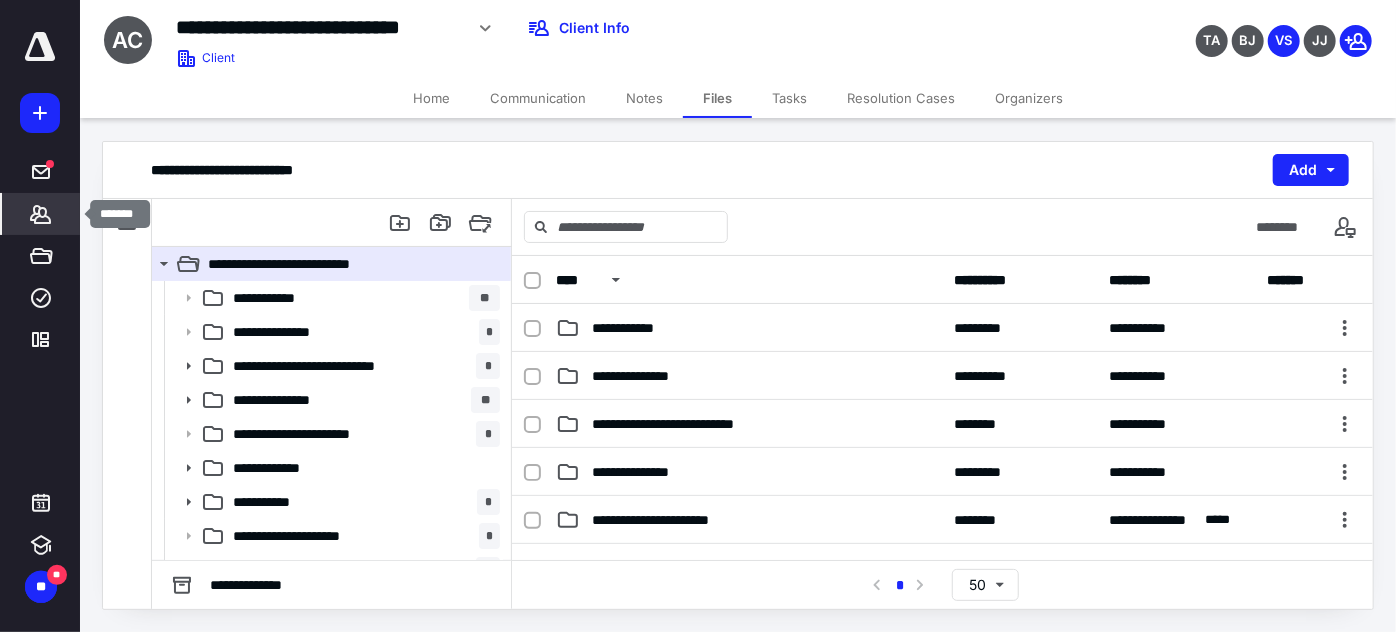 click on "*******" at bounding box center (41, 214) 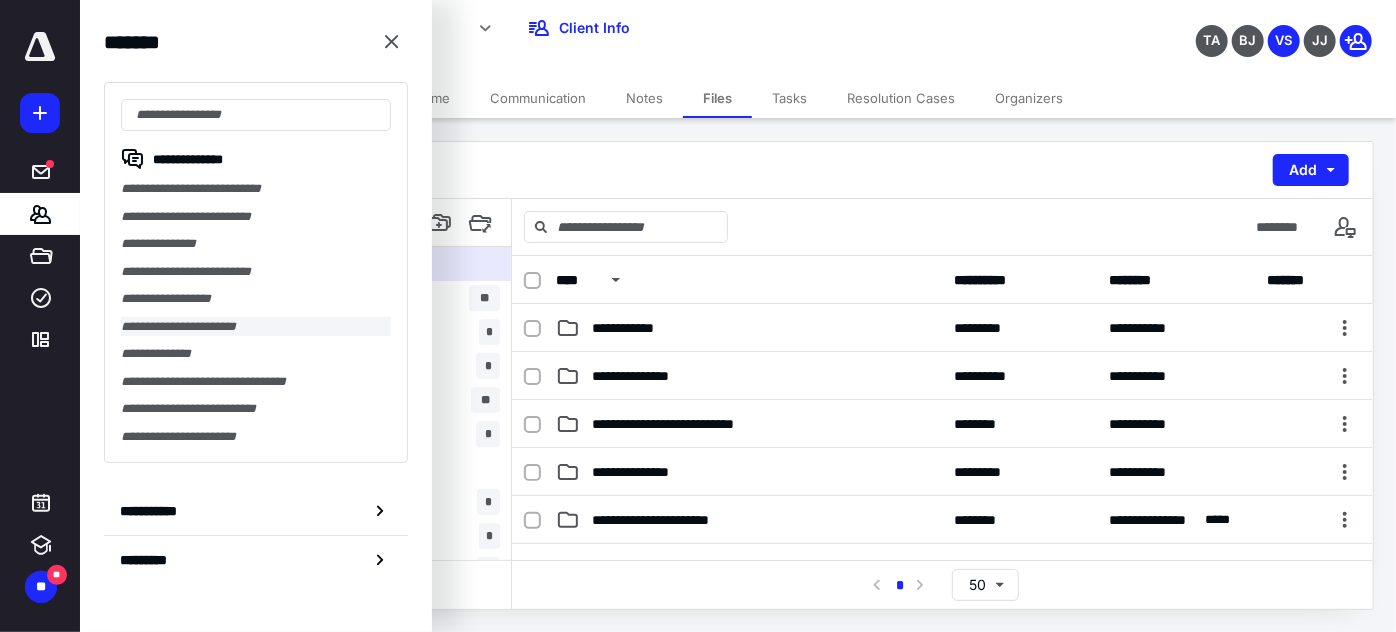 click on "**********" at bounding box center [256, 327] 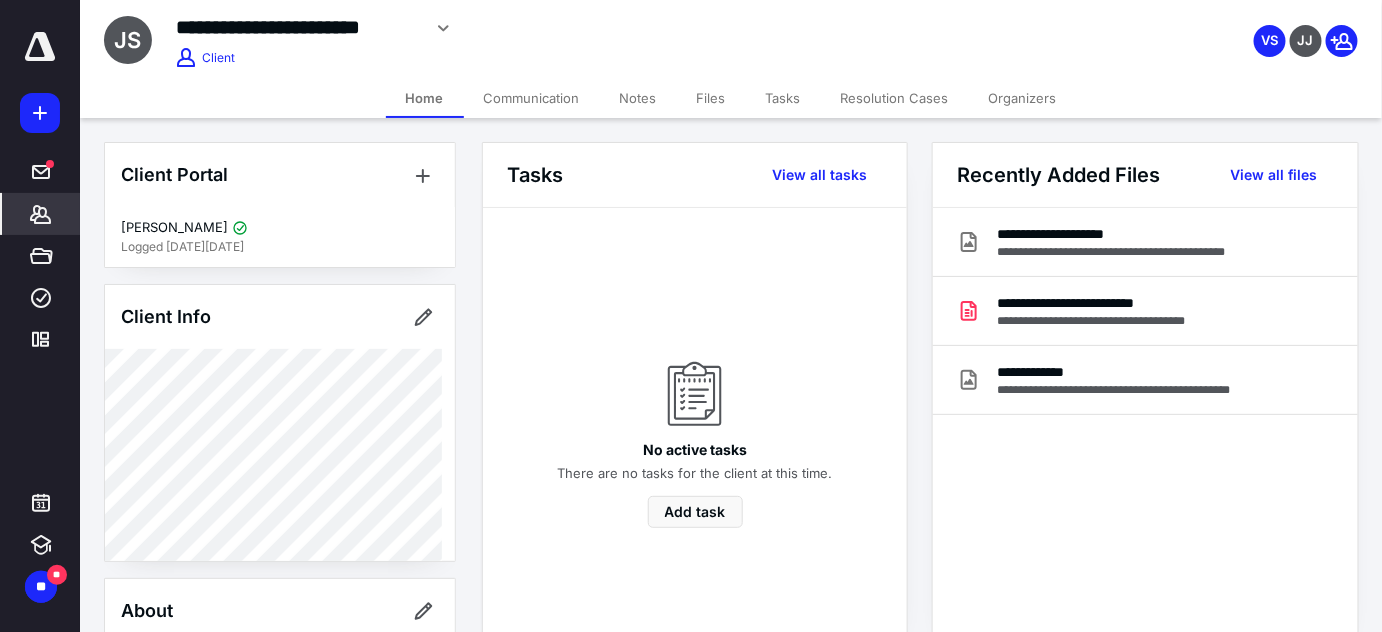 click on "Files" at bounding box center (711, 98) 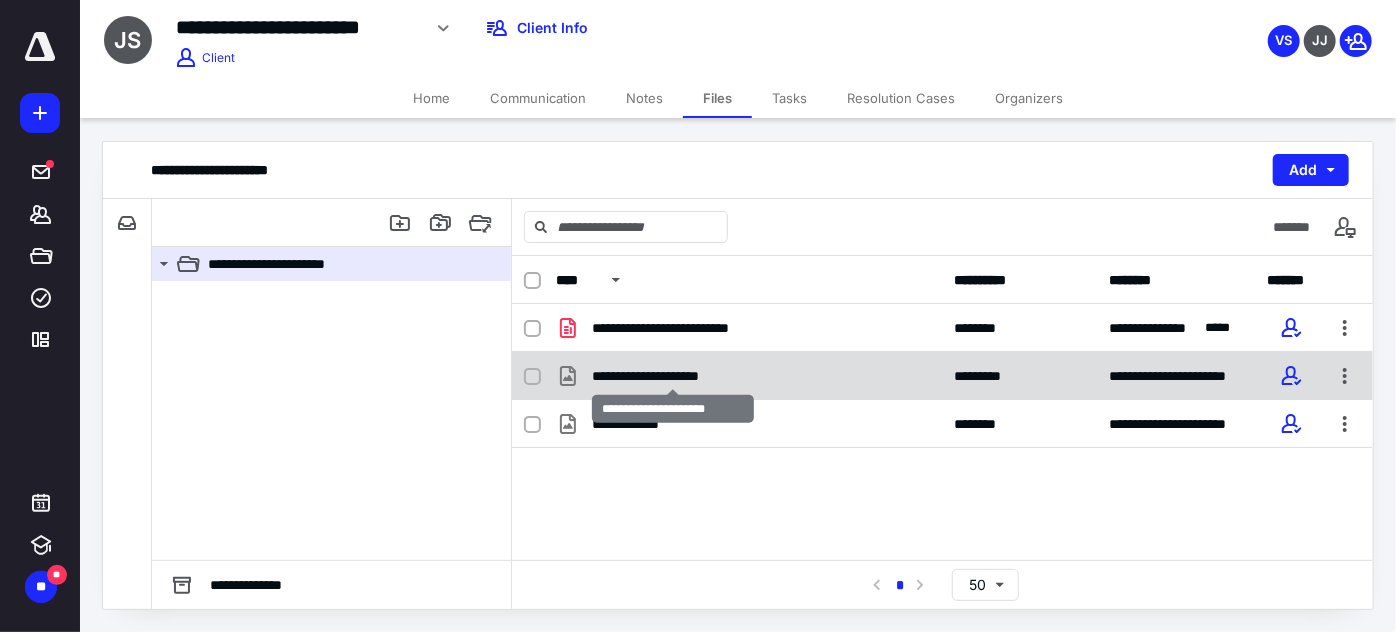 click on "**********" at bounding box center [673, 376] 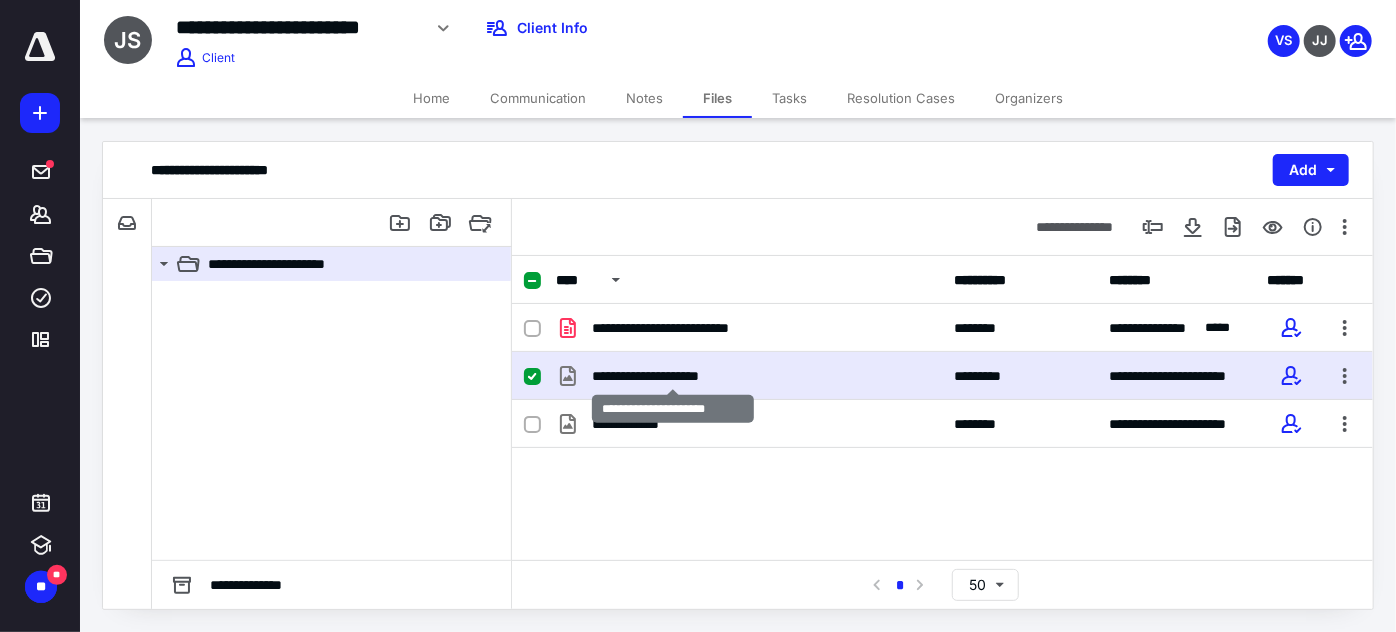 click on "**********" at bounding box center (673, 376) 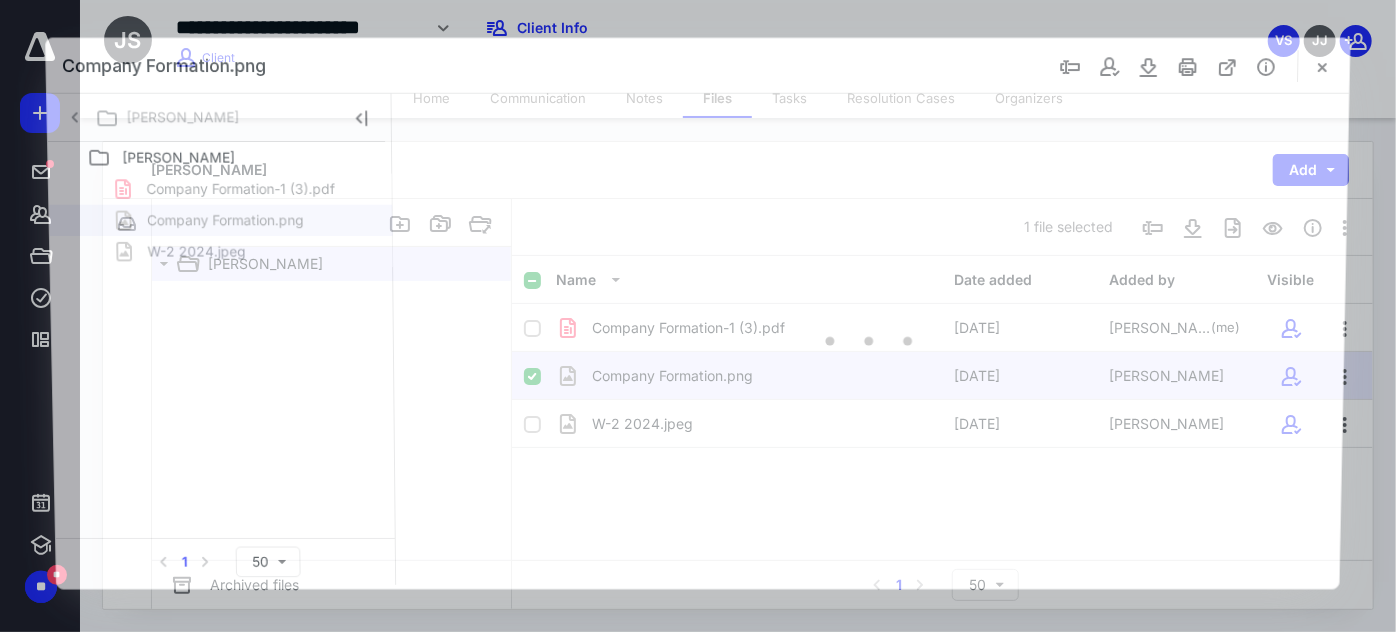 scroll, scrollTop: 0, scrollLeft: 0, axis: both 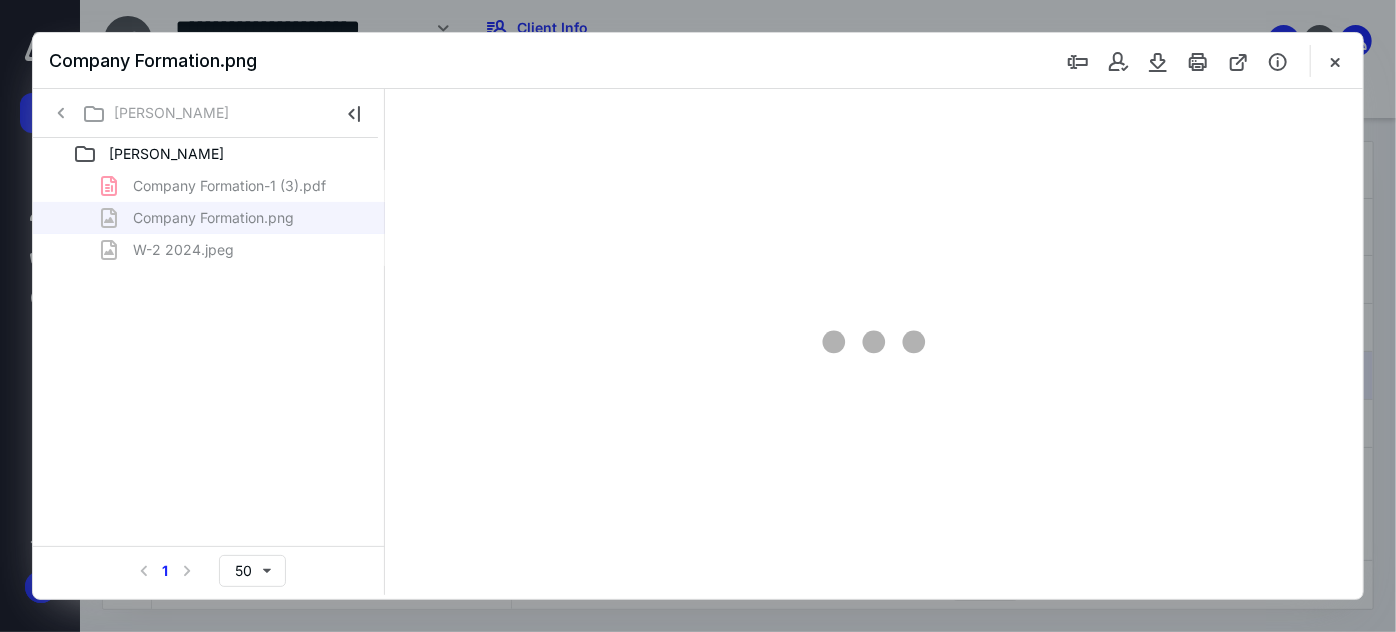 type on "54" 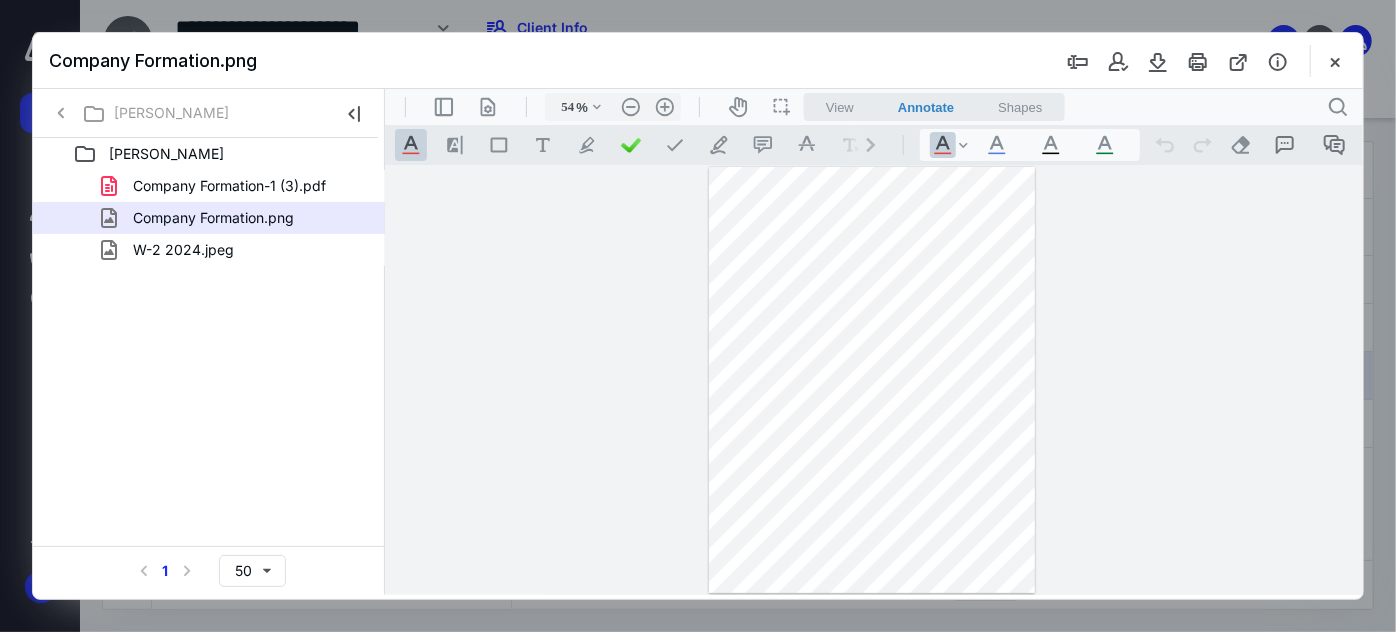 drag, startPoint x: 1337, startPoint y: 66, endPoint x: 1232, endPoint y: 11, distance: 118.5327 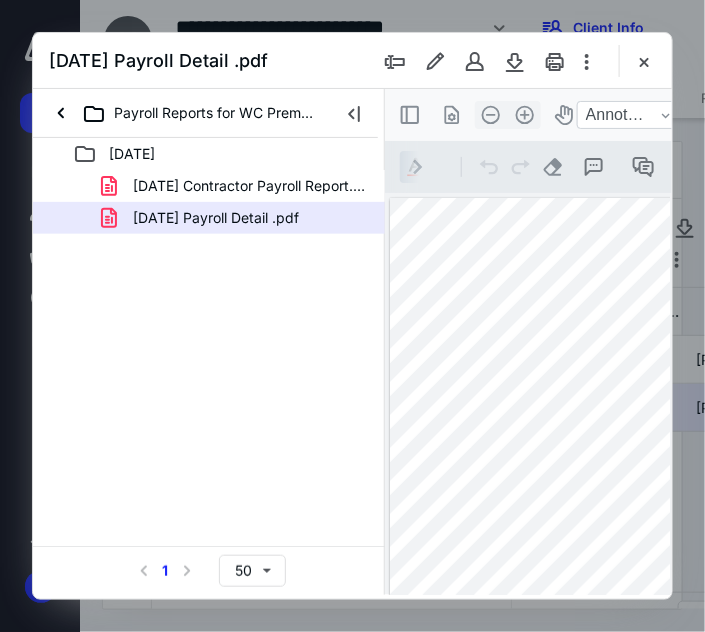 scroll, scrollTop: 0, scrollLeft: 0, axis: both 